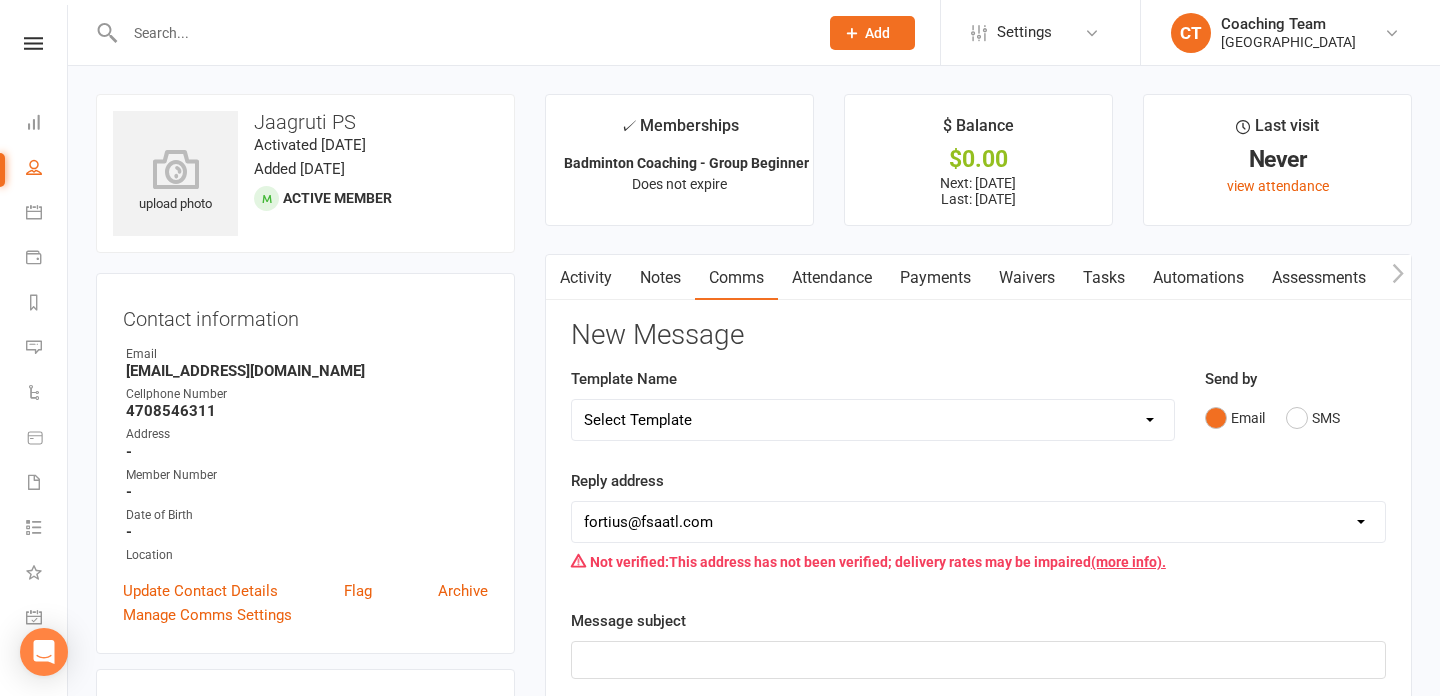 scroll, scrollTop: 0, scrollLeft: 0, axis: both 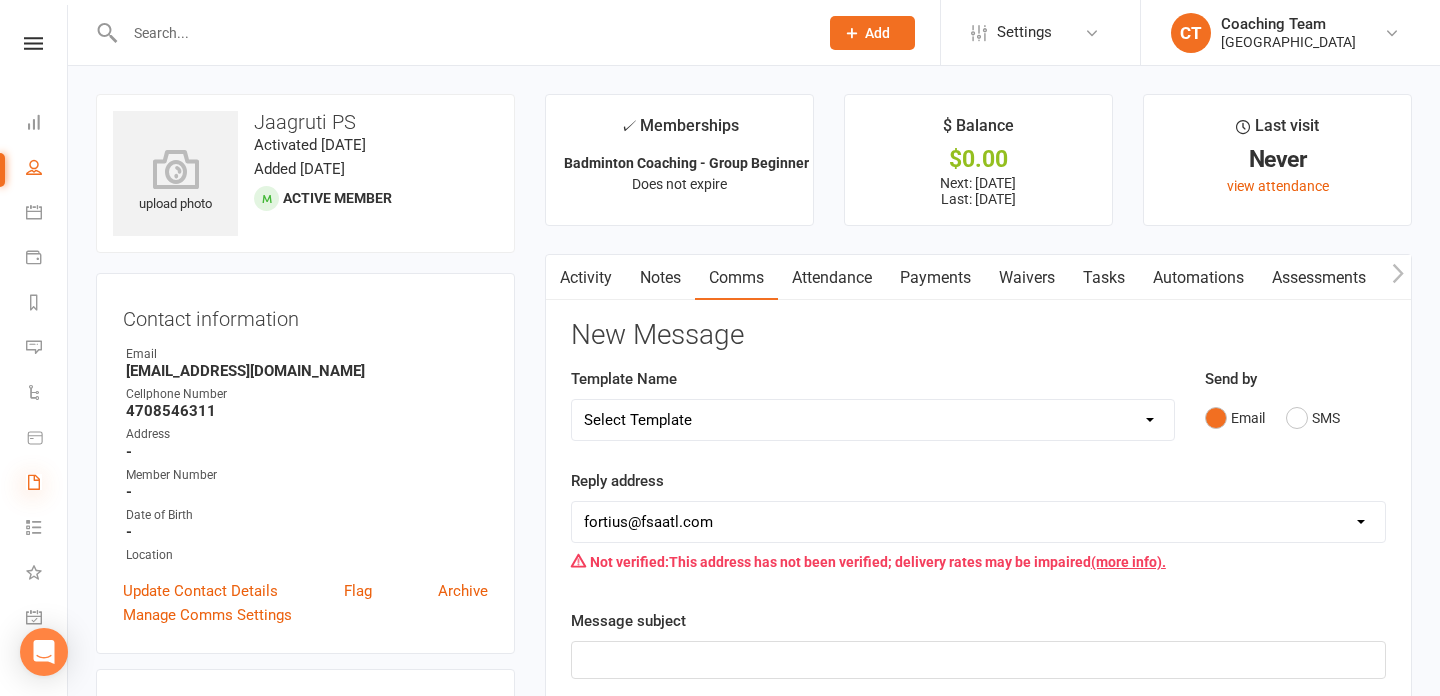 click at bounding box center [34, 482] 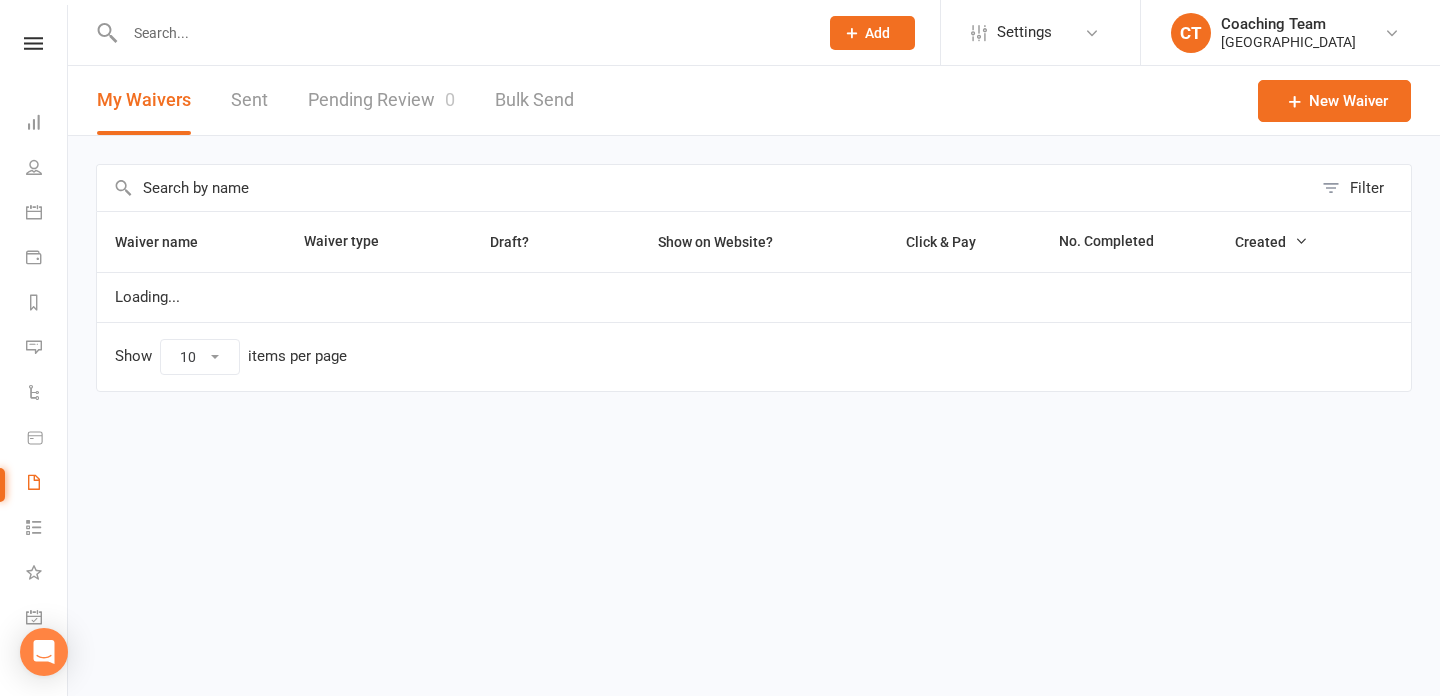 click on "Pending Review 0" at bounding box center [381, 100] 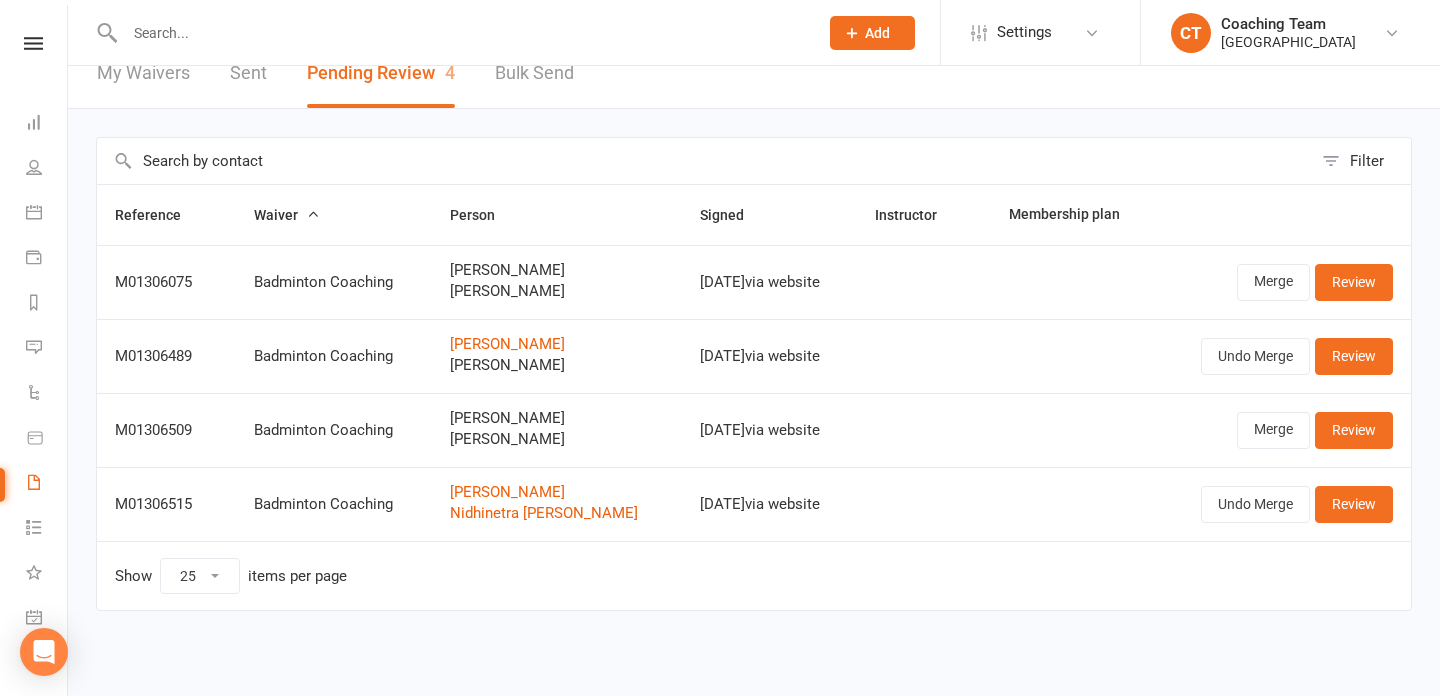 scroll, scrollTop: 24, scrollLeft: 0, axis: vertical 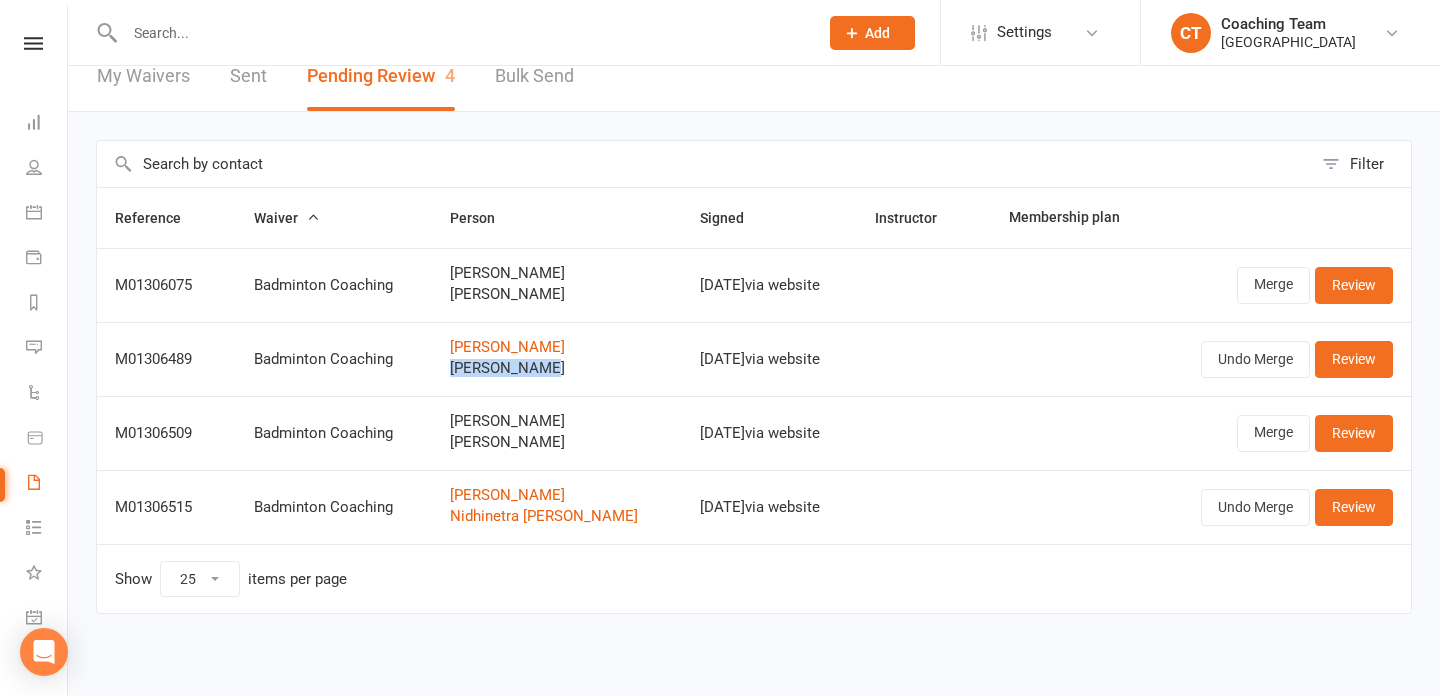 drag, startPoint x: 437, startPoint y: 373, endPoint x: 518, endPoint y: 382, distance: 81.49847 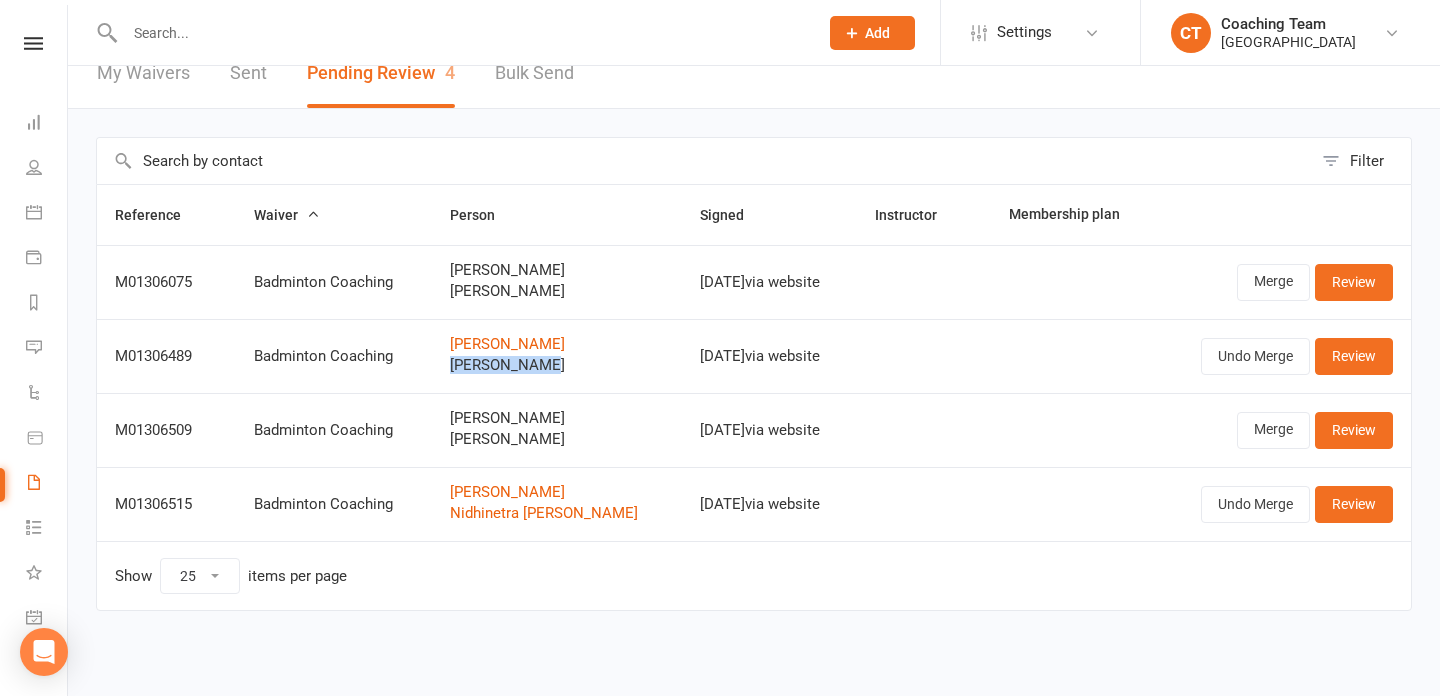 scroll, scrollTop: 0, scrollLeft: 0, axis: both 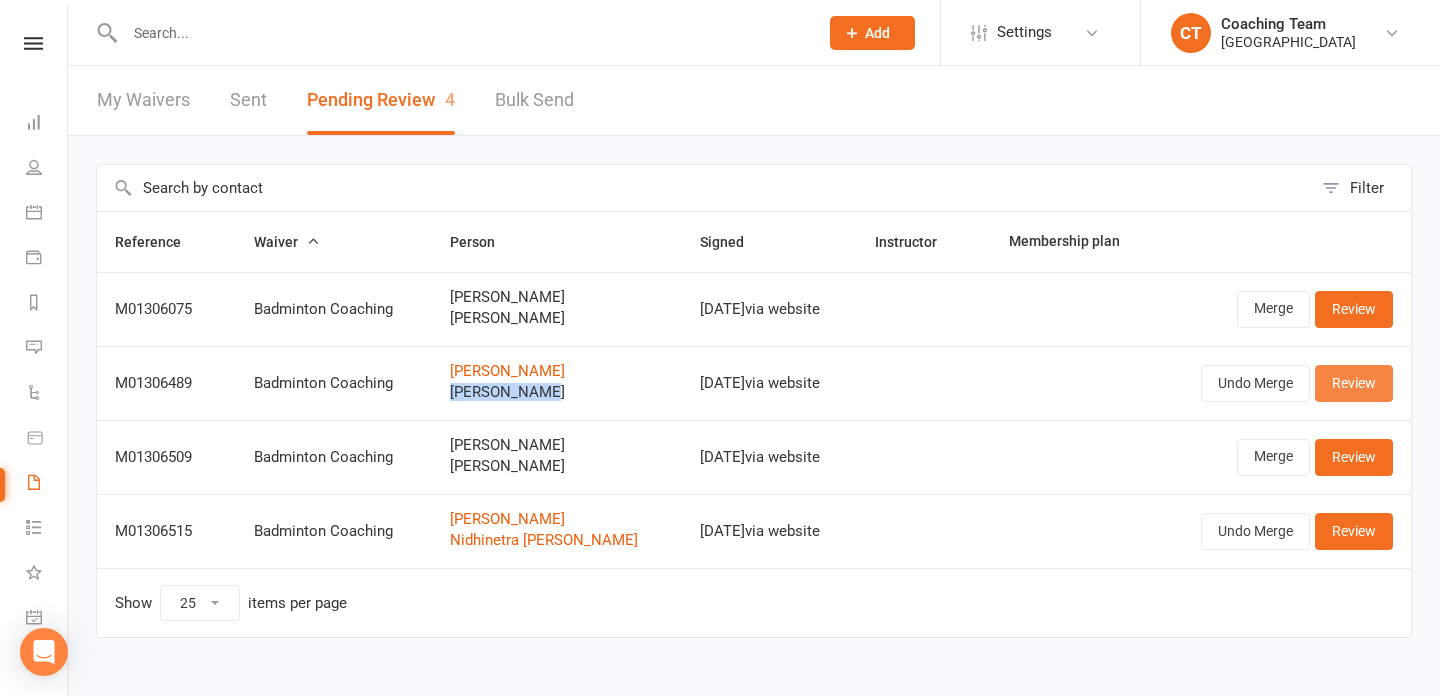 click on "Review" at bounding box center (1354, 383) 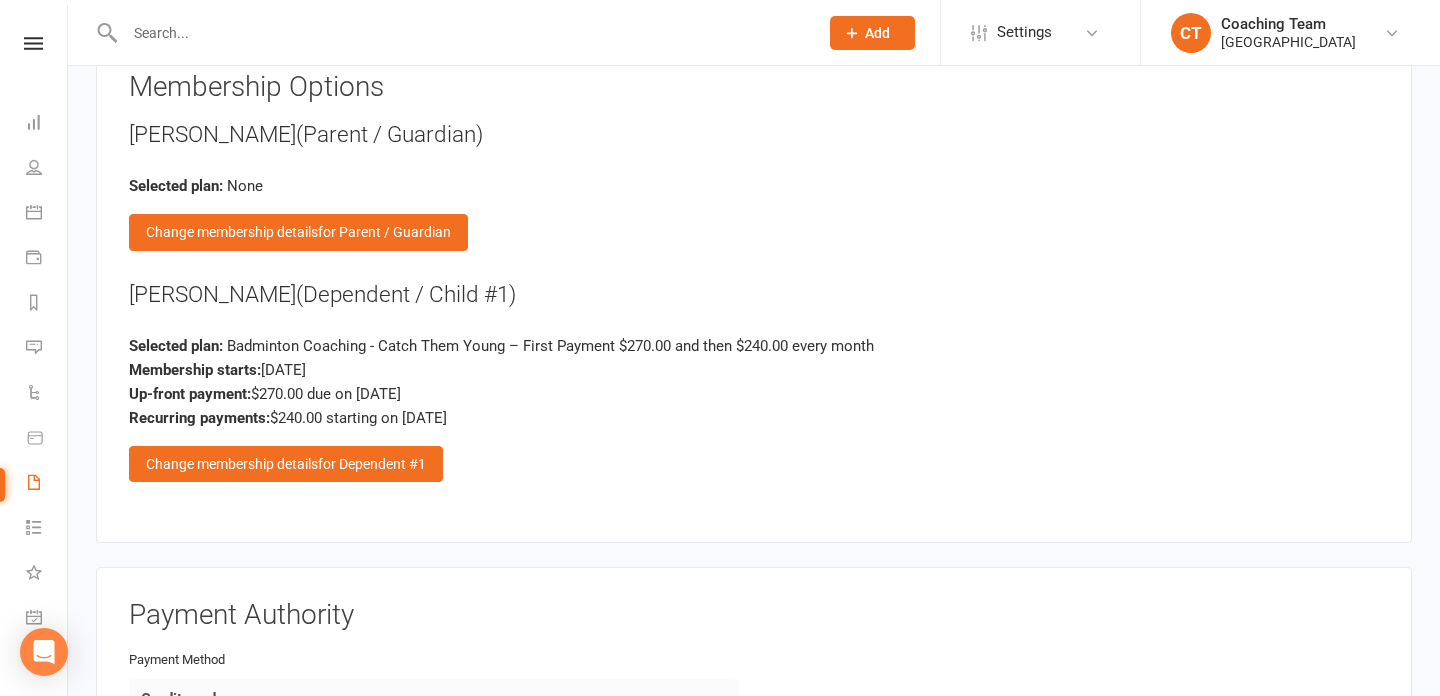 scroll, scrollTop: 2130, scrollLeft: 0, axis: vertical 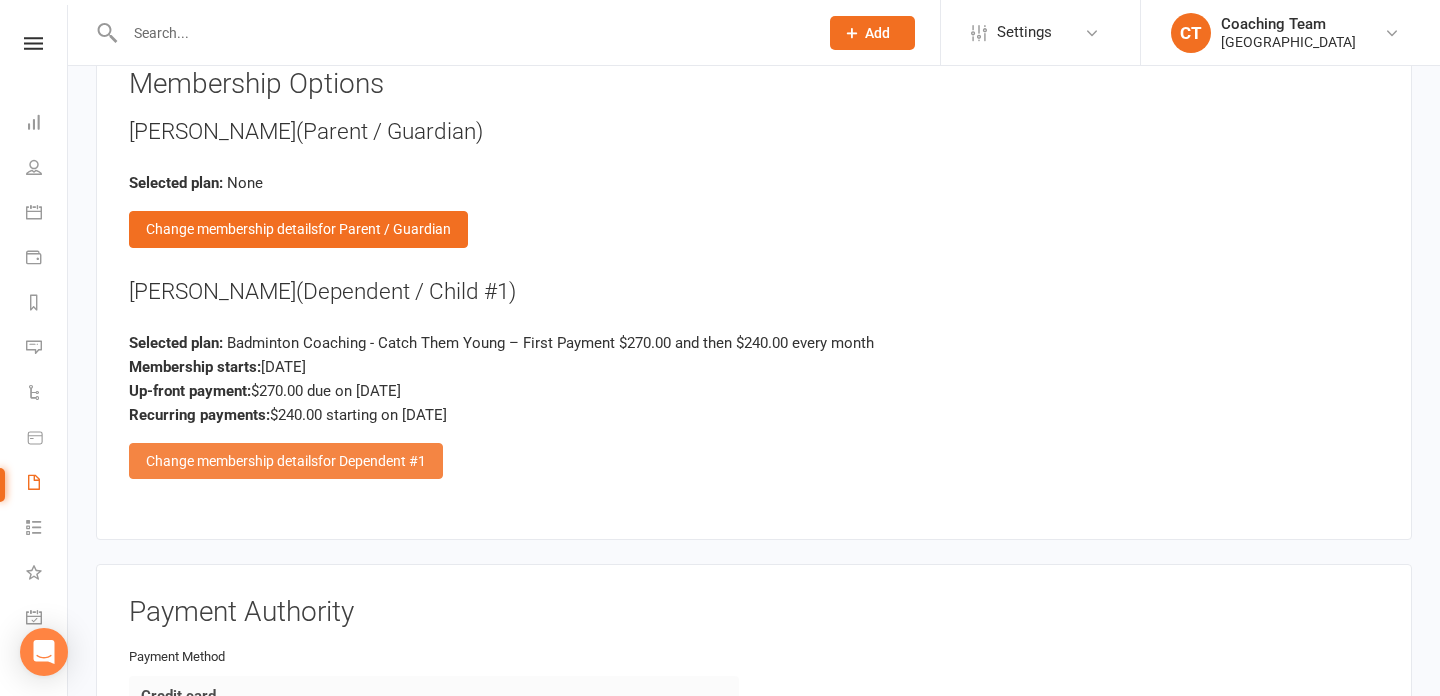 click on "for Dependent #1" at bounding box center (372, 461) 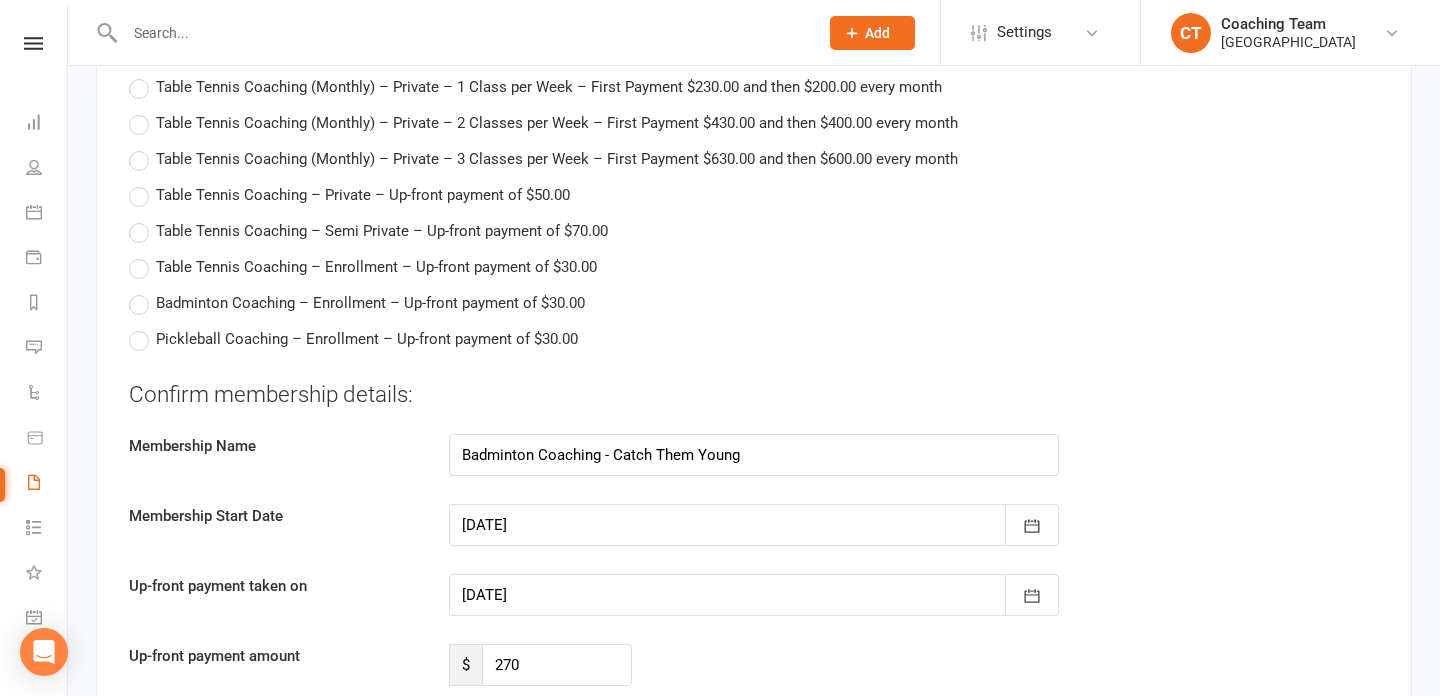 scroll, scrollTop: 4530, scrollLeft: 0, axis: vertical 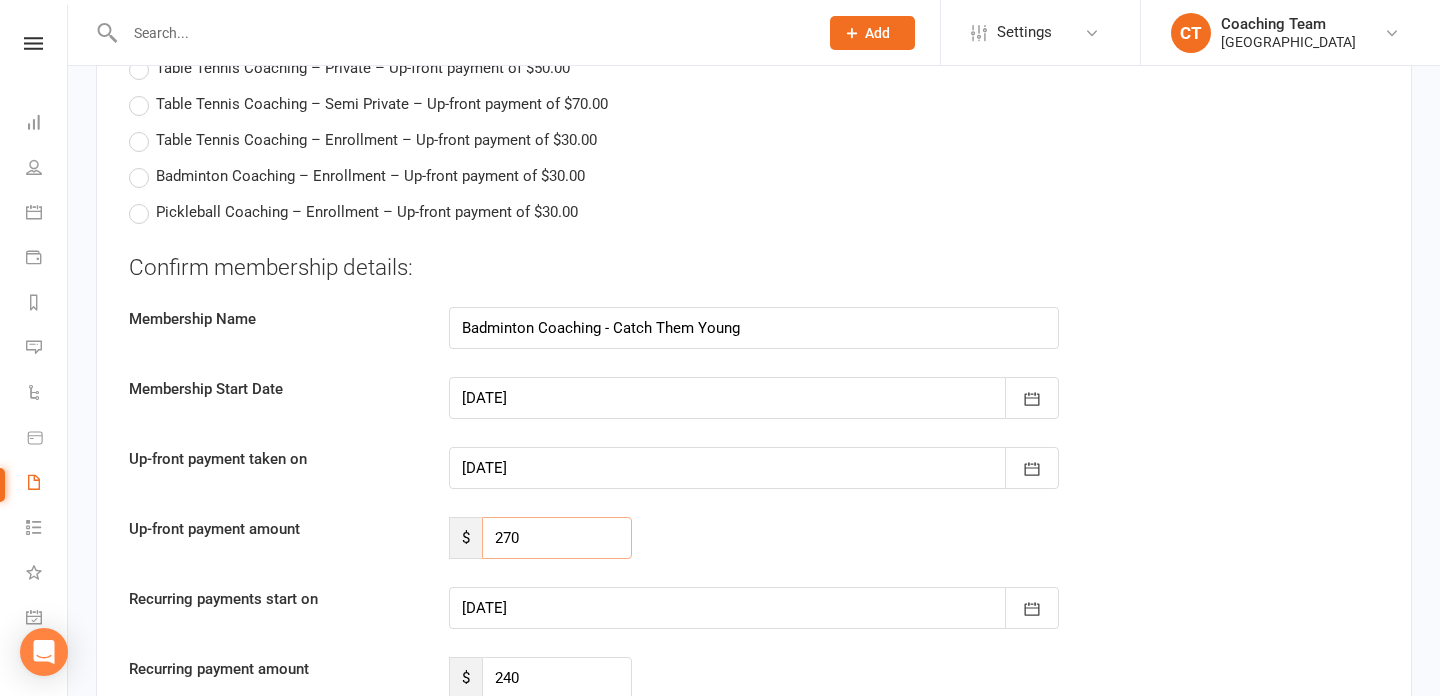click on "270" at bounding box center [557, 538] 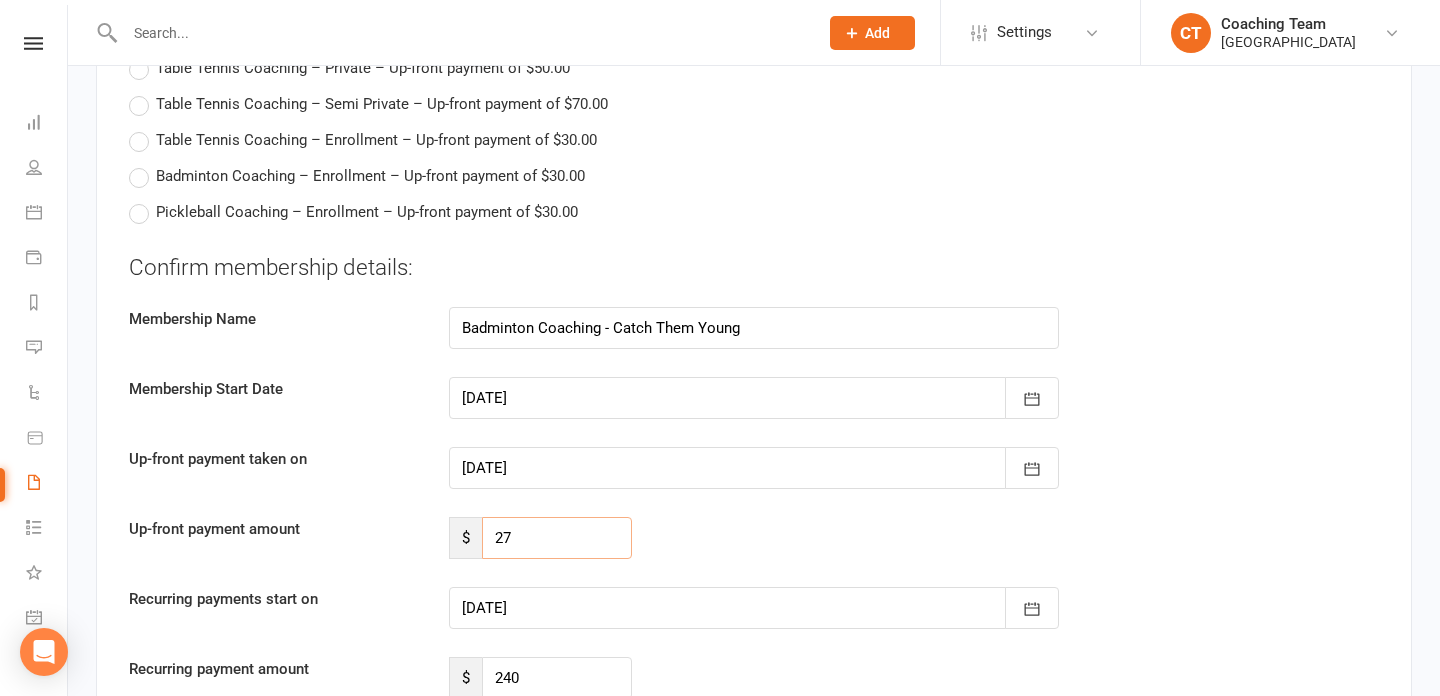 type on "2" 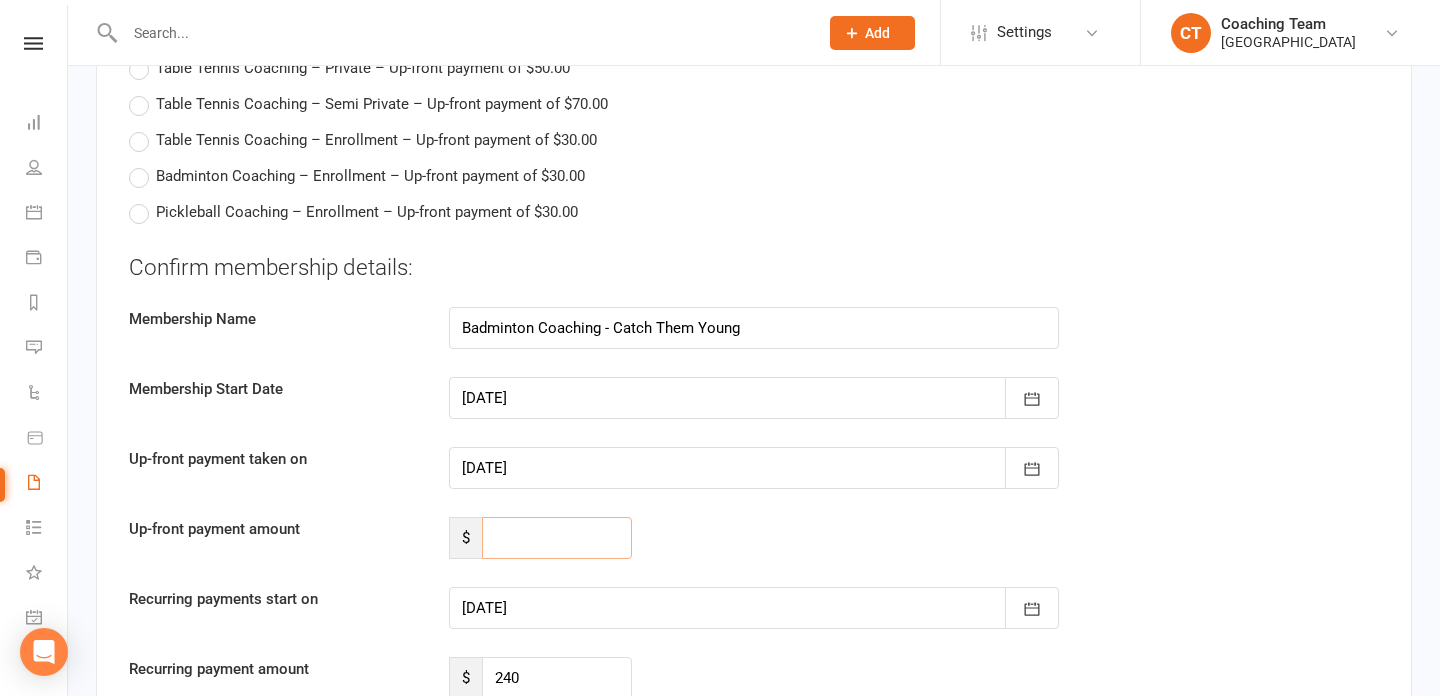 click at bounding box center [557, 538] 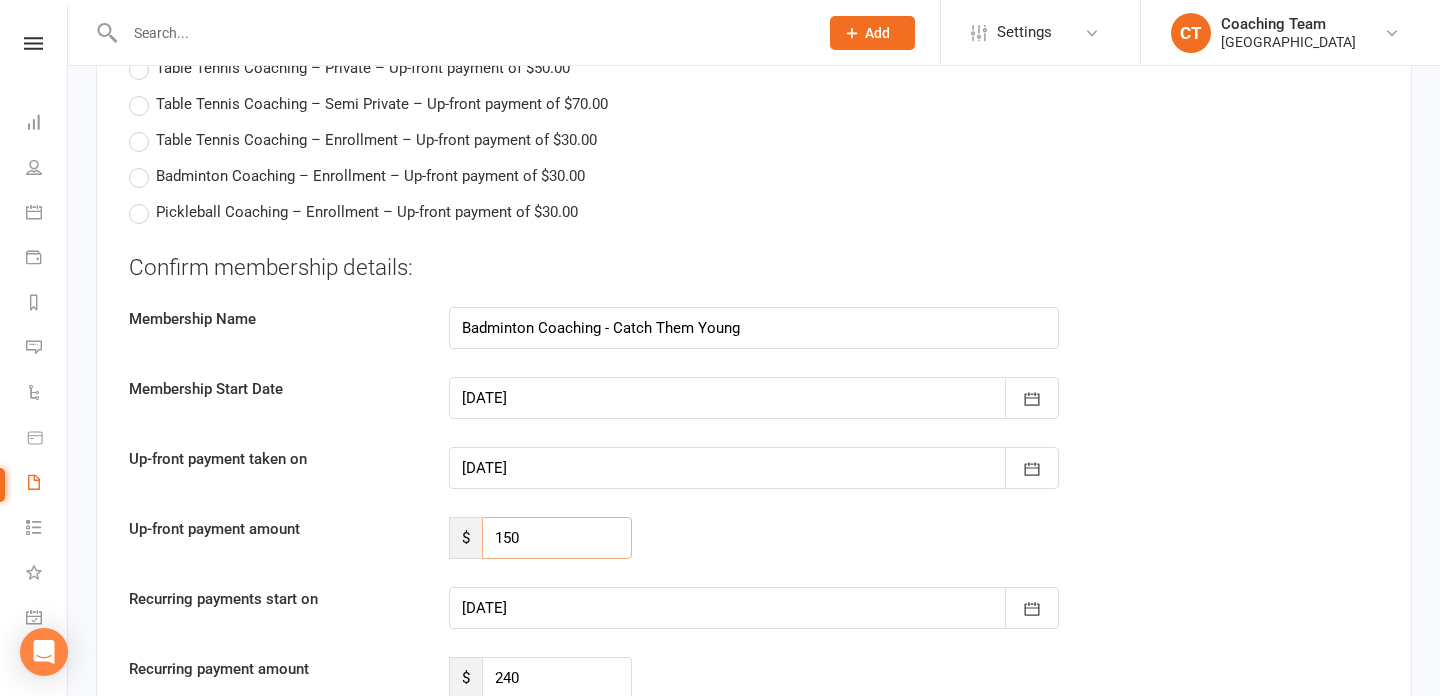 scroll, scrollTop: 4595, scrollLeft: 0, axis: vertical 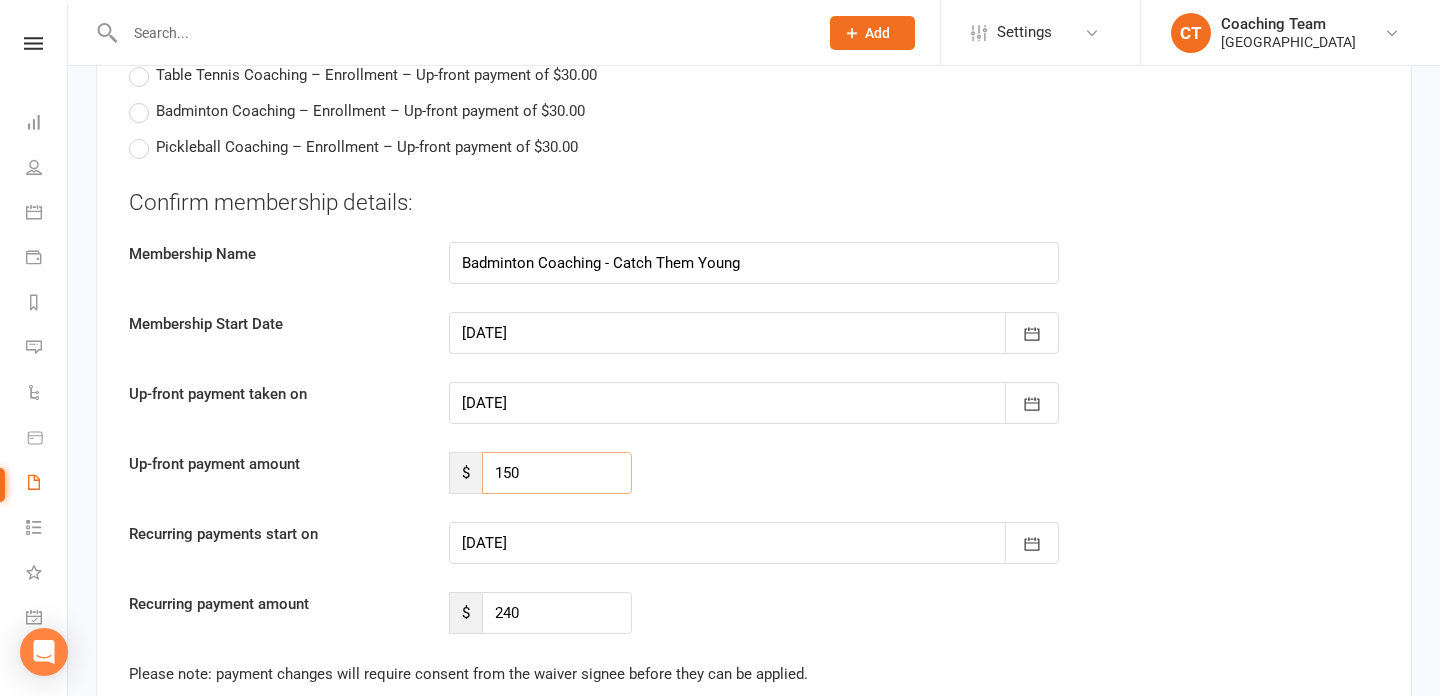 type on "150" 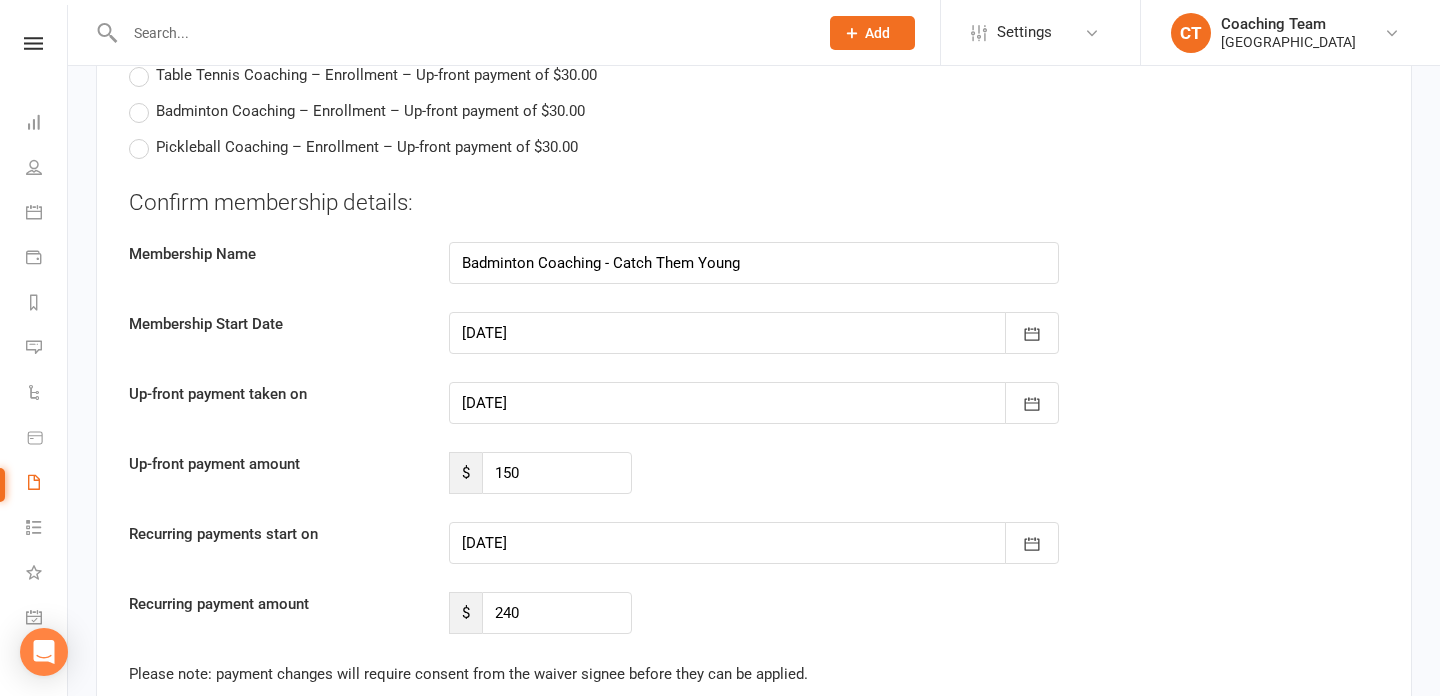 click at bounding box center (754, 543) 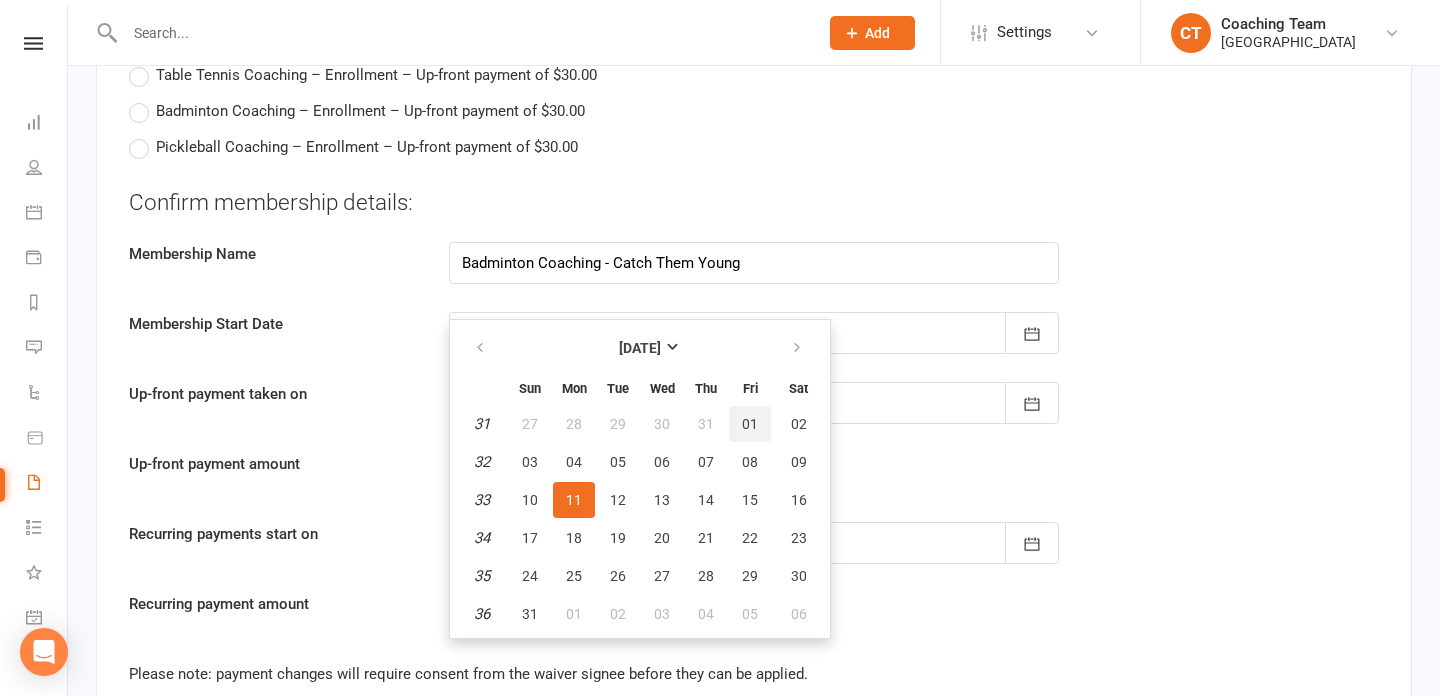 click on "01" at bounding box center (750, 424) 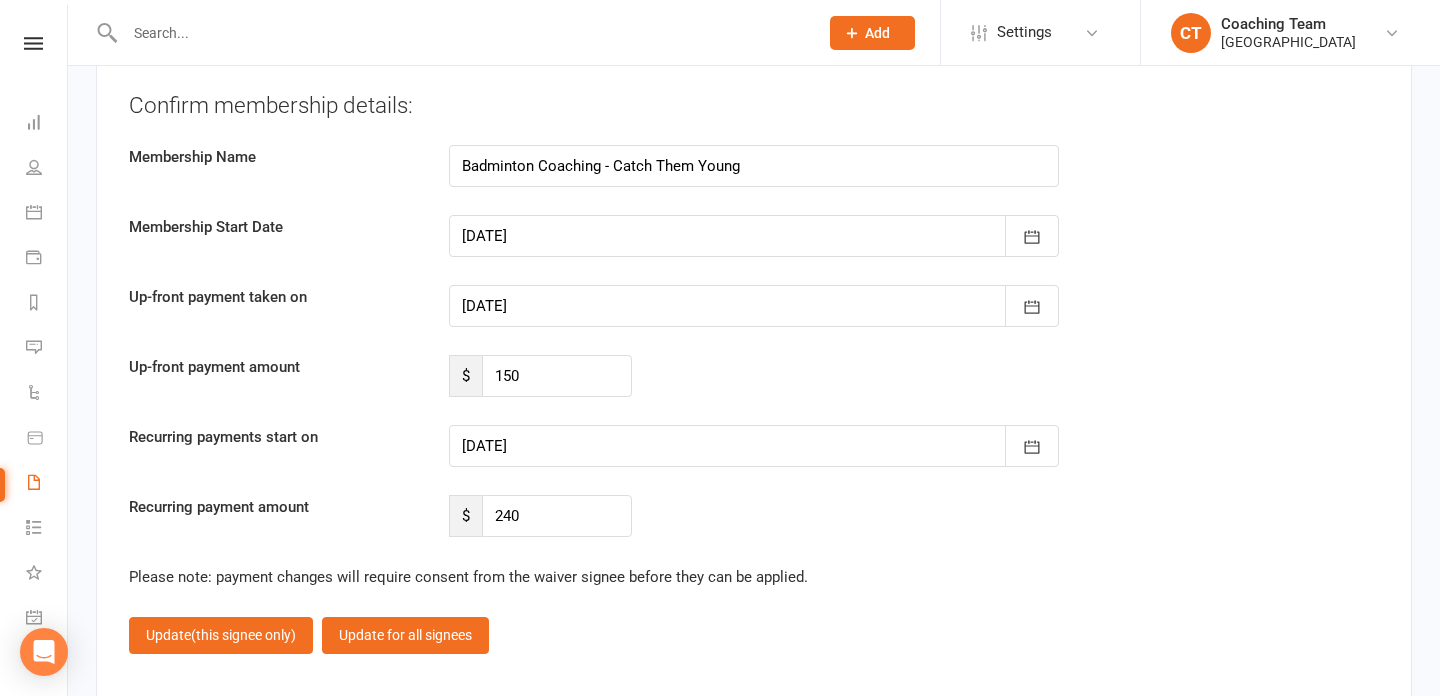 scroll, scrollTop: 4757, scrollLeft: 0, axis: vertical 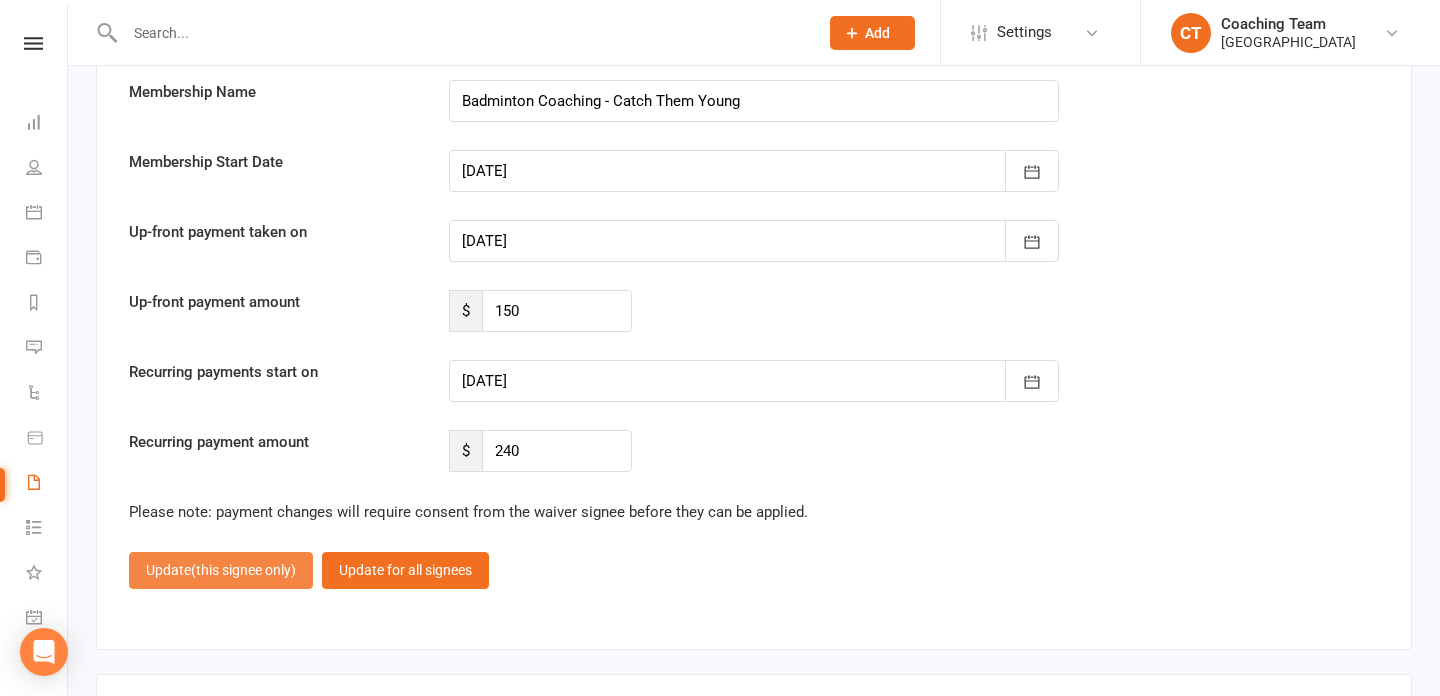 click on "(this signee only)" at bounding box center [243, 570] 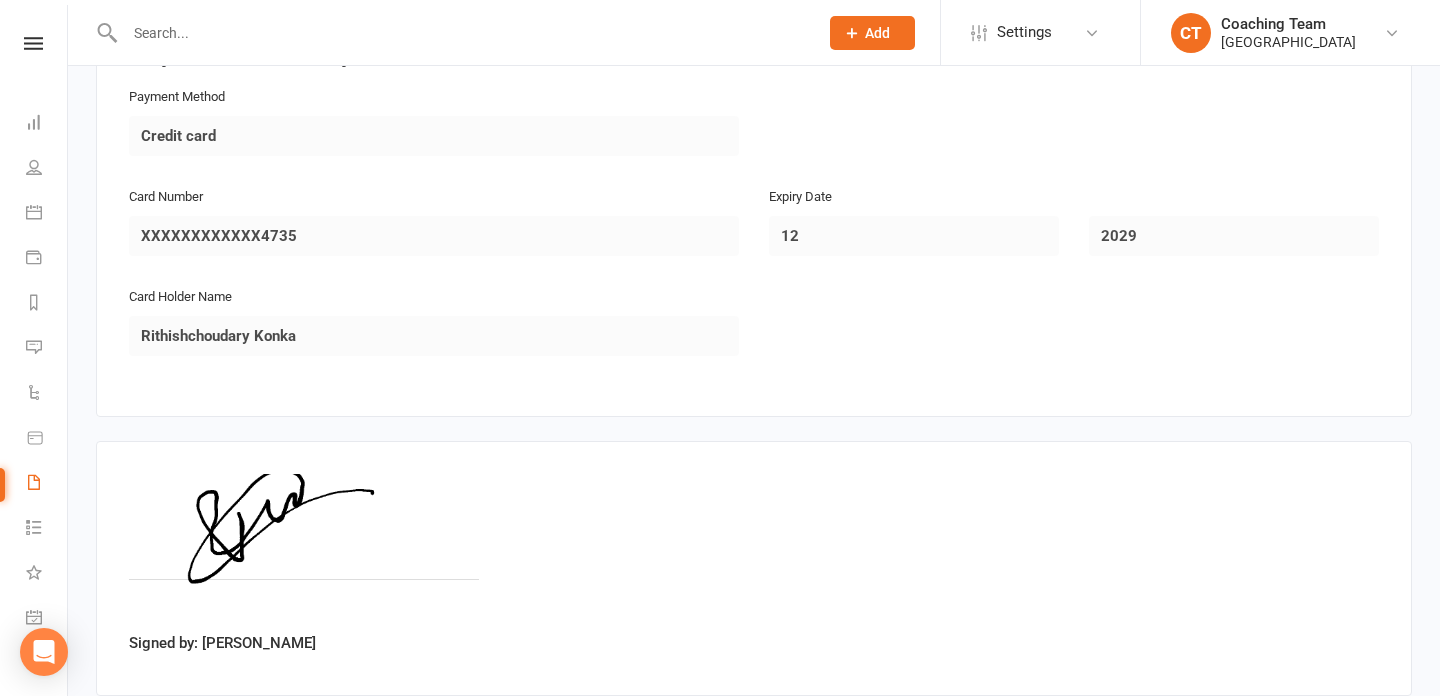 scroll, scrollTop: 2759, scrollLeft: 0, axis: vertical 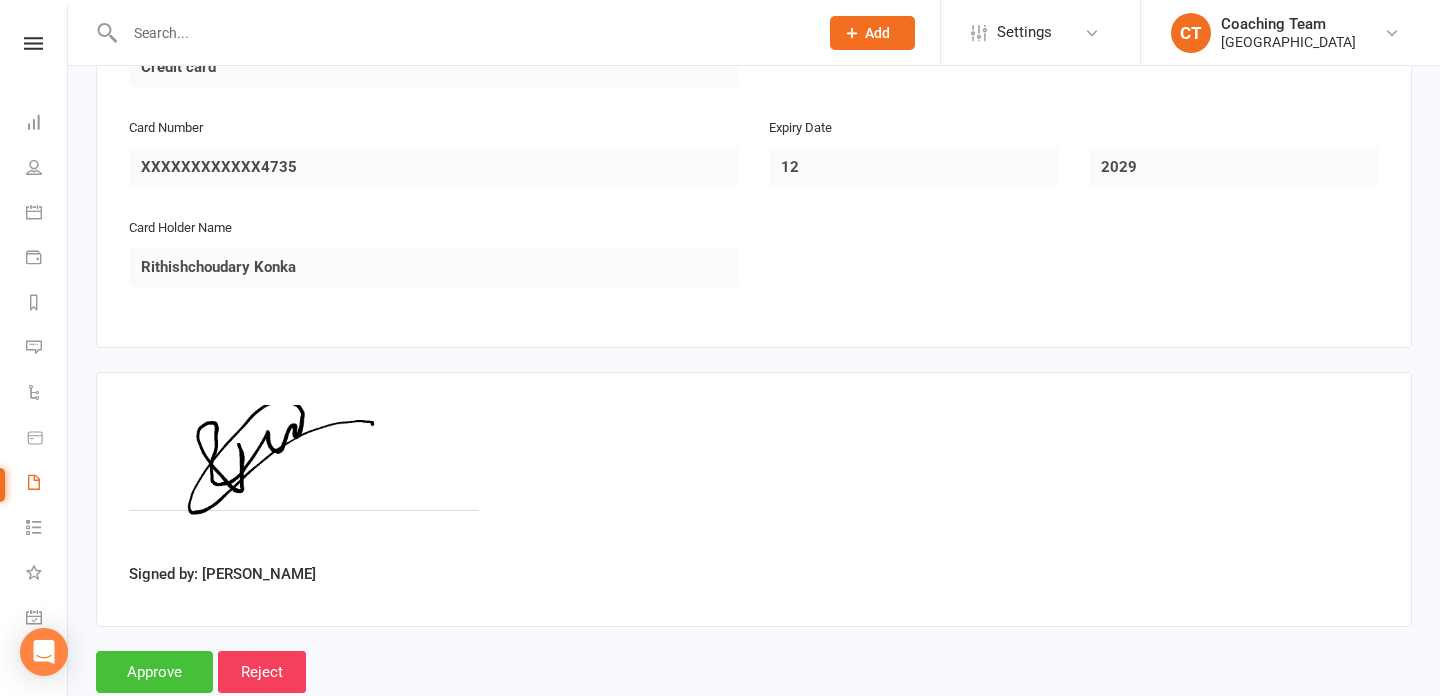 click on "Approve" at bounding box center (154, 672) 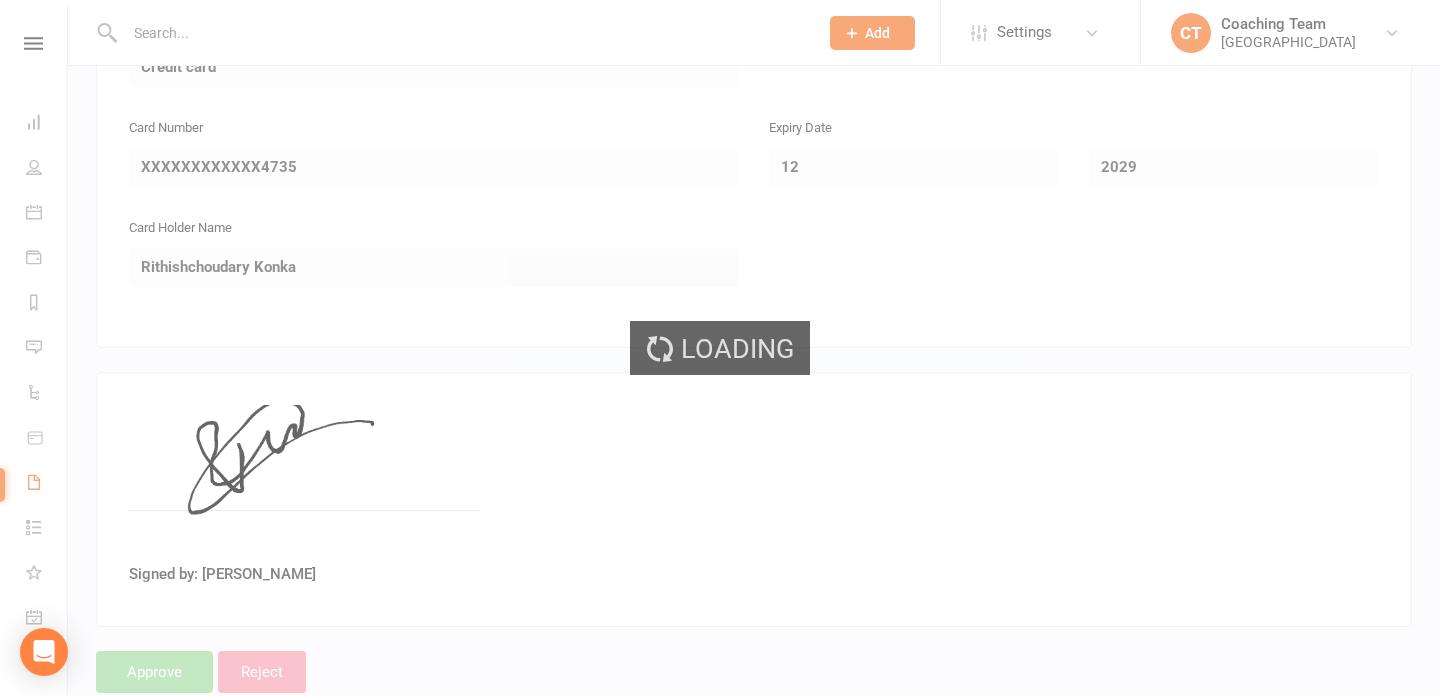 scroll, scrollTop: 0, scrollLeft: 0, axis: both 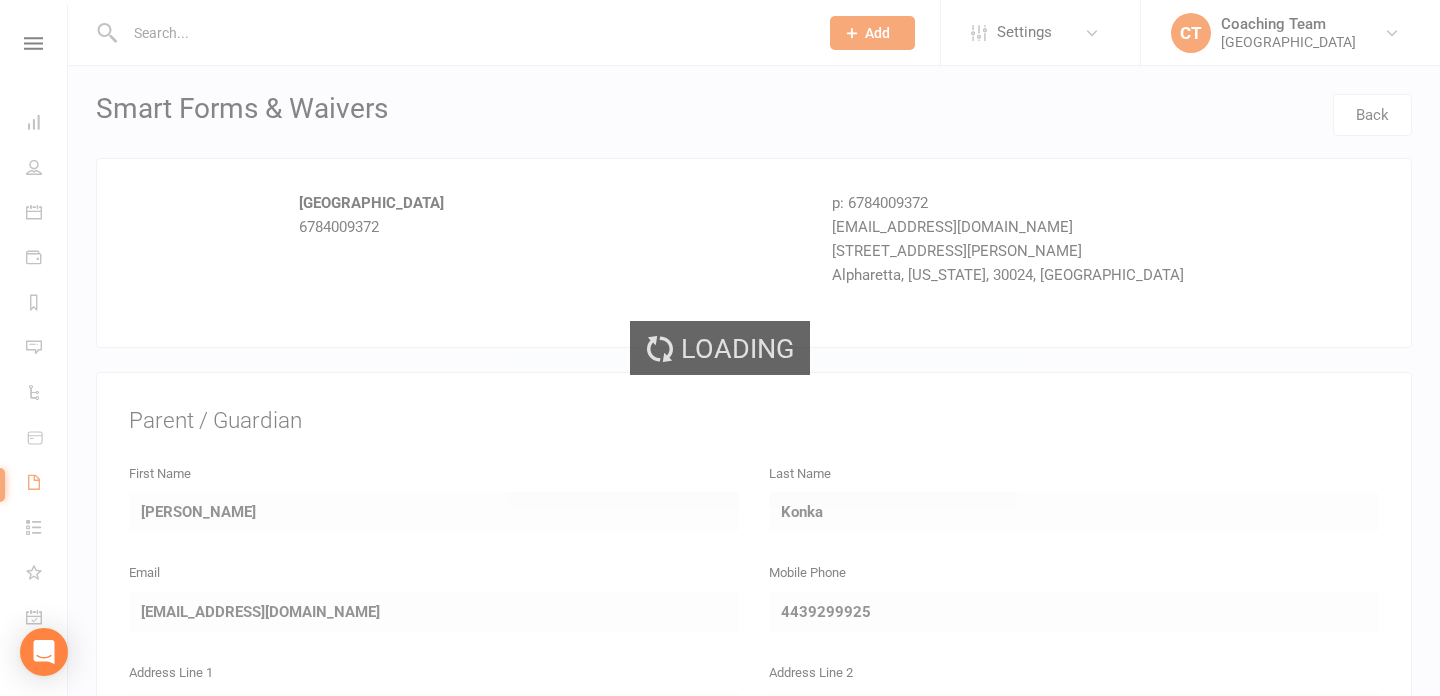 select on "25" 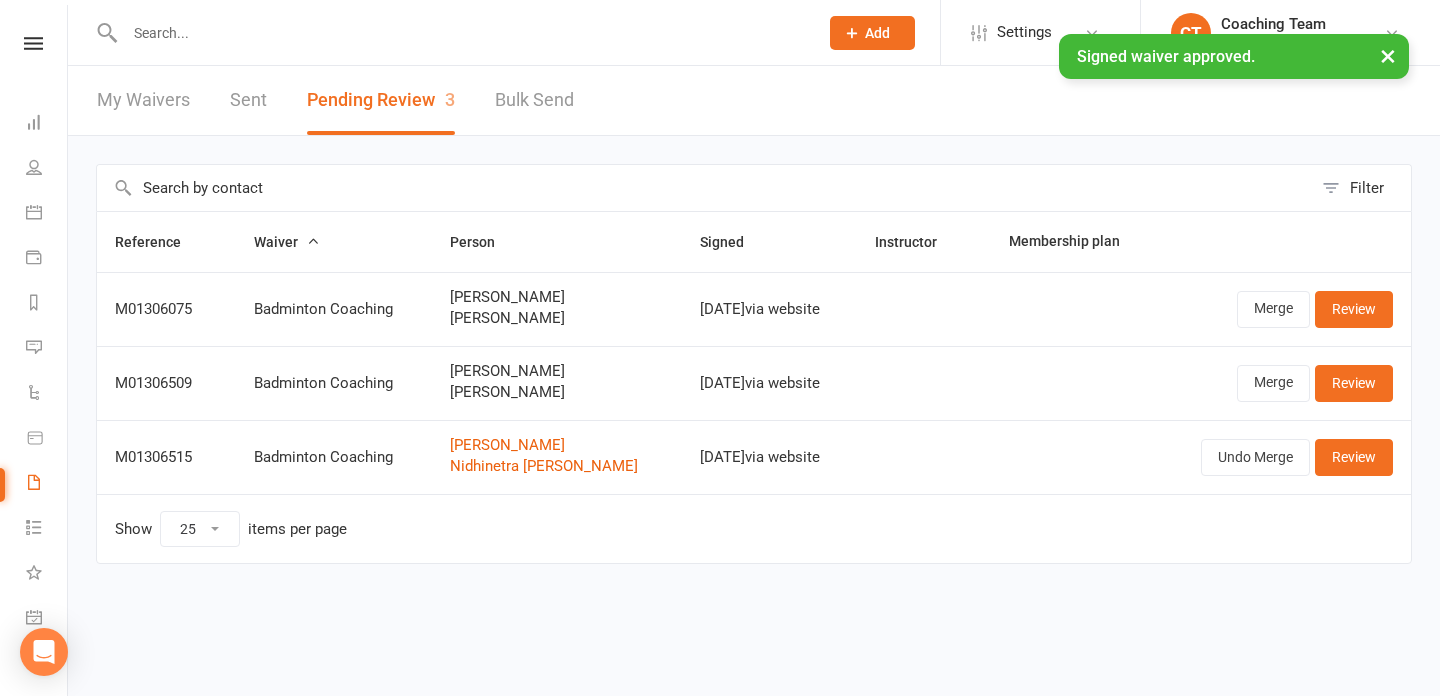 click at bounding box center [461, 33] 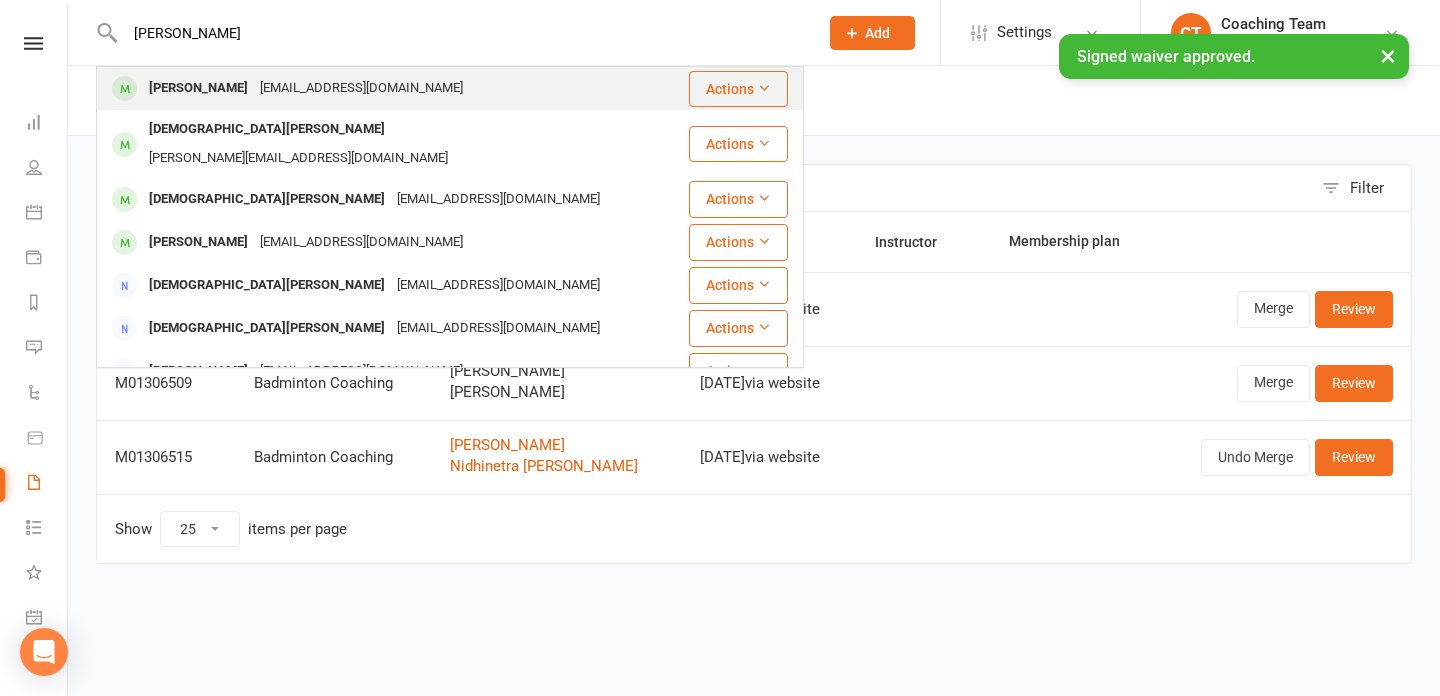 type on "jishnu" 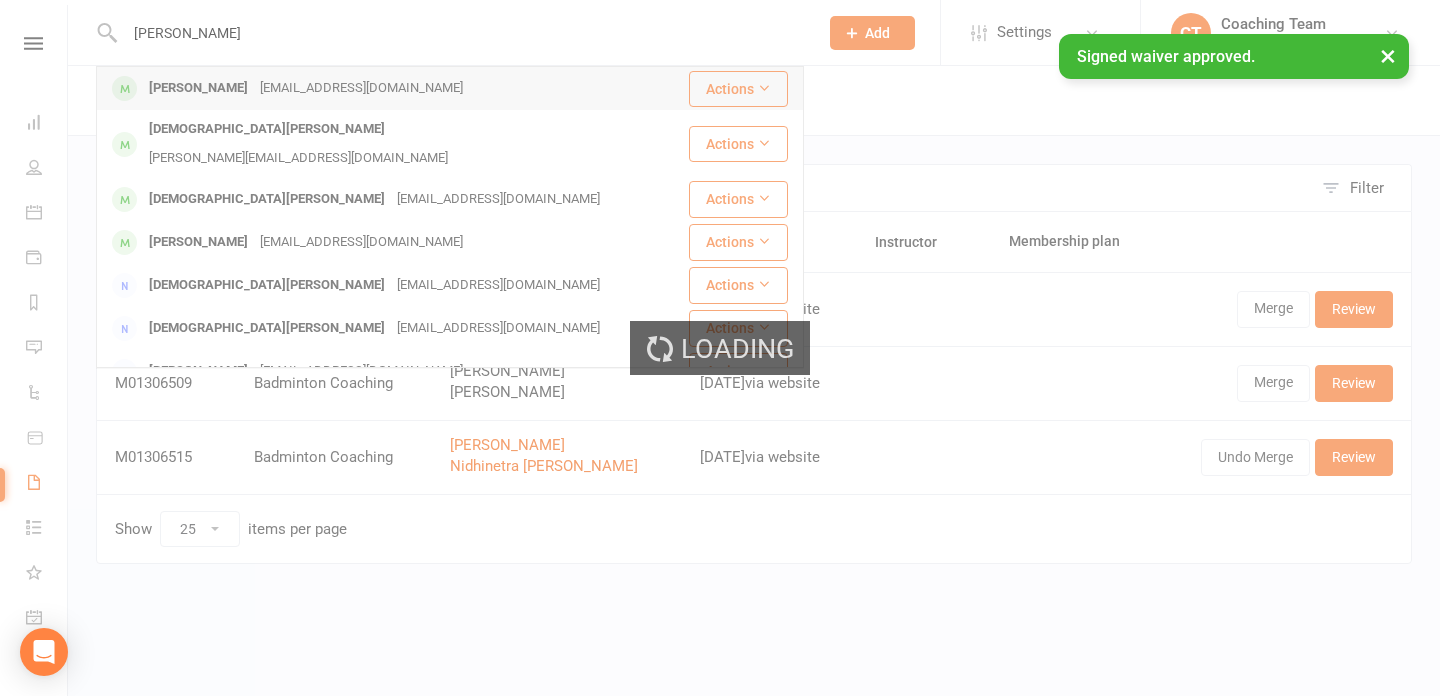 type 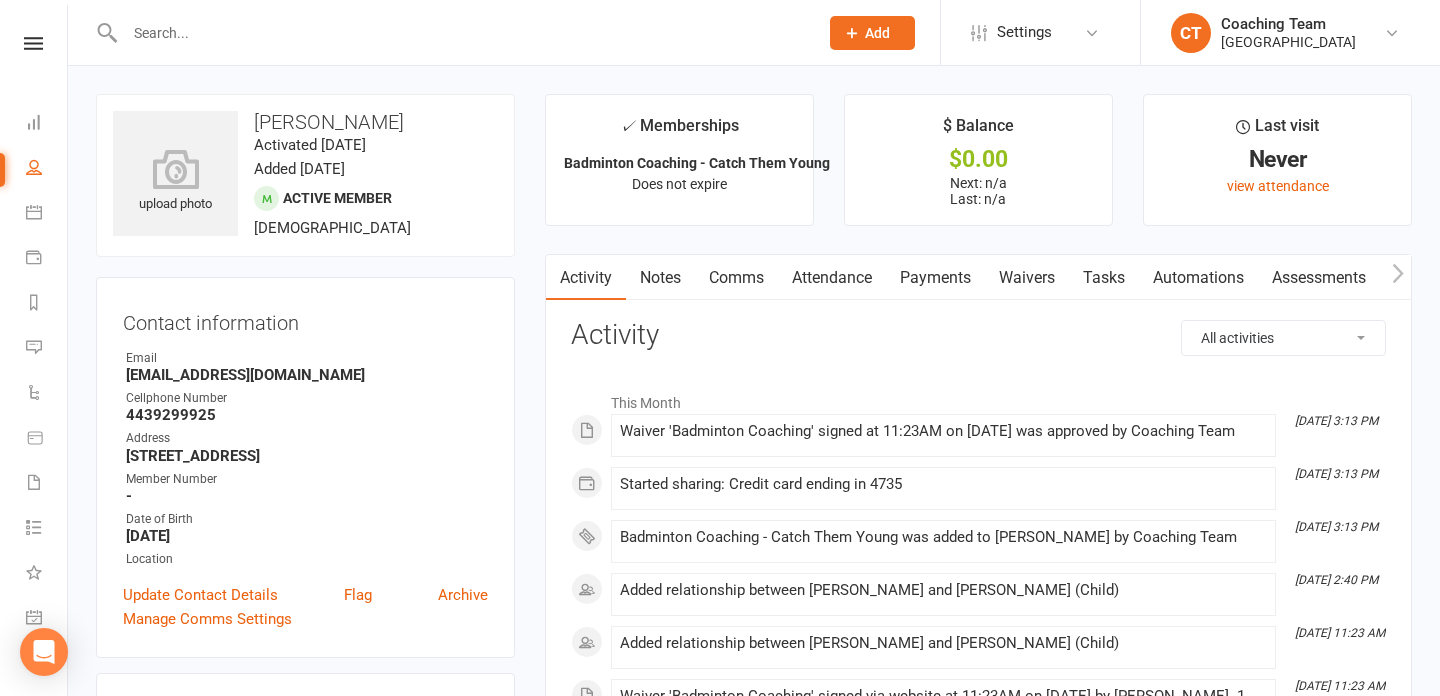 click on "Comms" at bounding box center (736, 278) 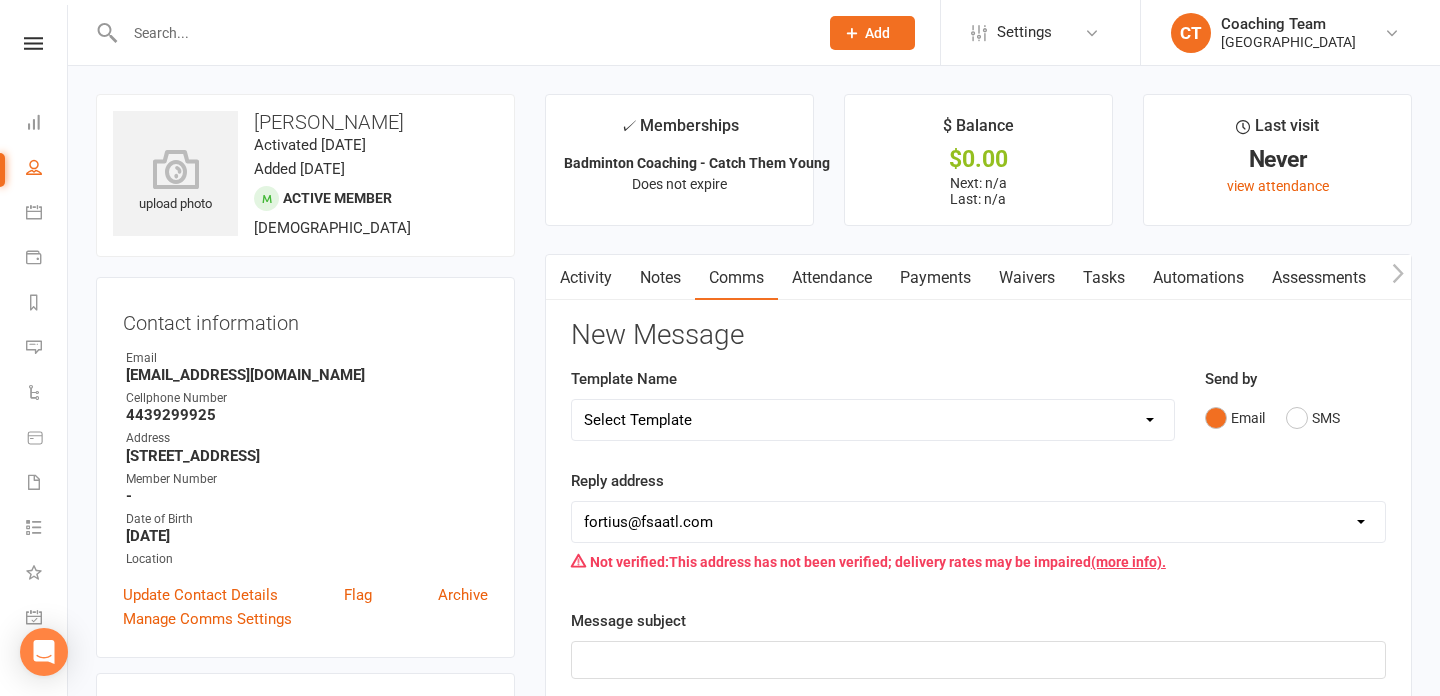 click on "Select Template [Email] Pickleball Court Schedule [Email] FSA Coaching | Makeup Class Request [Email] FSA Coaching | New Enrollment | Training Schedule Confirmation [Email] FSA Coaching | Payment Adjustment Request [Email] FSA Summer Camp | Attendance And Payments [SMS] [Default template - review before using] Appointment reminder [SMS] [Default template - review before using] Failed payment [SMS] [Default template - review before using] Flash sale [SMS] [Default template - review before using] Follow up from free trial class [SMS] [Default template - review before using] Inactive member [SMS] [Default template - review before using] Initial response to enquiry [SMS] [Default template - review before using] Membership upgrade [SMS] [Default template - review before using] Missed class [SMS] [Default template - review before using] Payment paid [SMS] [Default template - review before using] Referral [SMS] [Default template - review before using] Request for review [Email] Badminton Court Schedule" at bounding box center (873, 420) 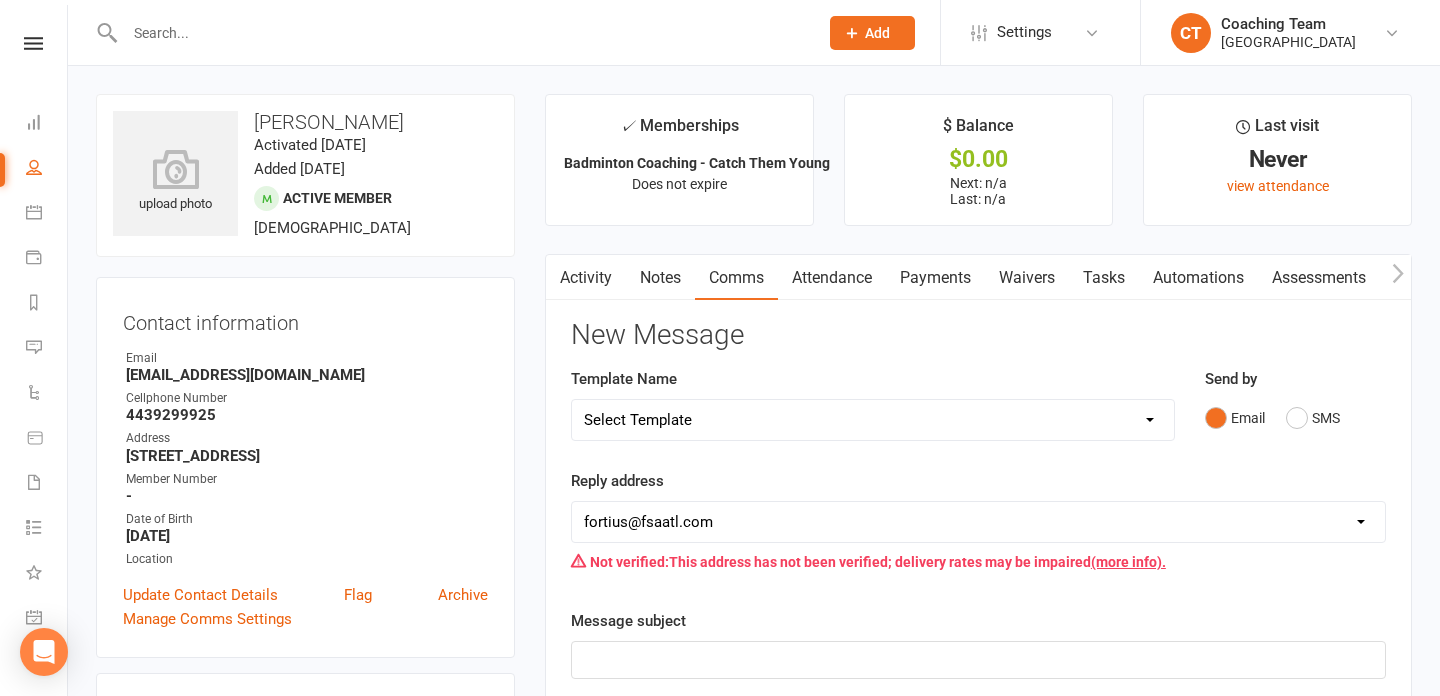 select on "2" 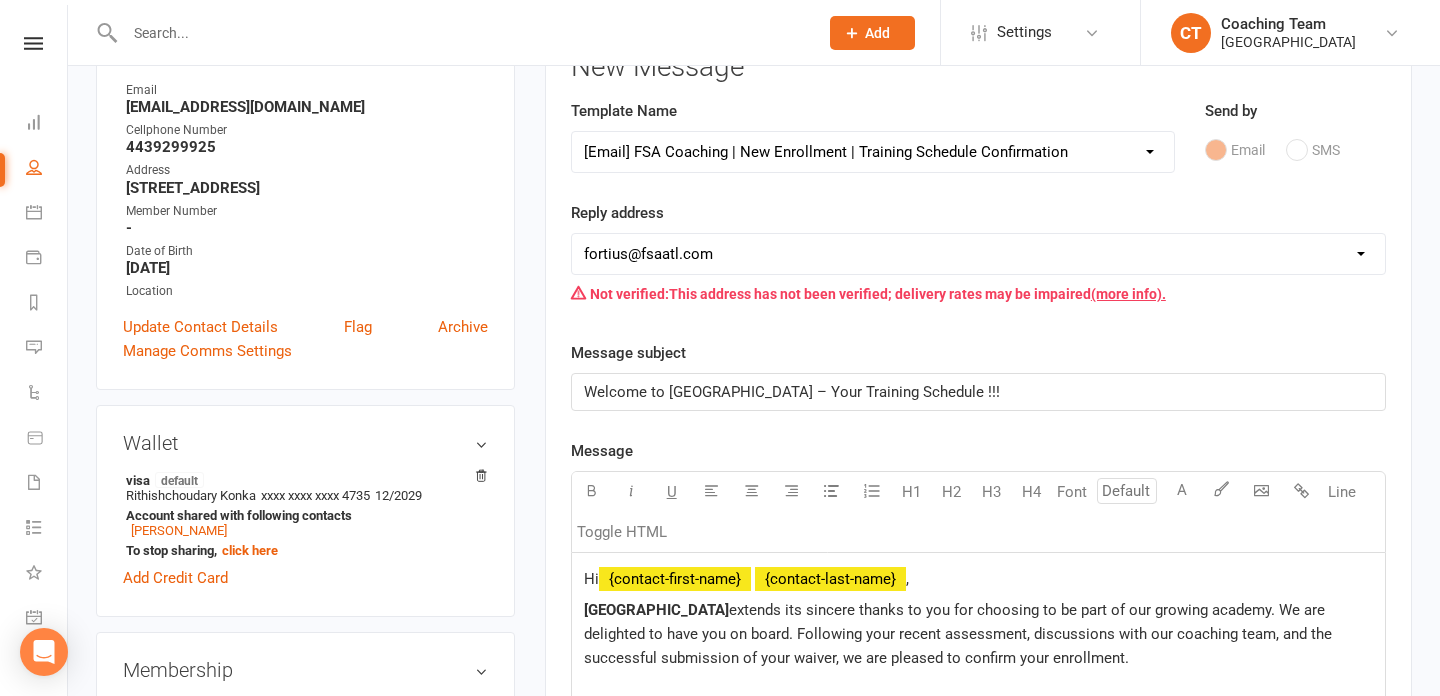 scroll, scrollTop: 269, scrollLeft: 0, axis: vertical 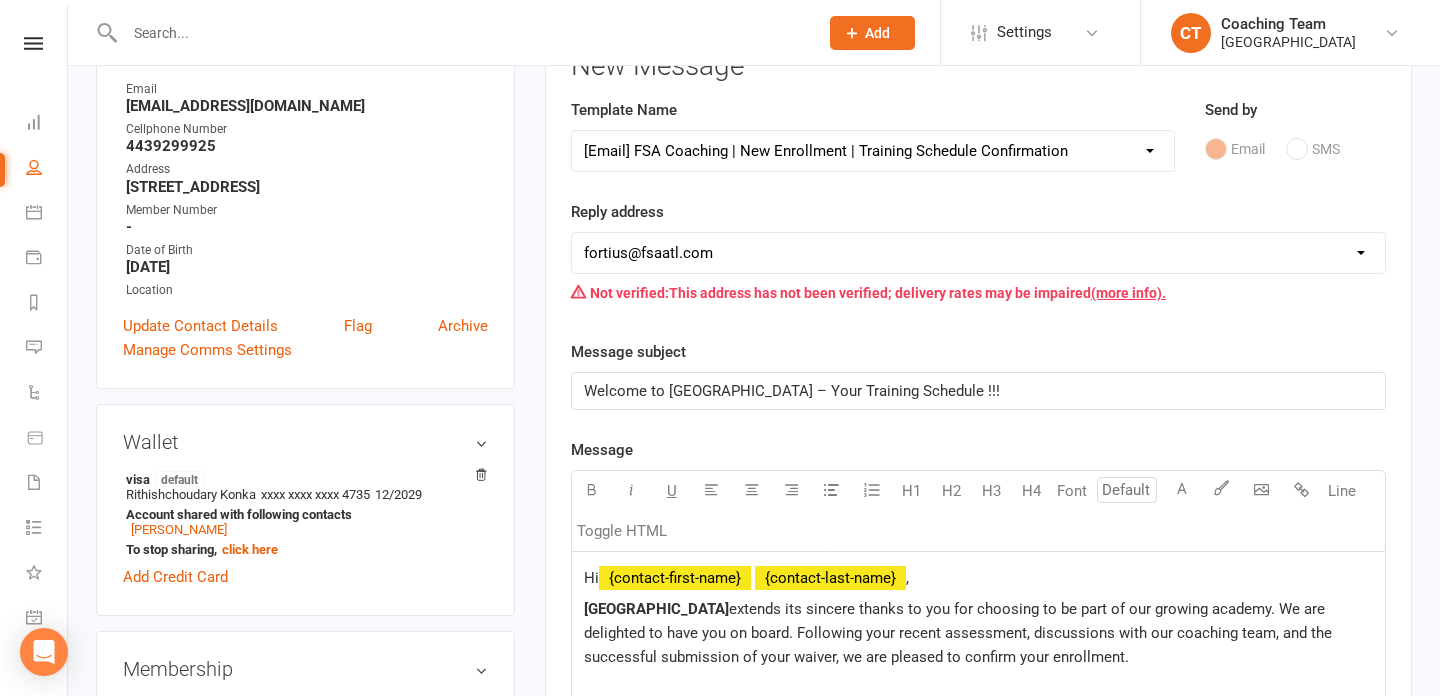 click on "hello@clubworx.com fortius@fsaatl.com satish@gameandgrillatl.com coaching@gameandgrillatl.com mrk@fsaatl.com uday@fsaatl.com vishnu@gameandgrillatl.com aj@fsaatl.com gopi@fsaatl.com" at bounding box center [978, 253] 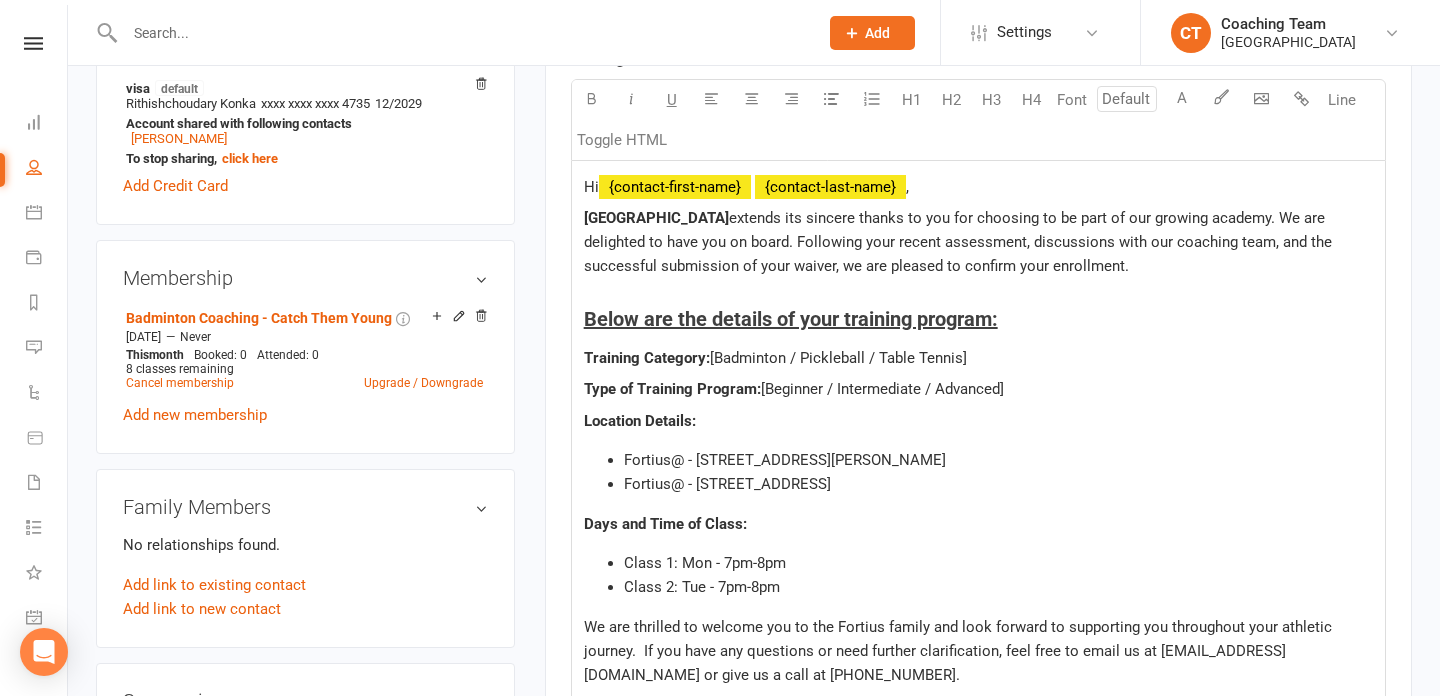 scroll, scrollTop: 671, scrollLeft: 0, axis: vertical 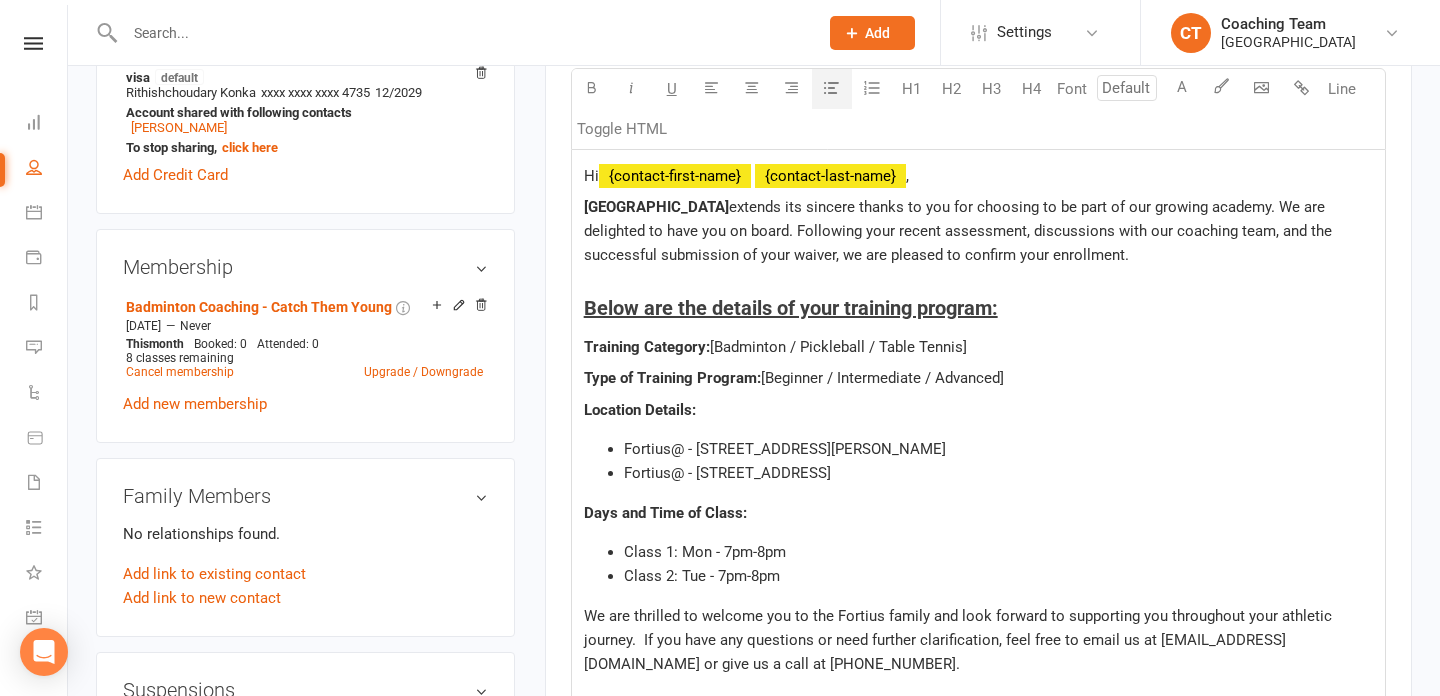 drag, startPoint x: 964, startPoint y: 462, endPoint x: 596, endPoint y: 472, distance: 368.13583 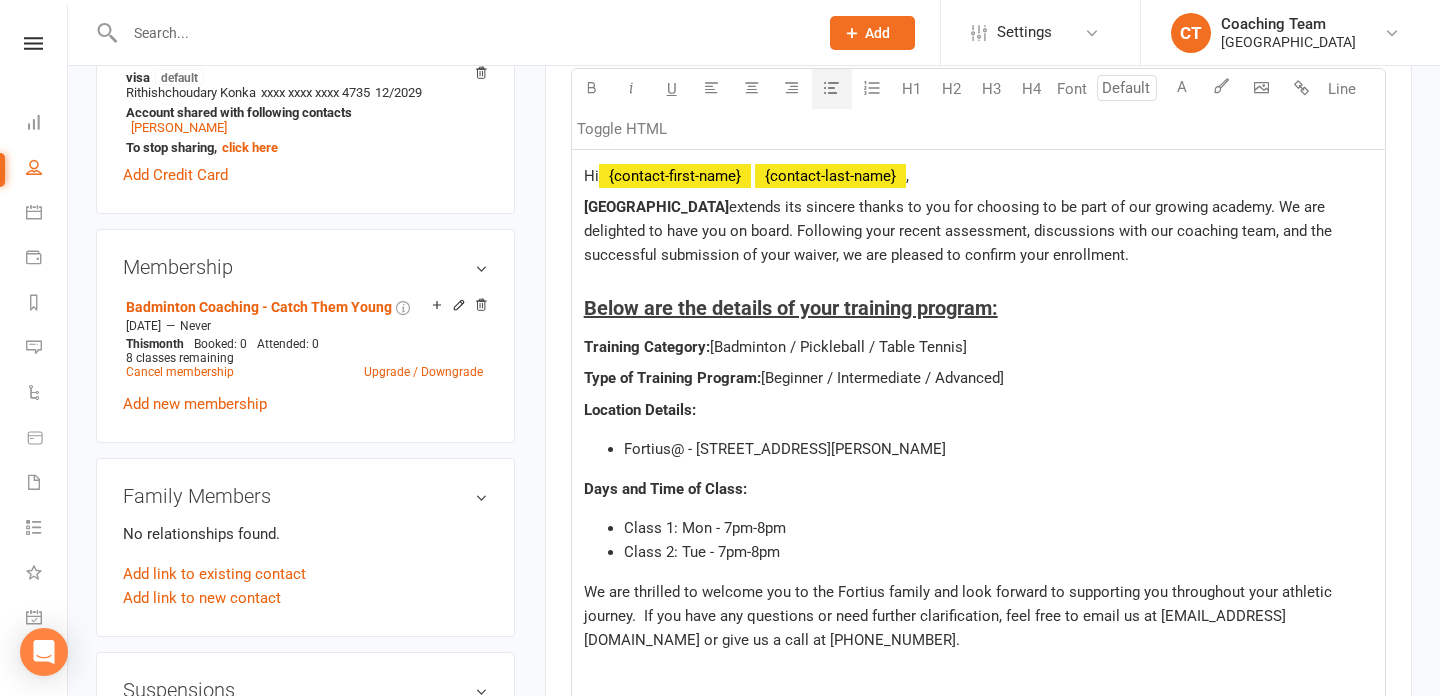 click on "Class 1: Mon - 7pm-8pm" 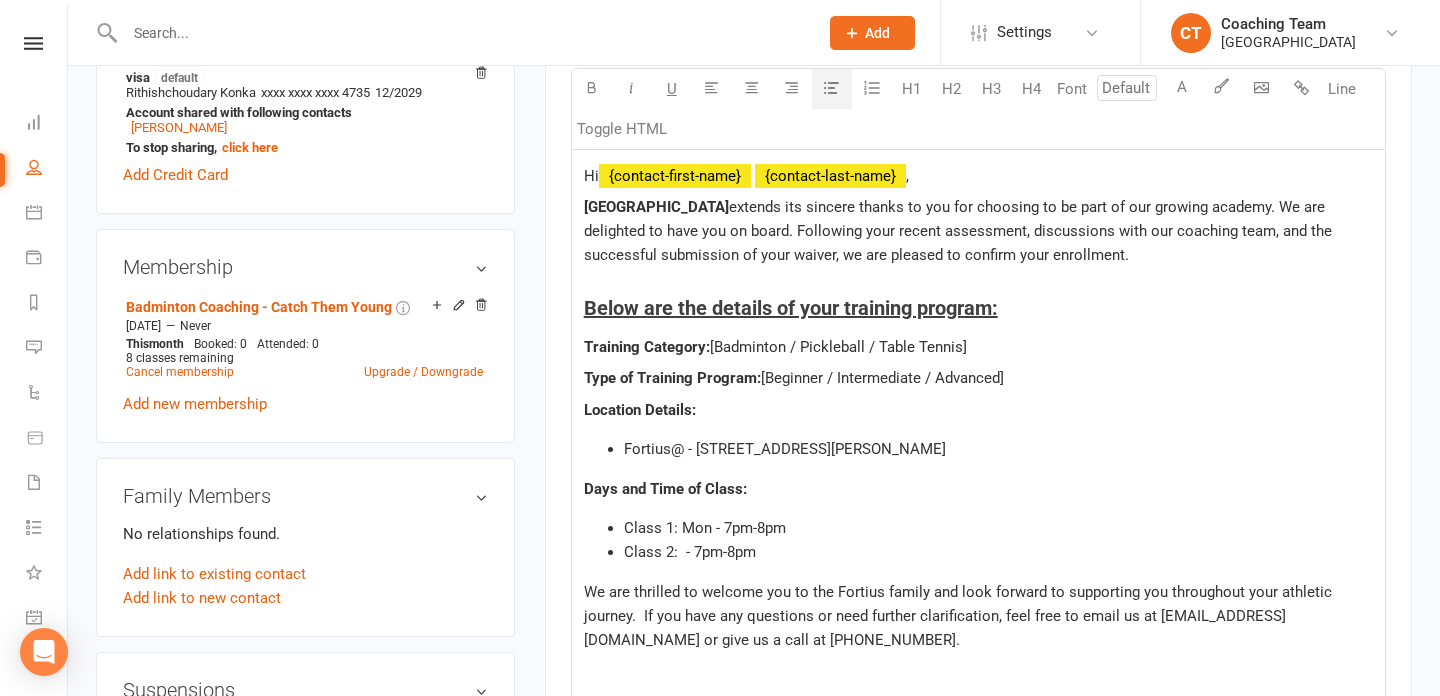 type 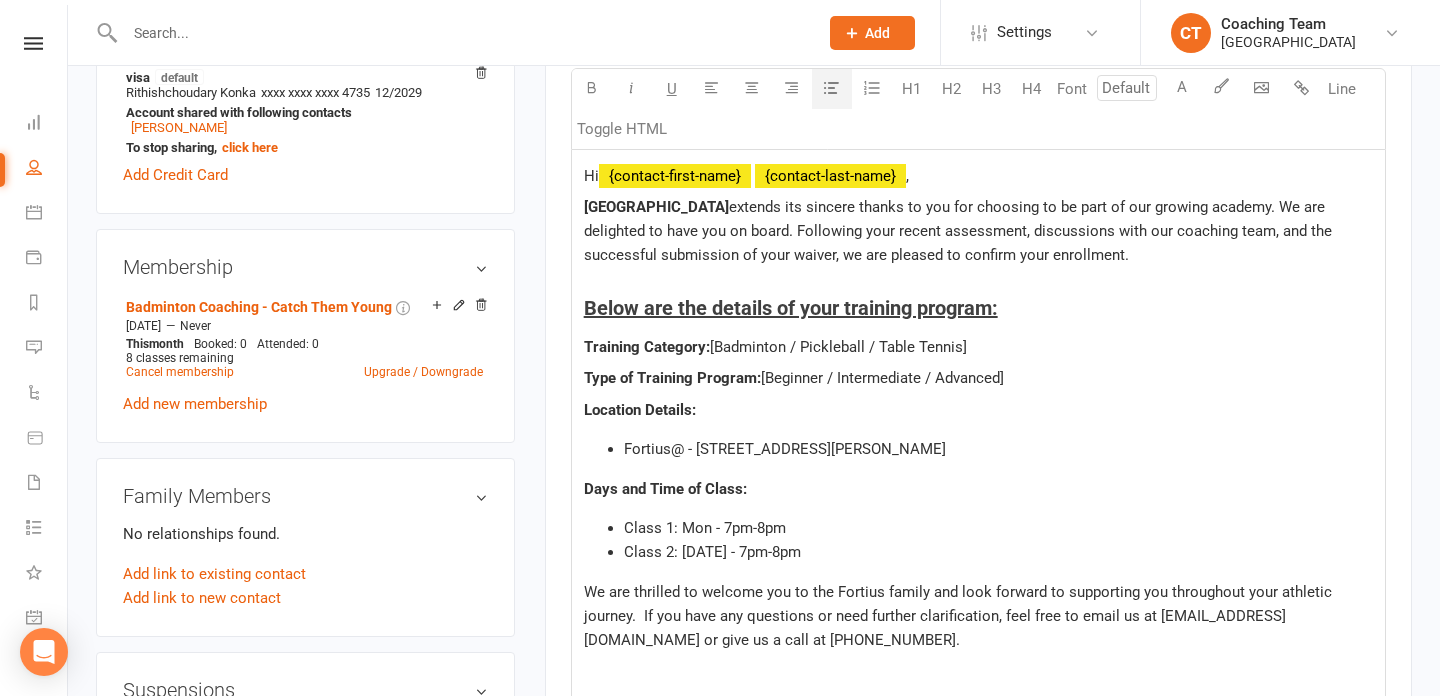 click on "Class 1: Mon - 7pm-8pm" 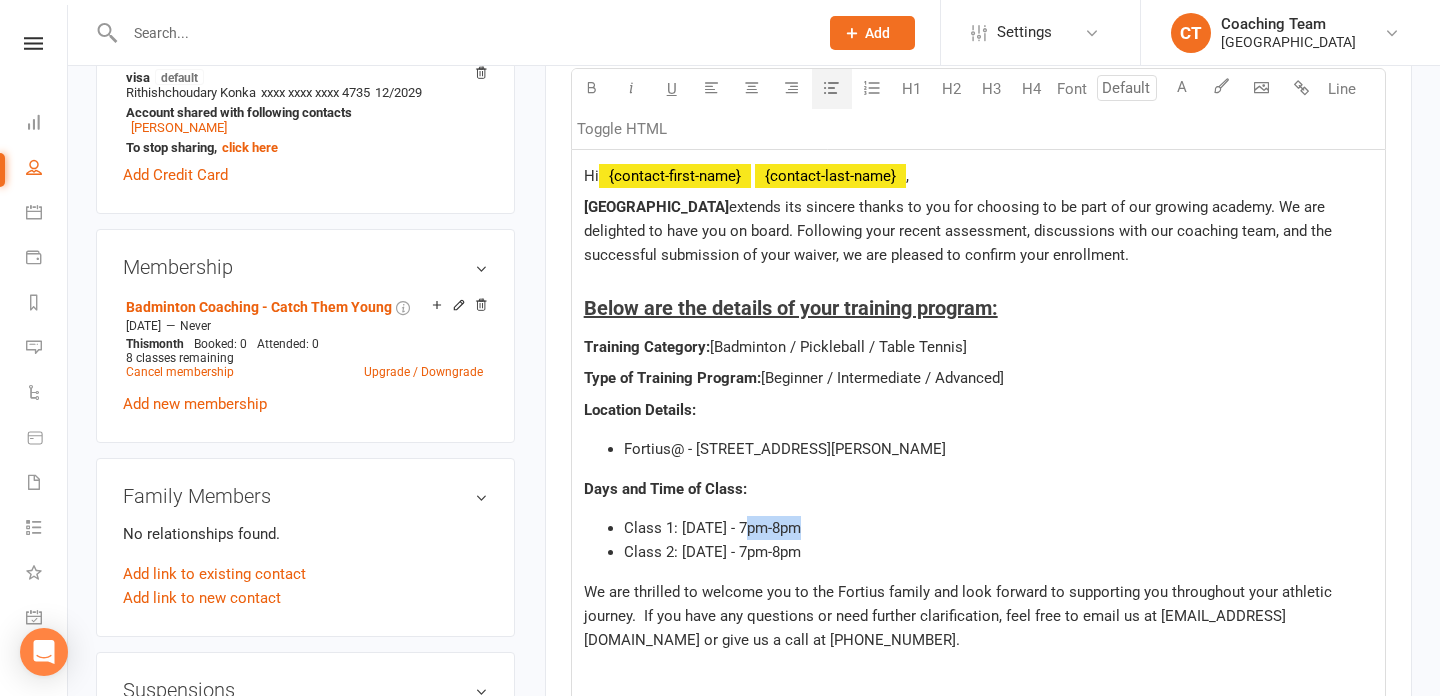 drag, startPoint x: 816, startPoint y: 524, endPoint x: 752, endPoint y: 527, distance: 64.070274 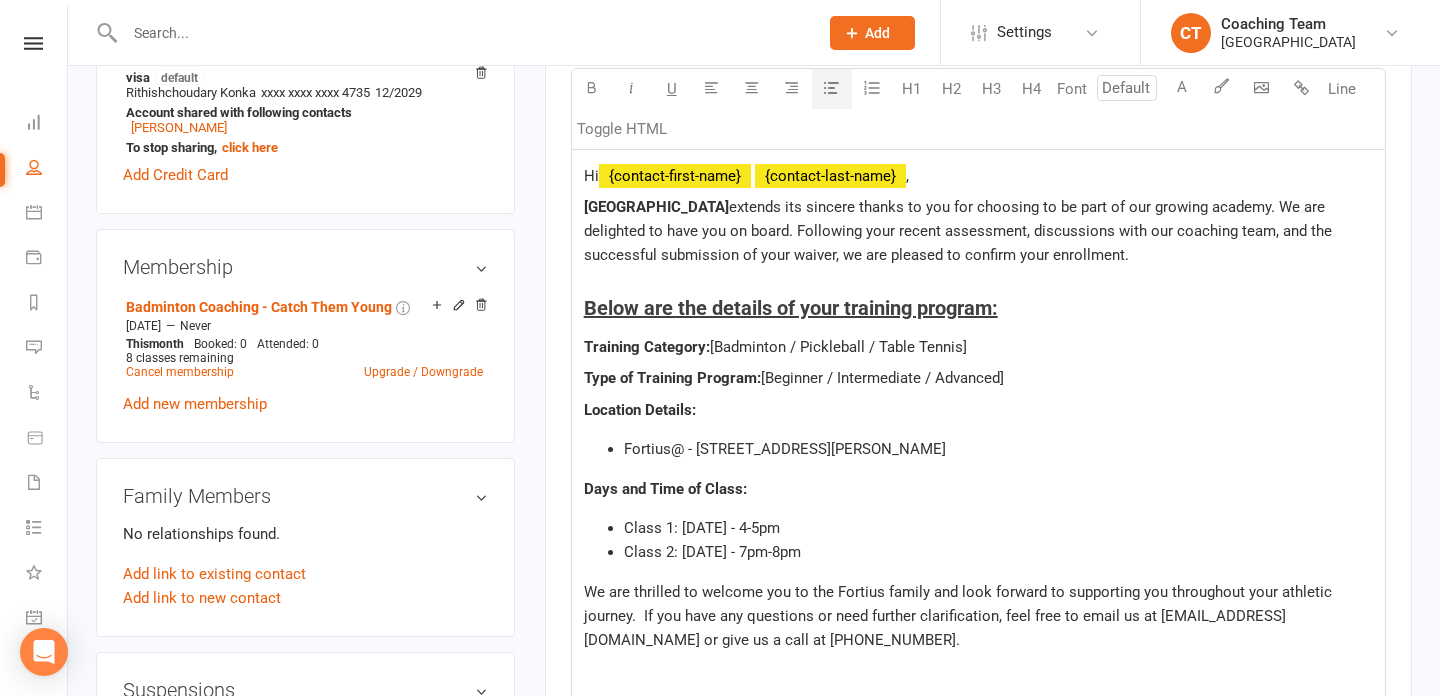 click on "Class 2: Thursday - 7pm-8pm" 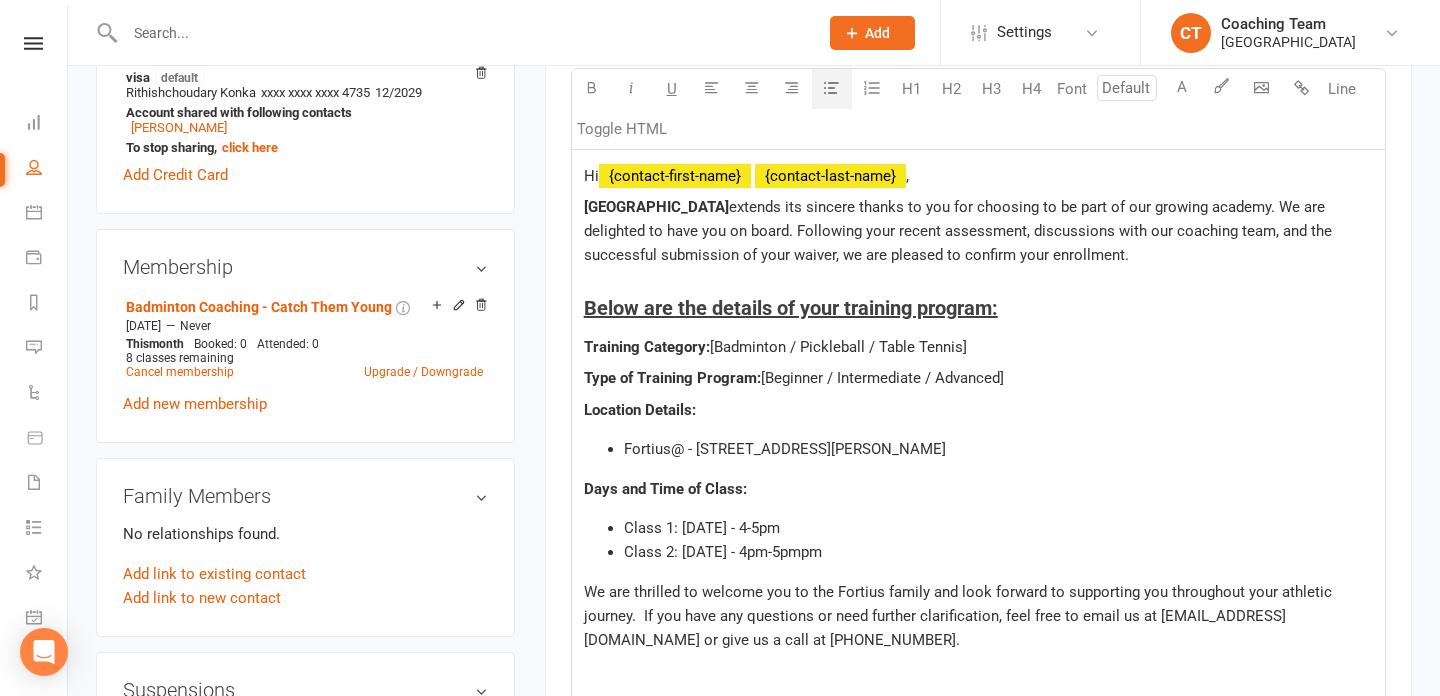 click on "Class 1: Monday - 4-5pm" 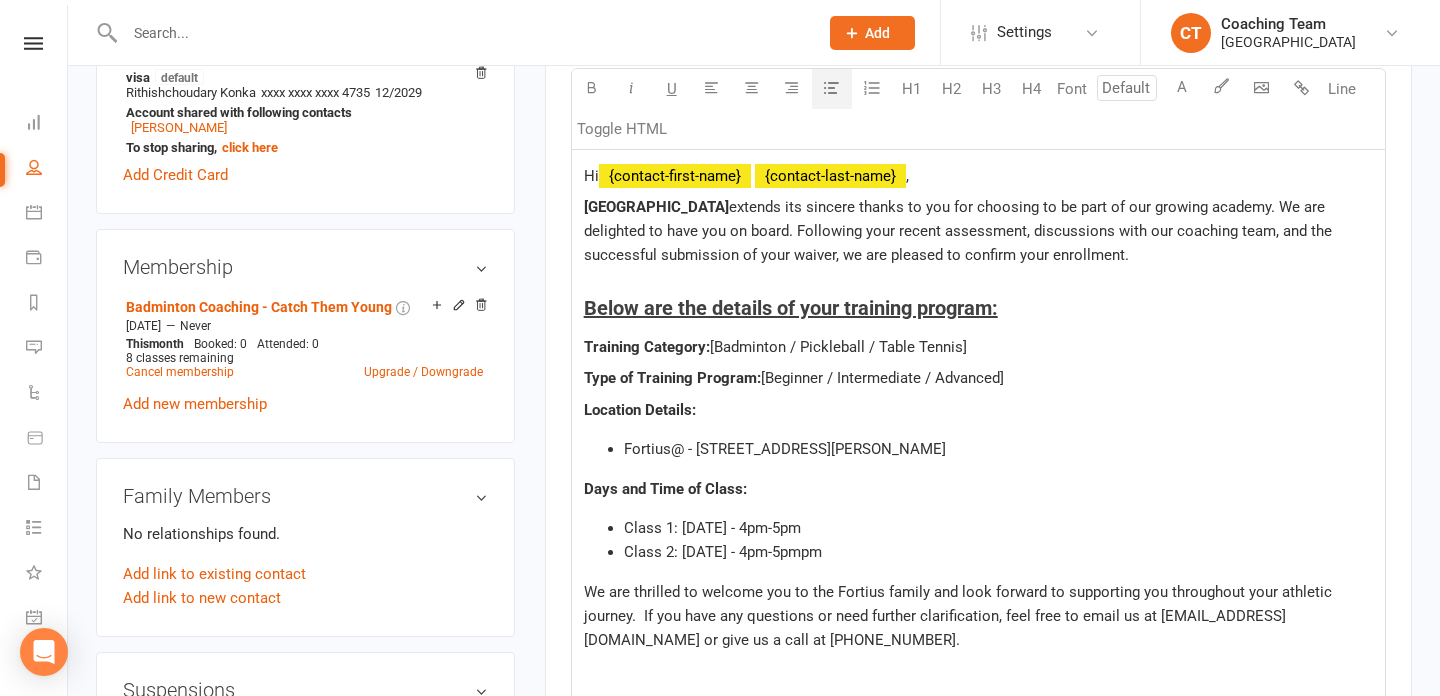 click on "Class 2: Thursday - 4pm-5pmpm" 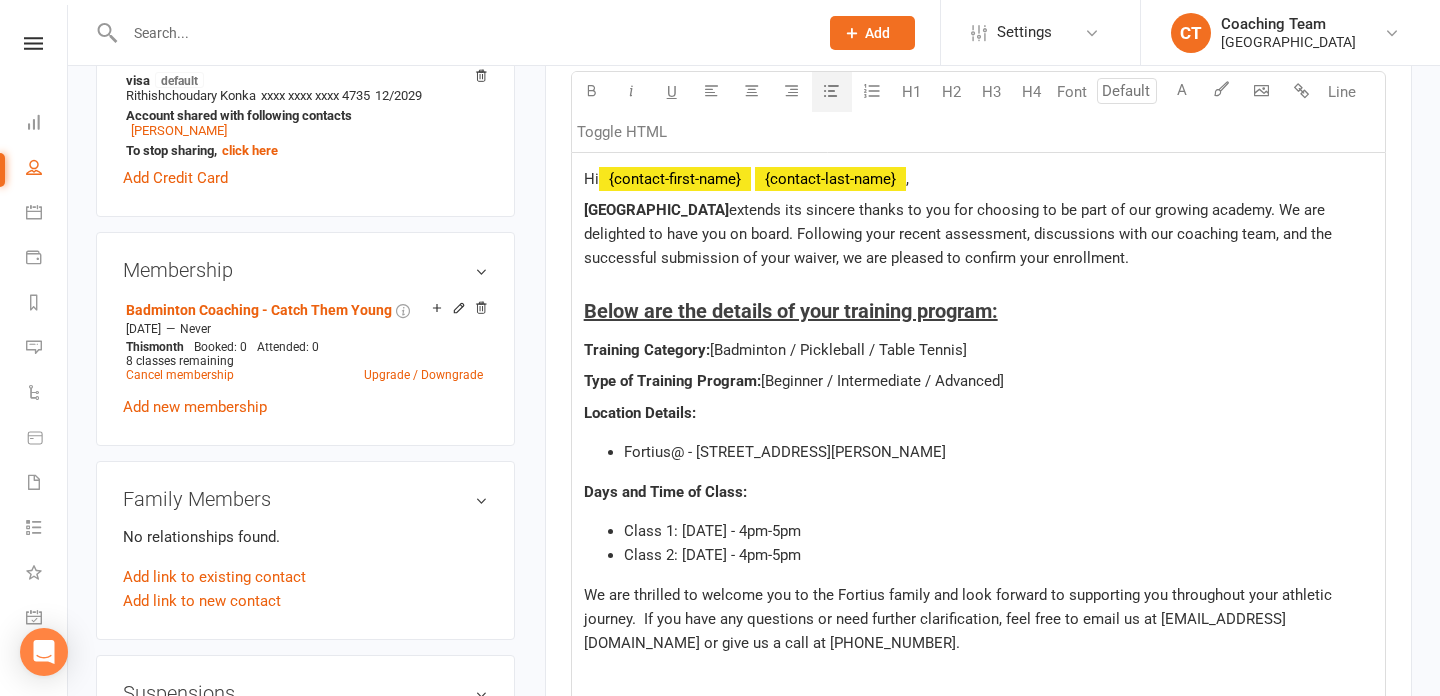 scroll, scrollTop: 662, scrollLeft: 0, axis: vertical 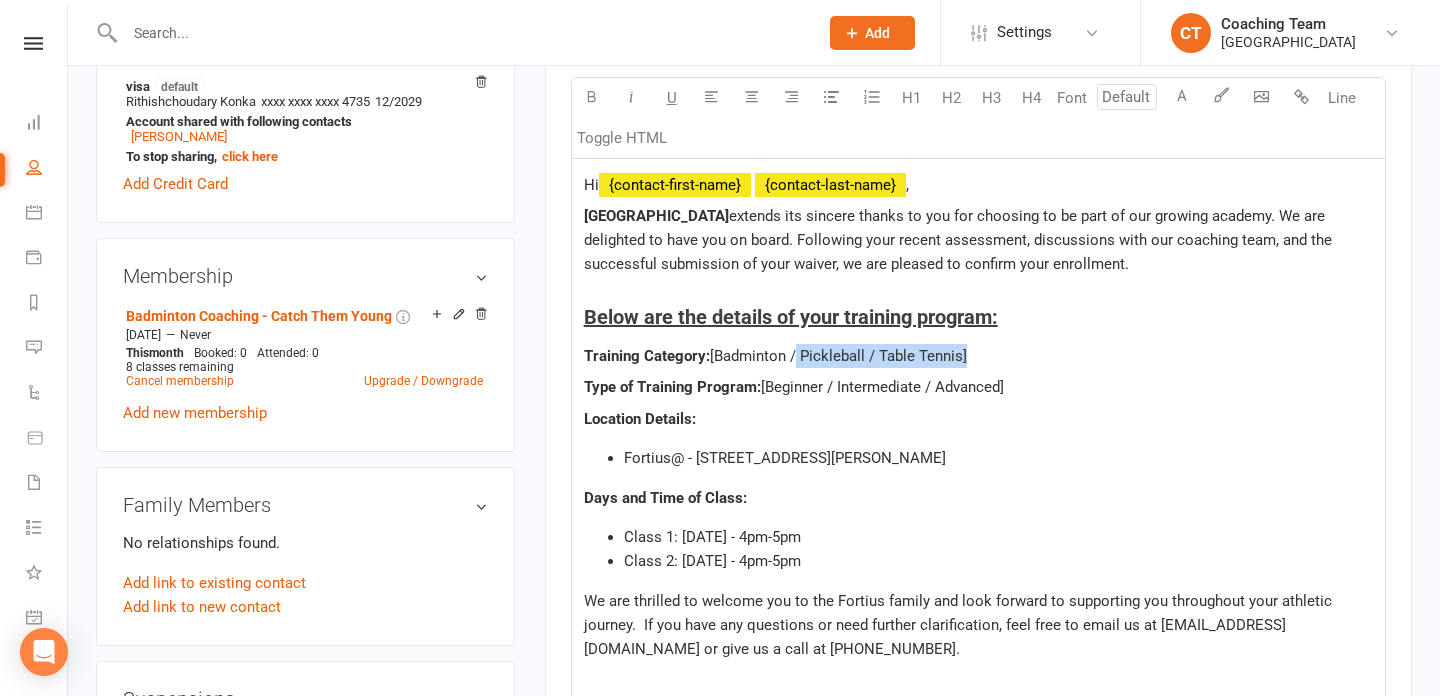 drag, startPoint x: 960, startPoint y: 355, endPoint x: 795, endPoint y: 351, distance: 165.04848 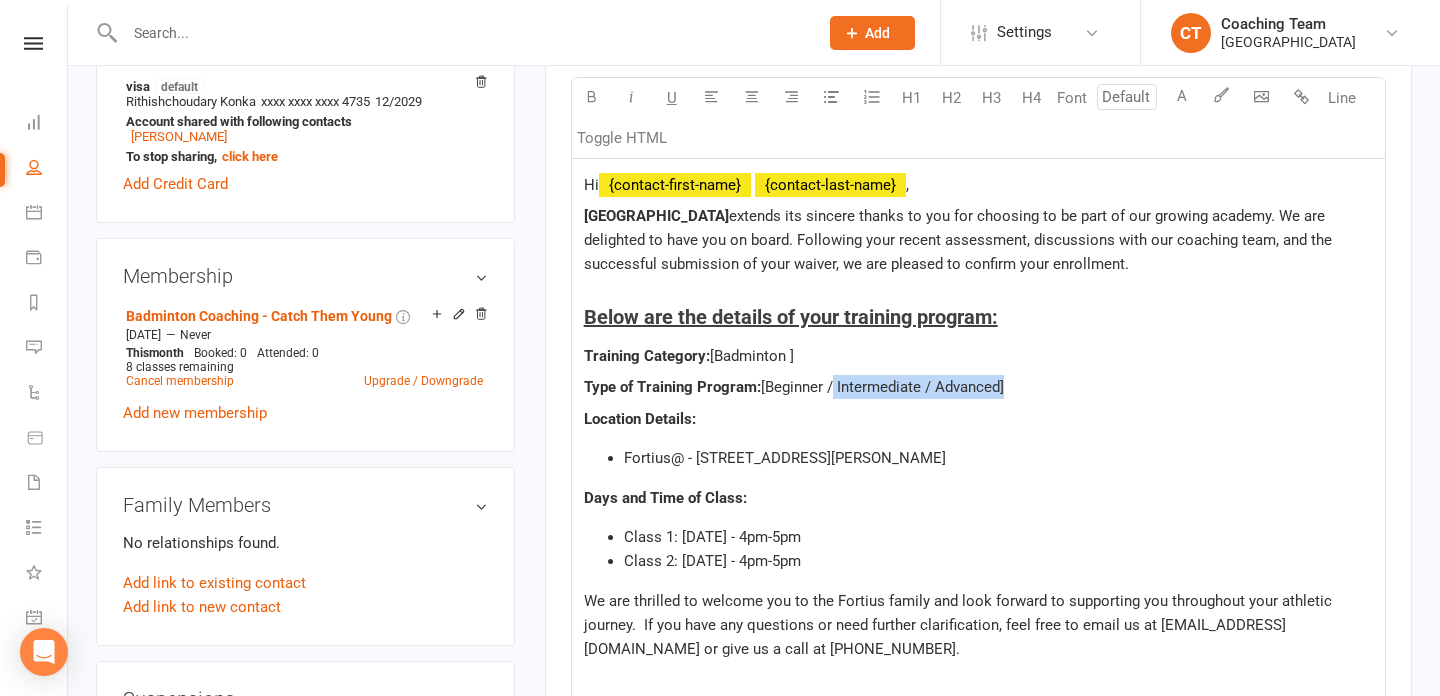 drag, startPoint x: 1001, startPoint y: 386, endPoint x: 828, endPoint y: 382, distance: 173.04623 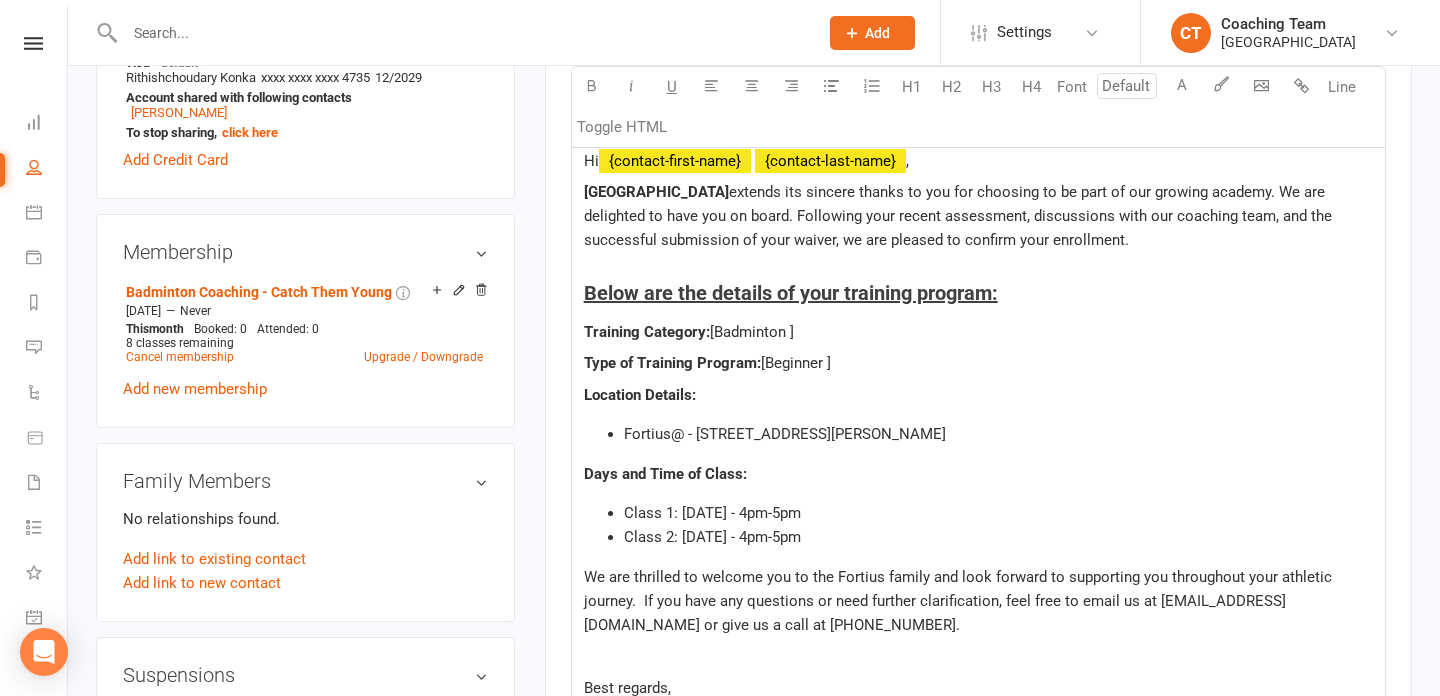 scroll, scrollTop: 685, scrollLeft: 0, axis: vertical 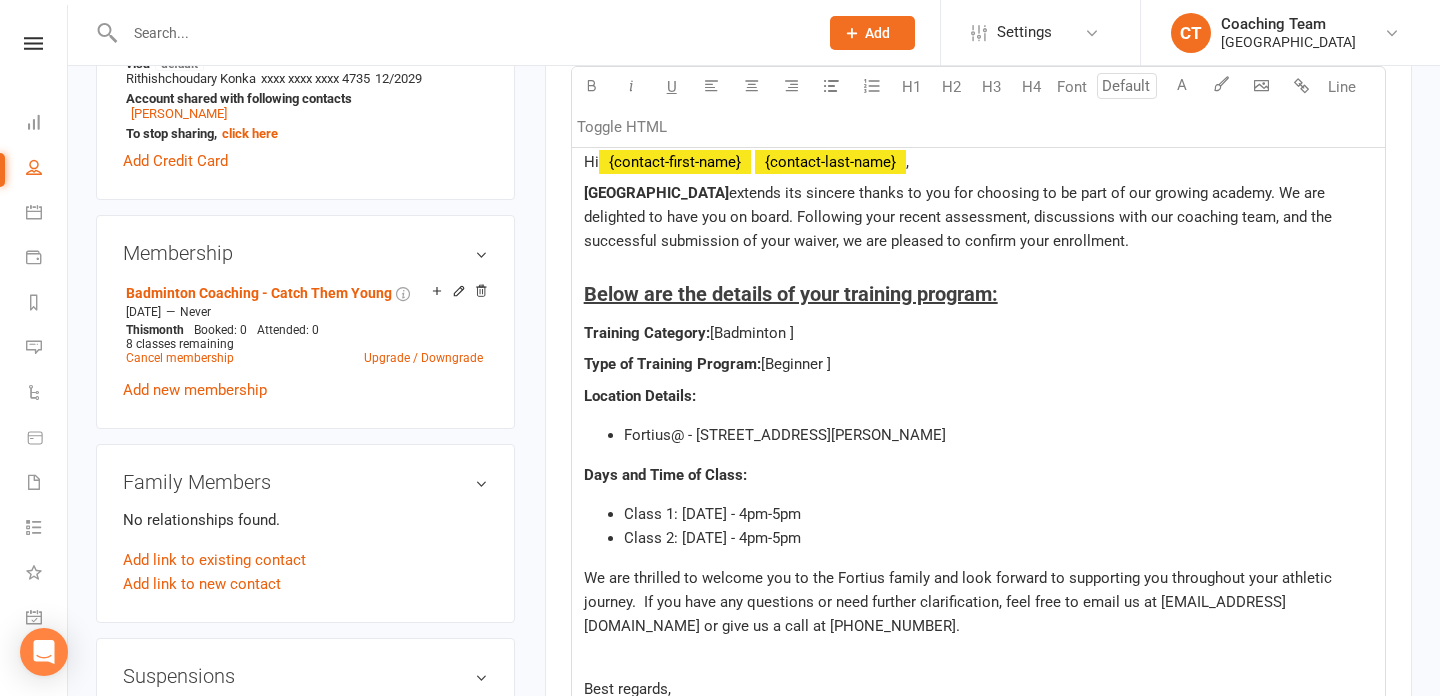 click on "[Beginner ]" 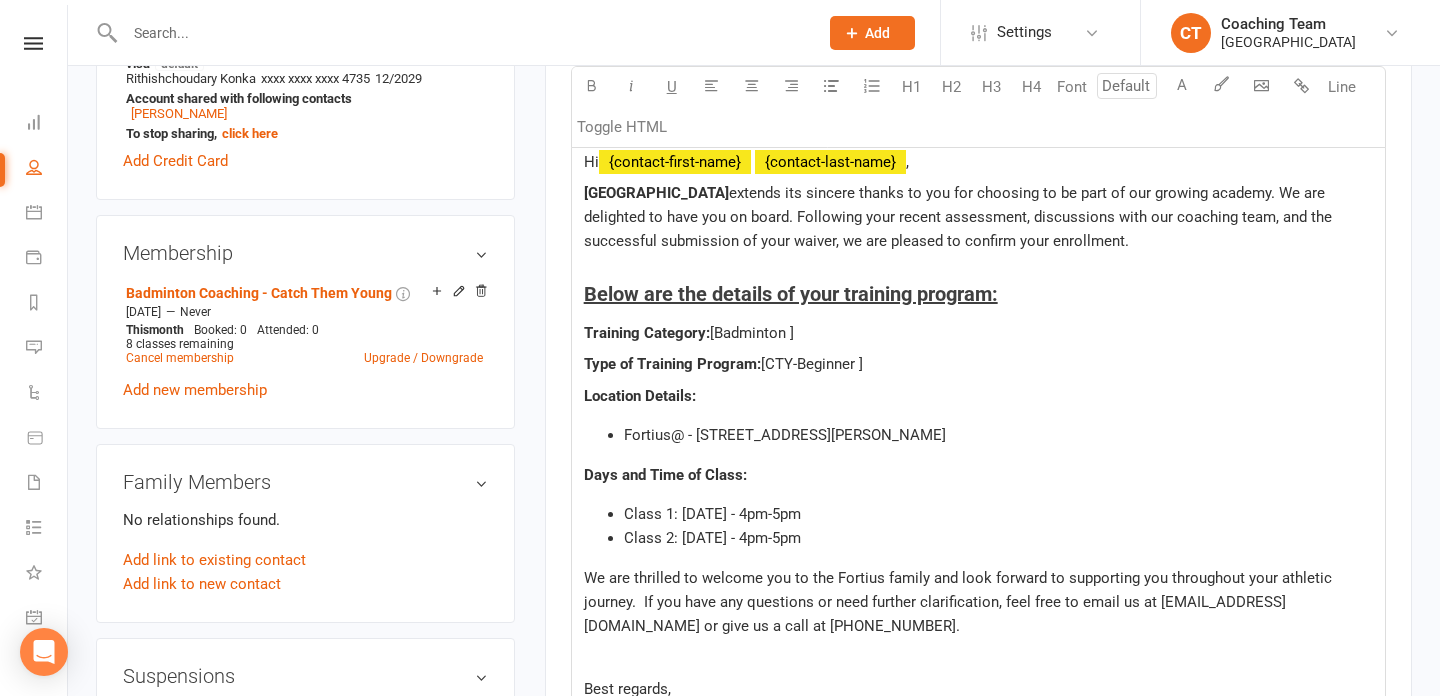 click on "[CTY-Beginner ]" 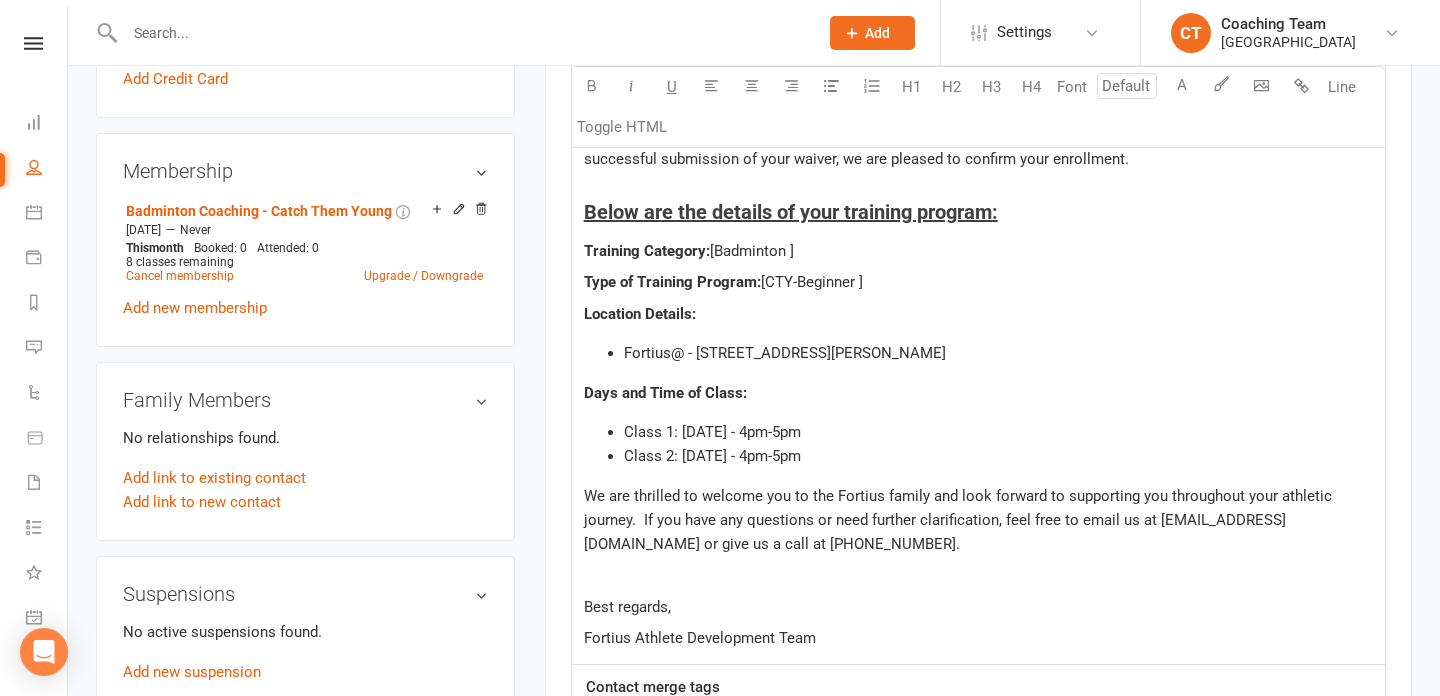 scroll, scrollTop: 738, scrollLeft: 0, axis: vertical 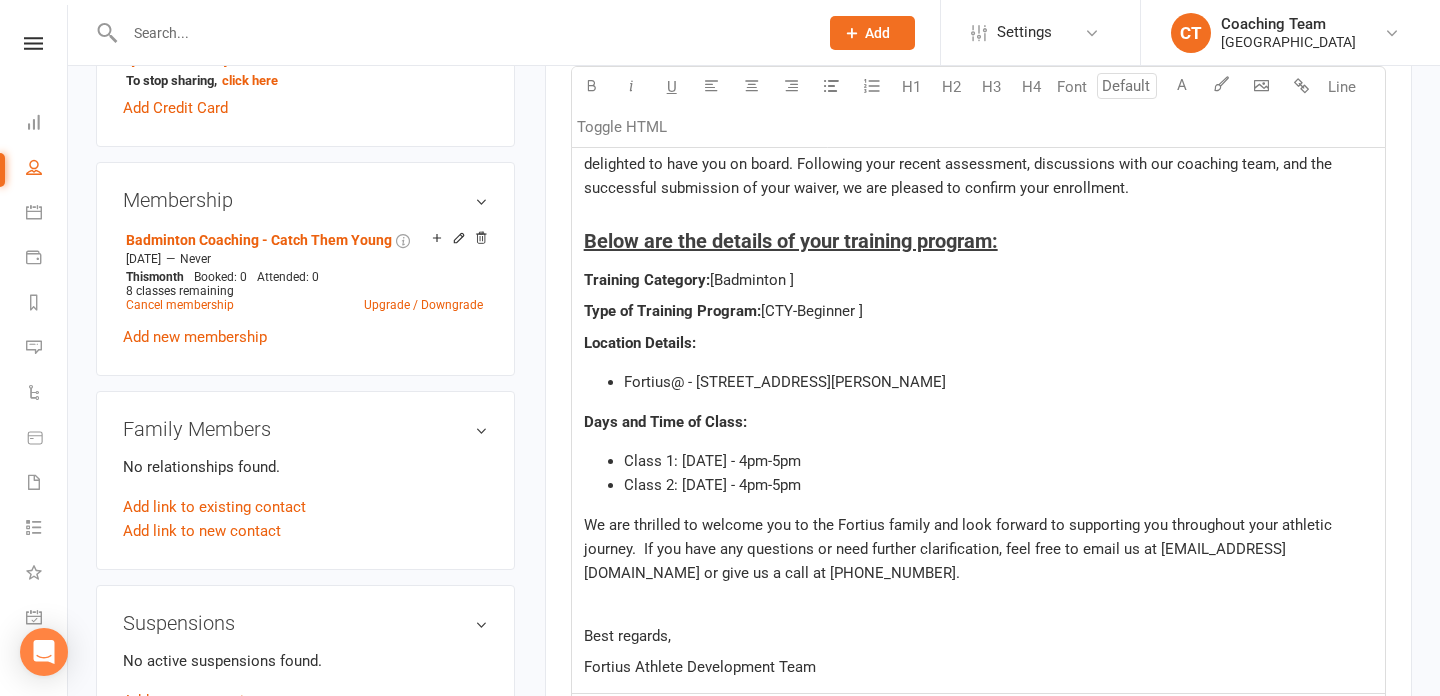 click on "Class 2: Thursday - 4pm-5pm" 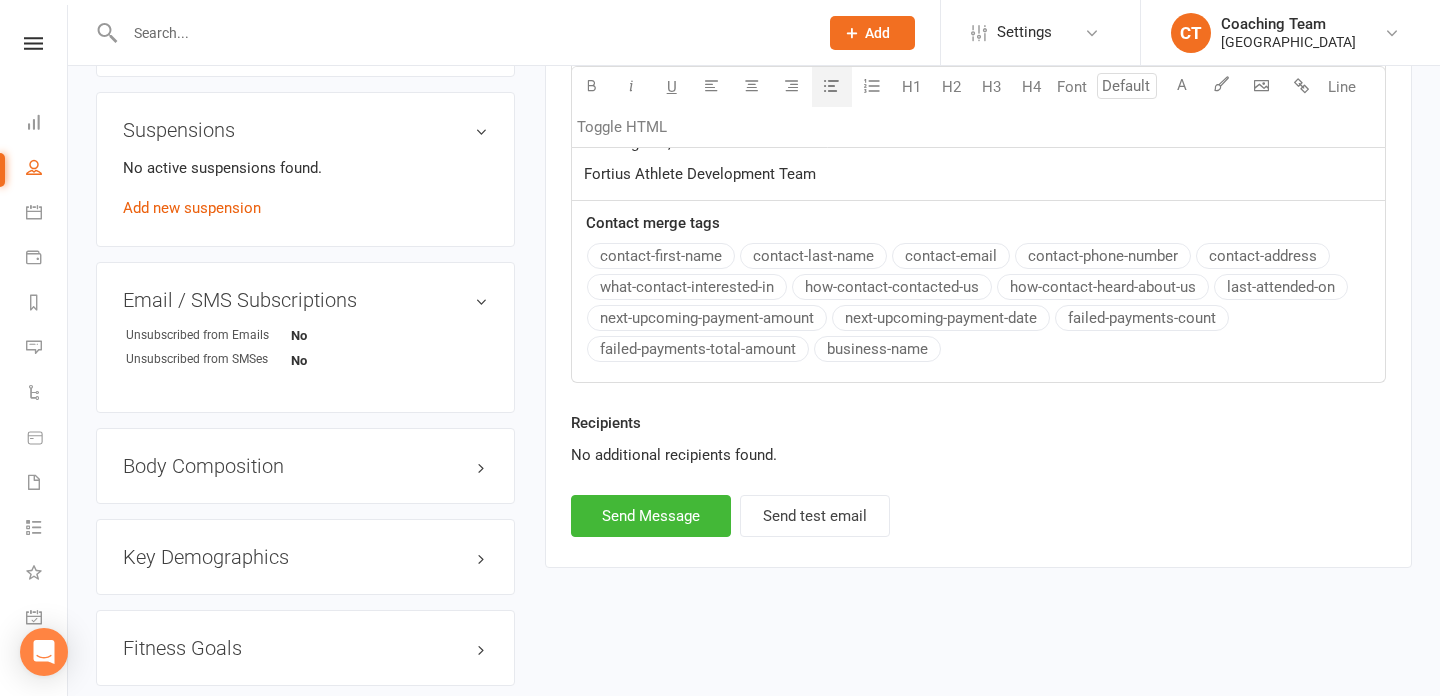 scroll, scrollTop: 1235, scrollLeft: 0, axis: vertical 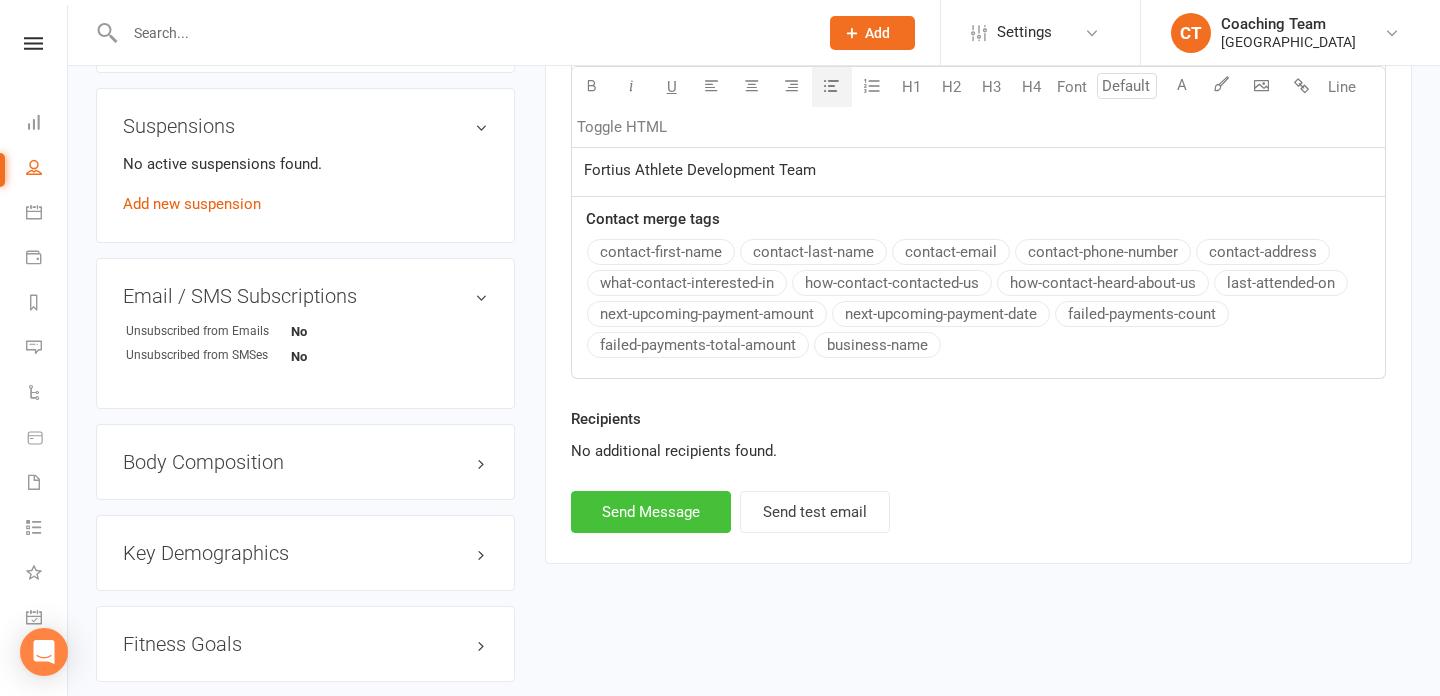click on "Send Message" at bounding box center [651, 512] 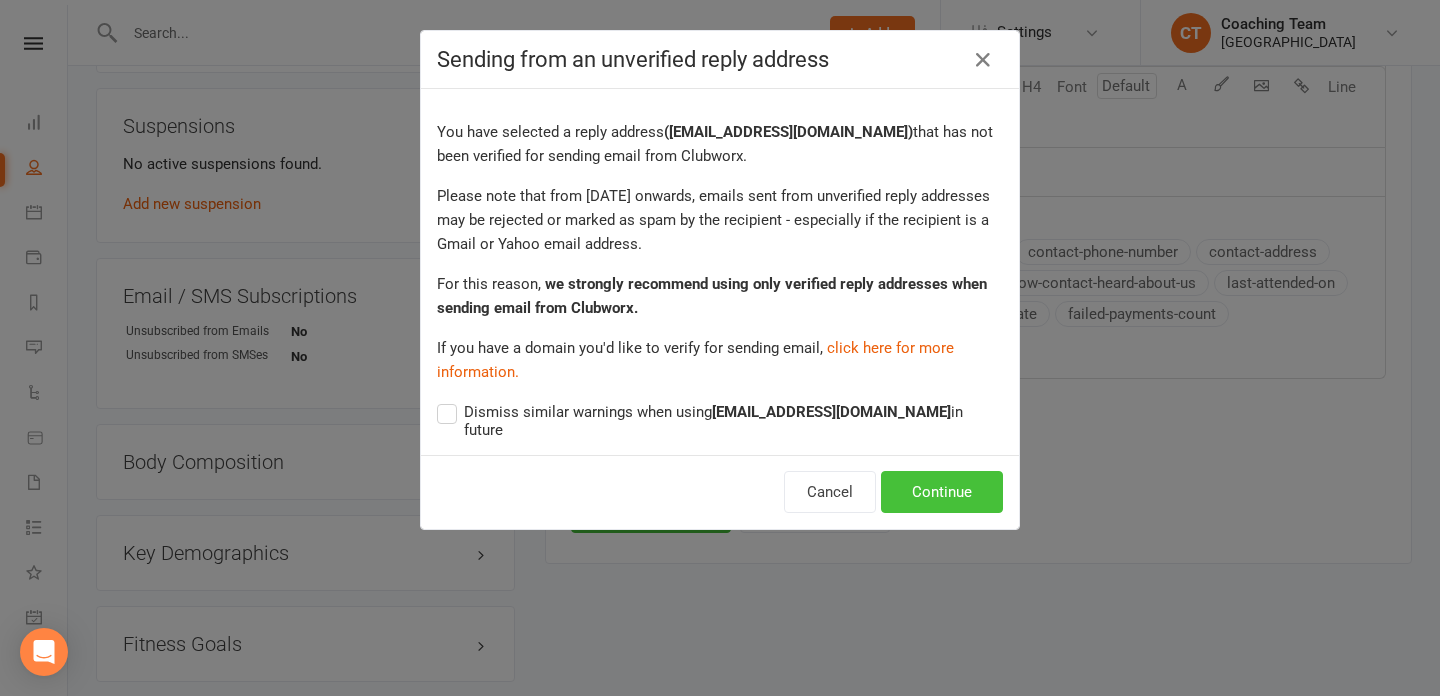 click on "Continue" at bounding box center (942, 492) 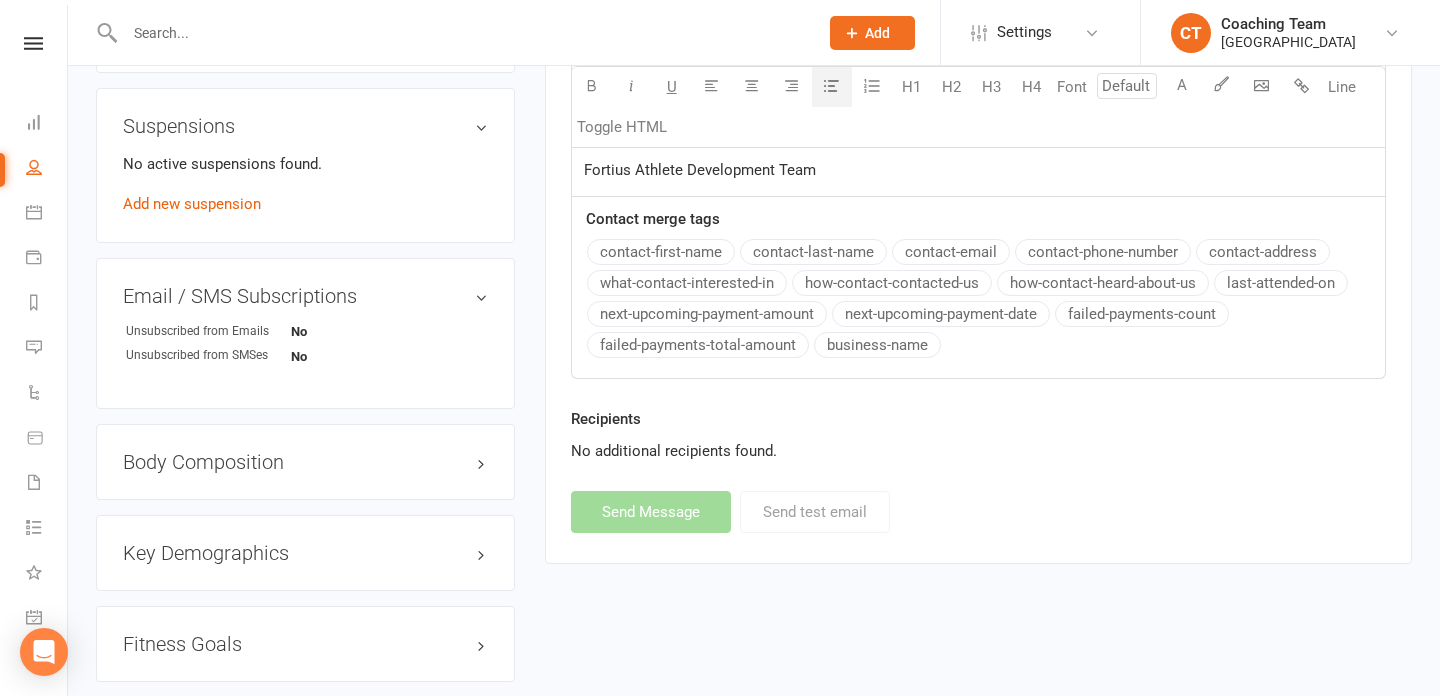 select 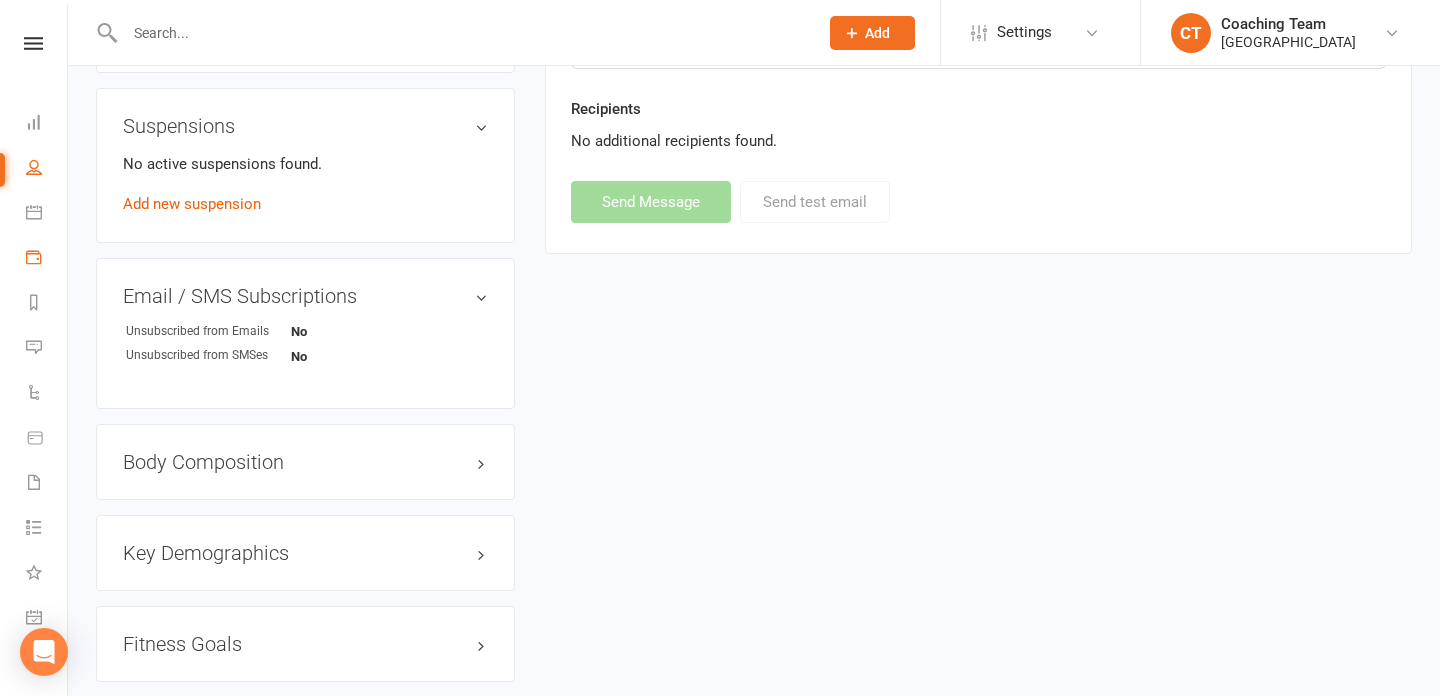 click on "Payments" at bounding box center (46, 259) 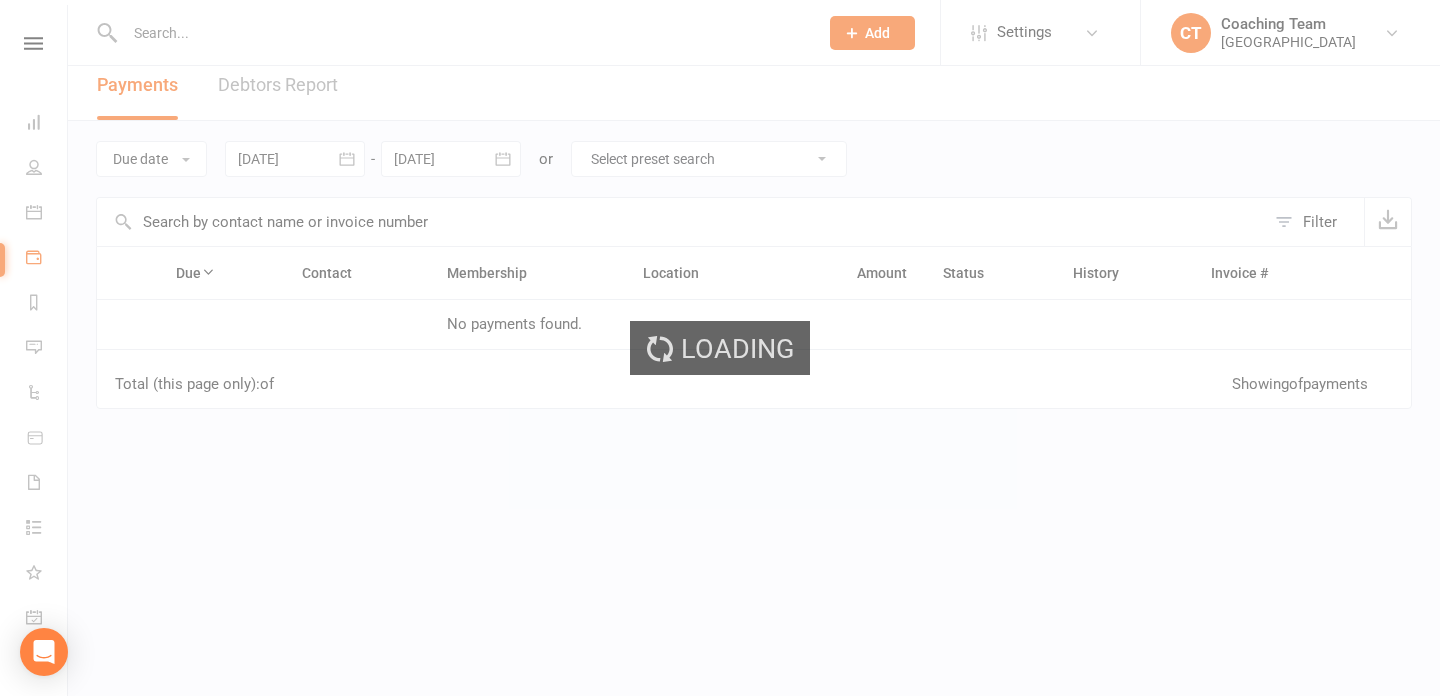 scroll, scrollTop: 0, scrollLeft: 0, axis: both 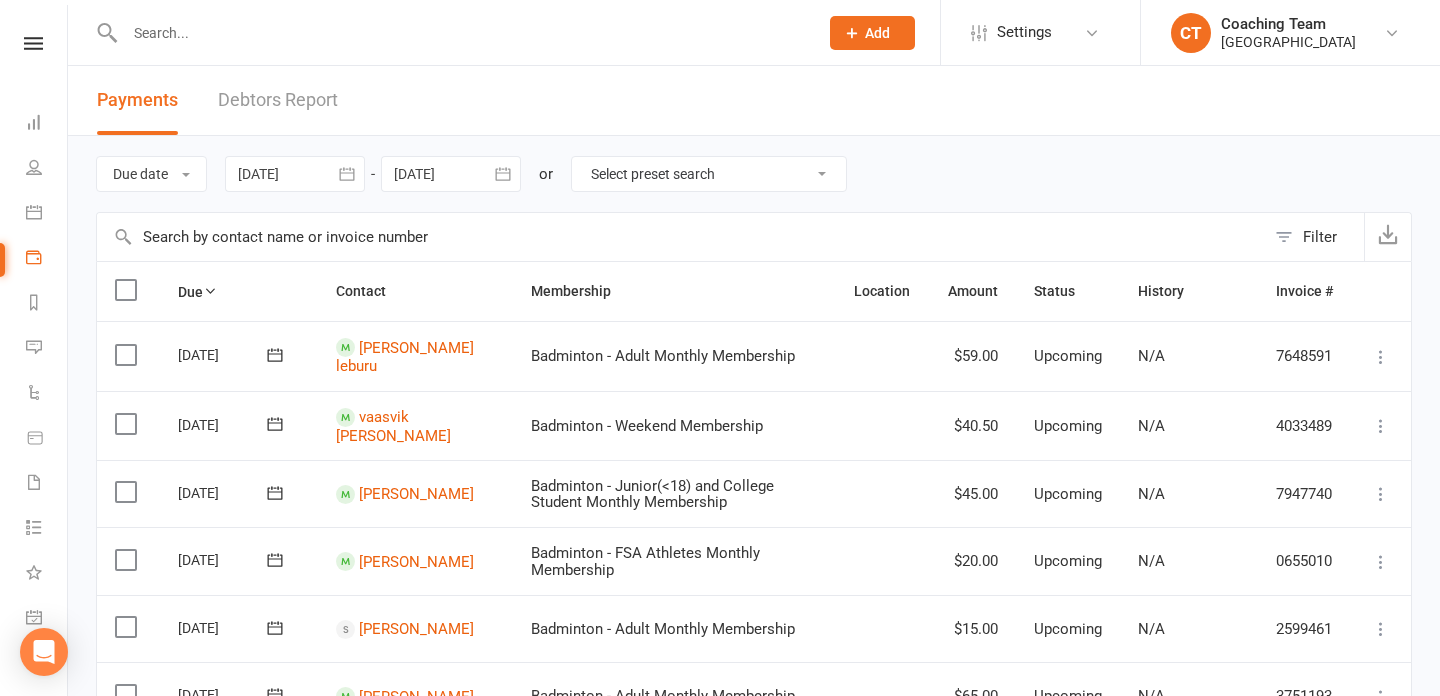 click on "Clubworx" at bounding box center [33, 69] 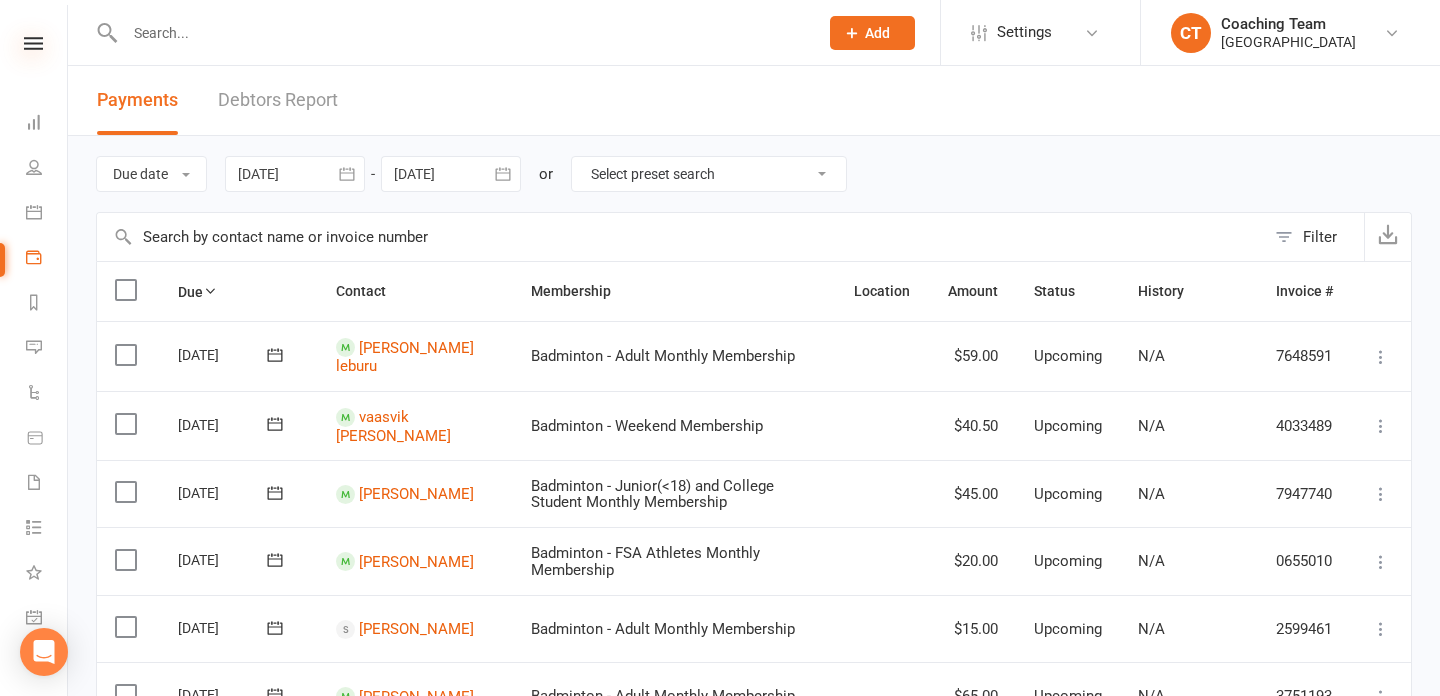 click at bounding box center [33, 43] 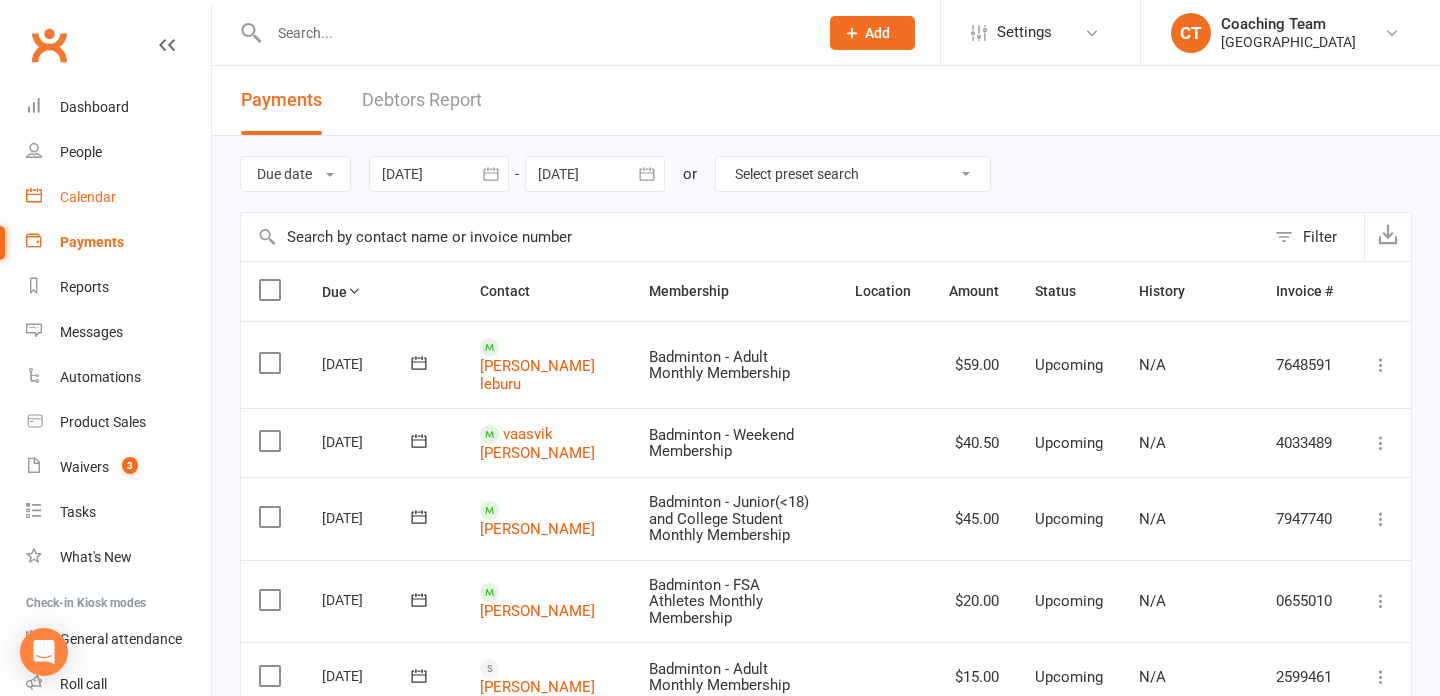 click on "Calendar" at bounding box center (88, 197) 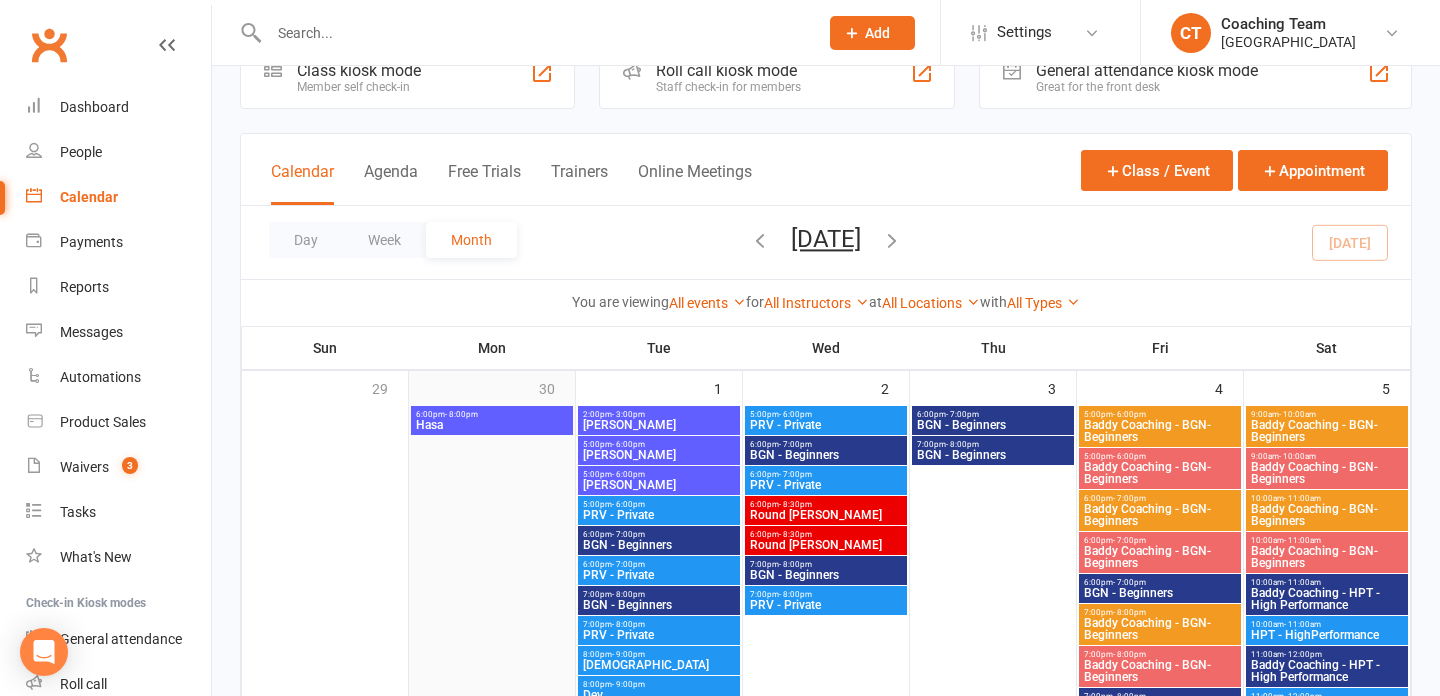 scroll, scrollTop: 95, scrollLeft: 0, axis: vertical 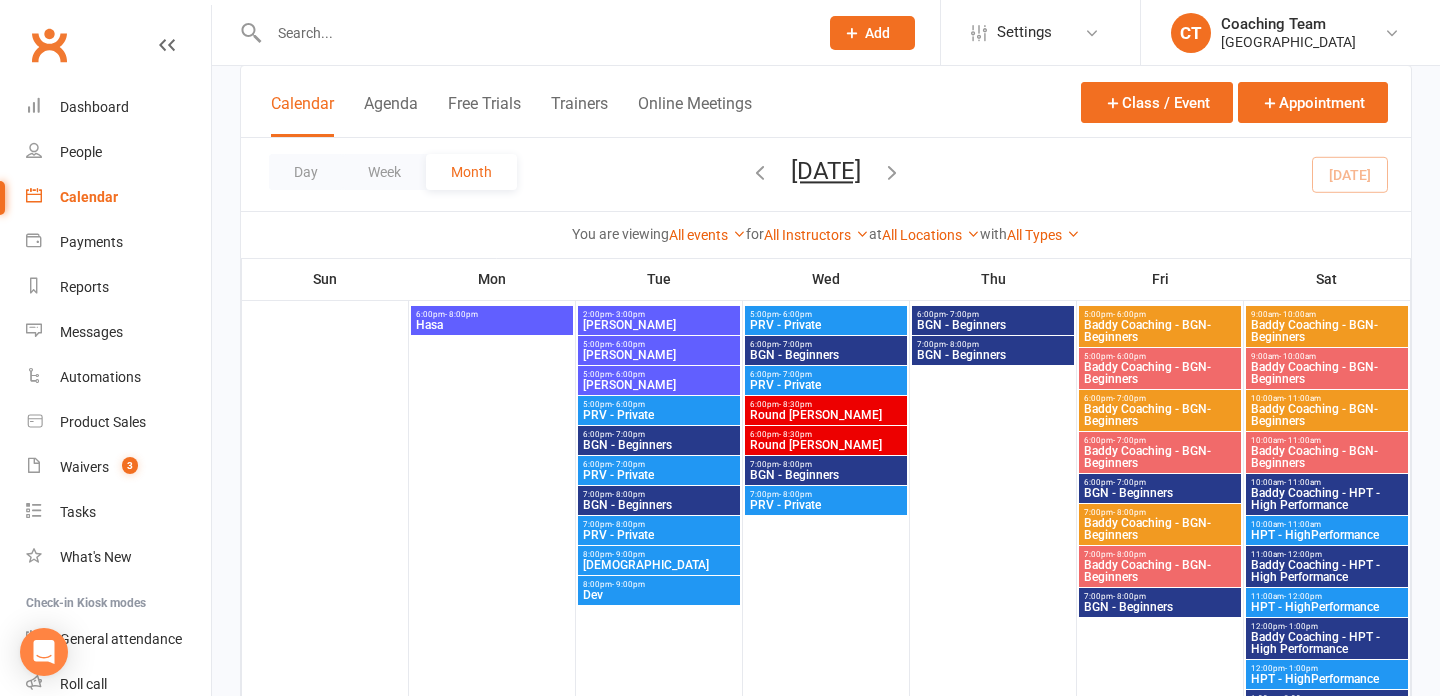 click on "Calendar" at bounding box center (89, 197) 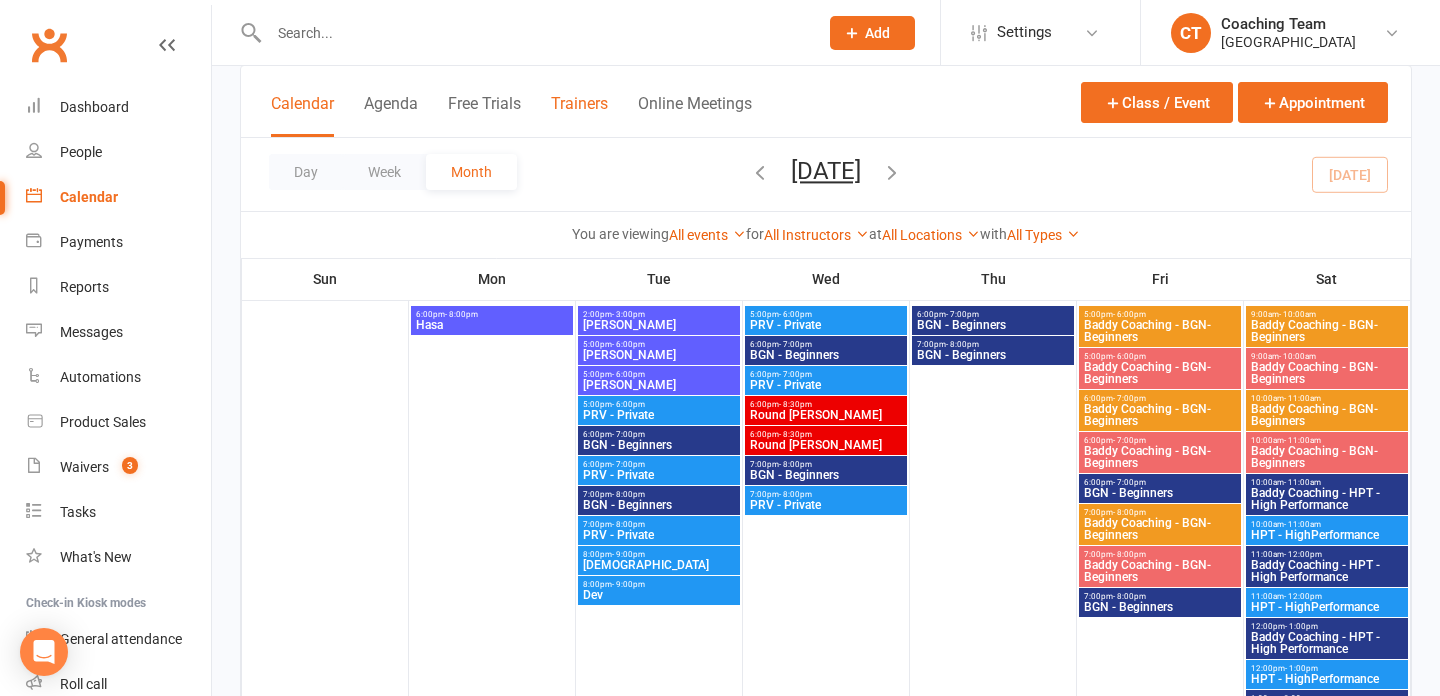 click on "Trainers" at bounding box center [579, 115] 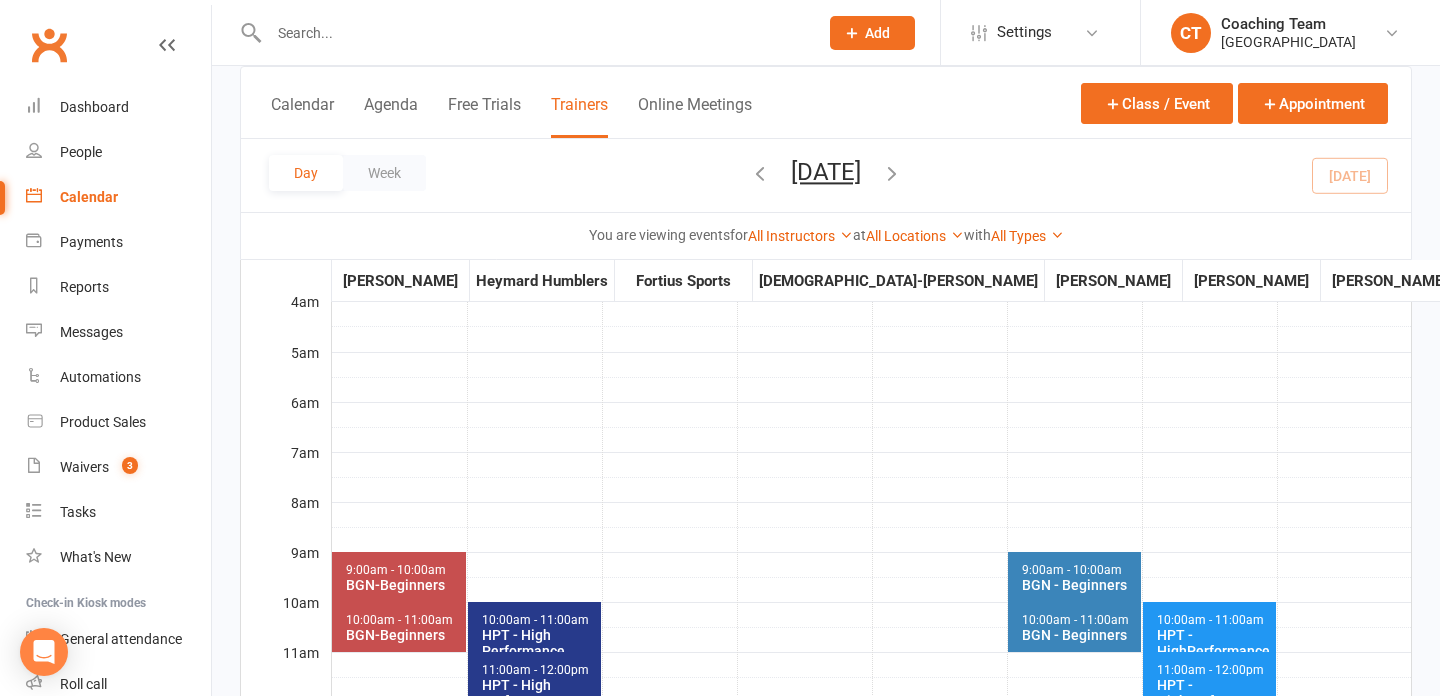 scroll, scrollTop: 124, scrollLeft: 0, axis: vertical 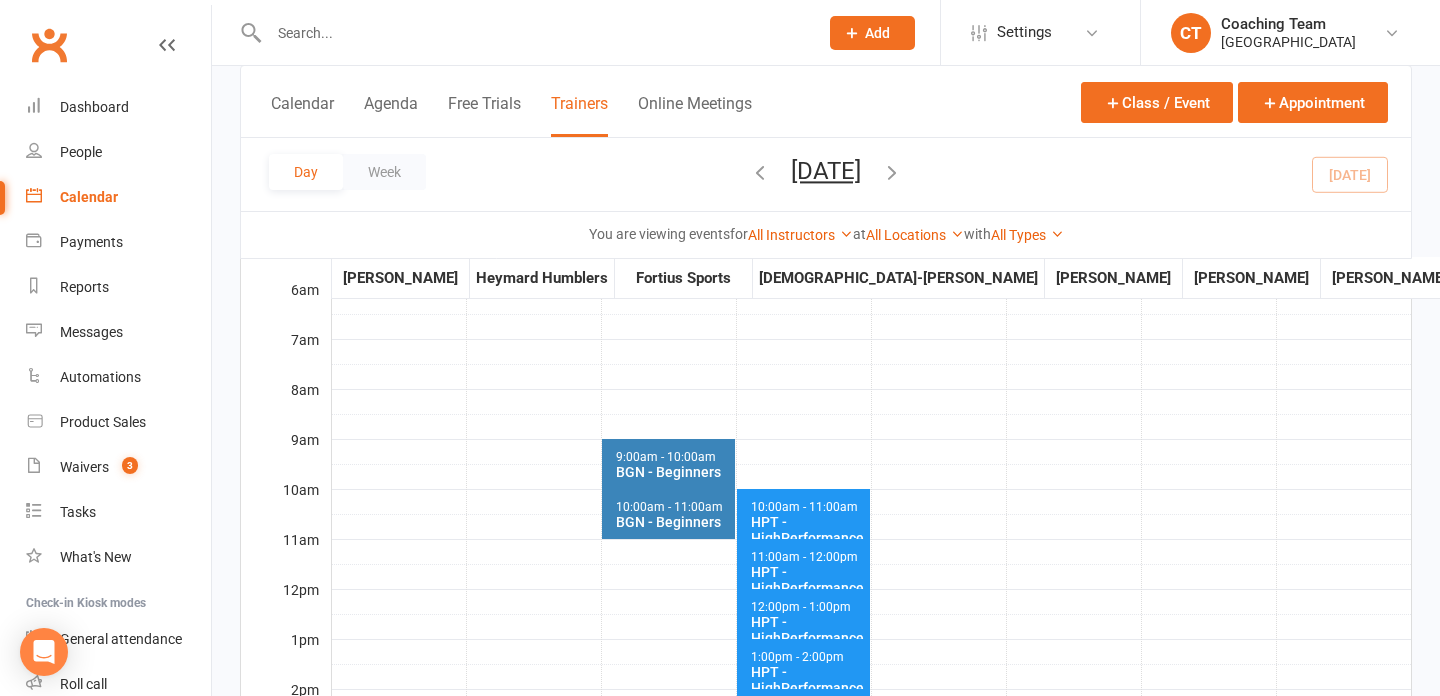 click on "Calendar" at bounding box center (89, 197) 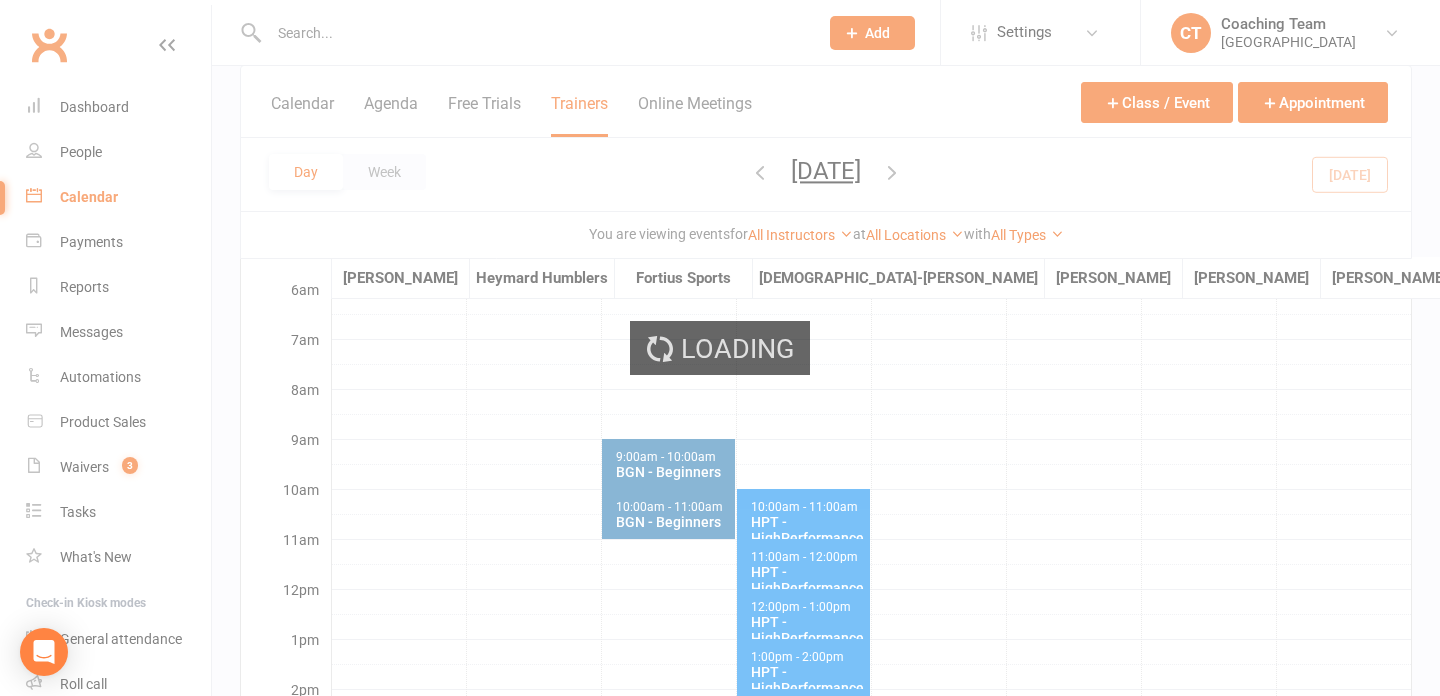 scroll, scrollTop: 0, scrollLeft: 0, axis: both 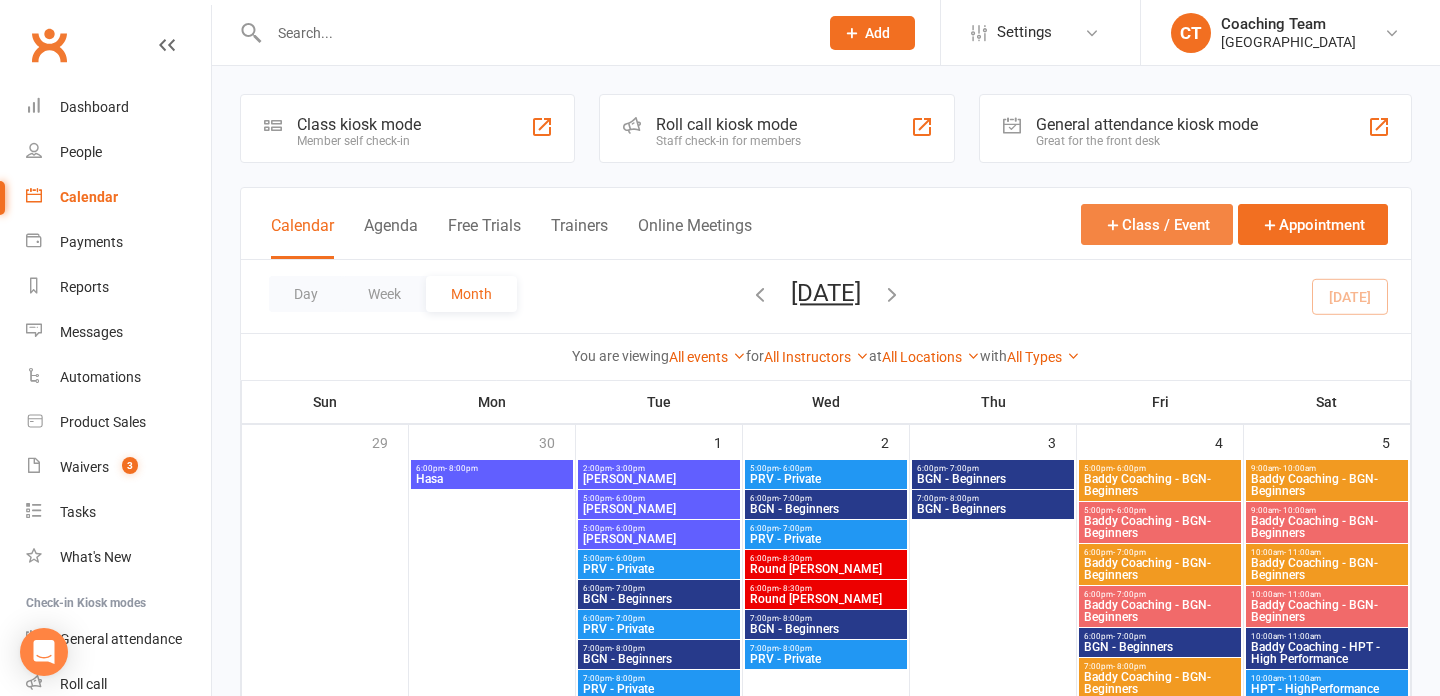 click on "Class / Event" at bounding box center [1157, 224] 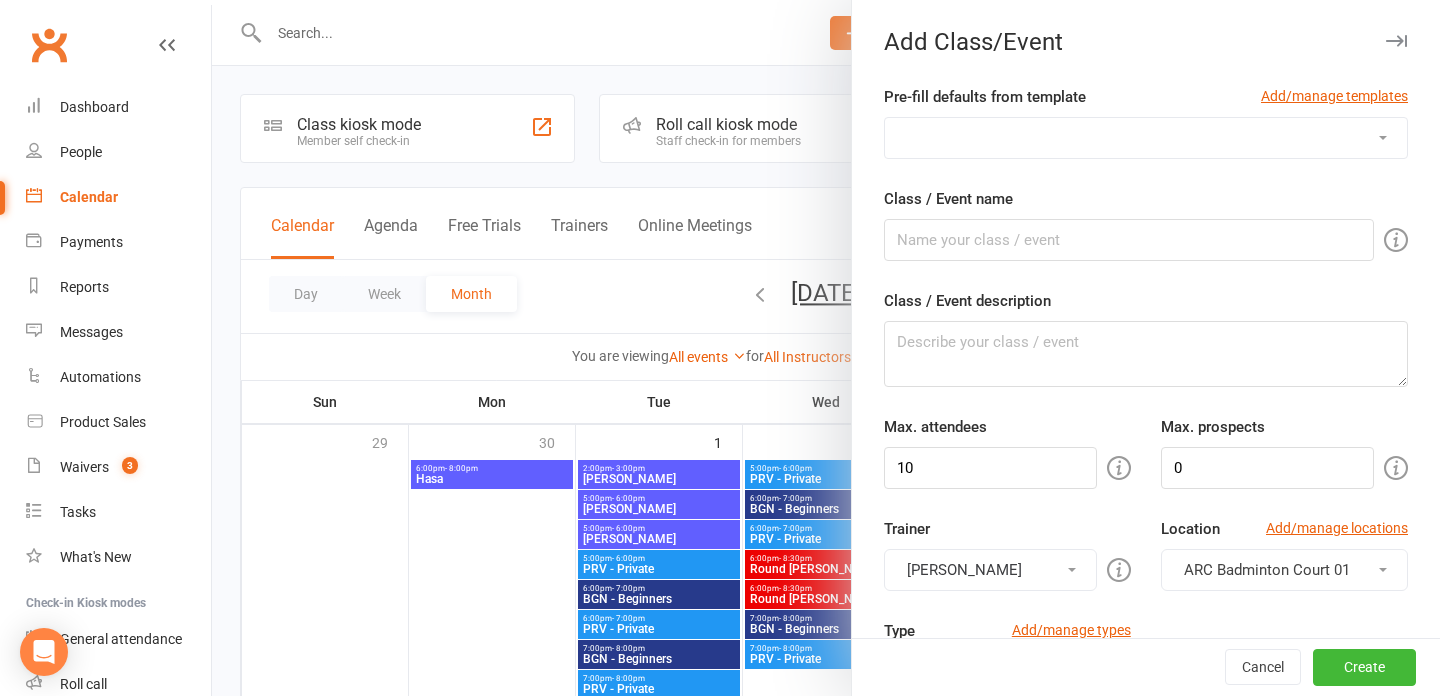 click at bounding box center (826, 348) 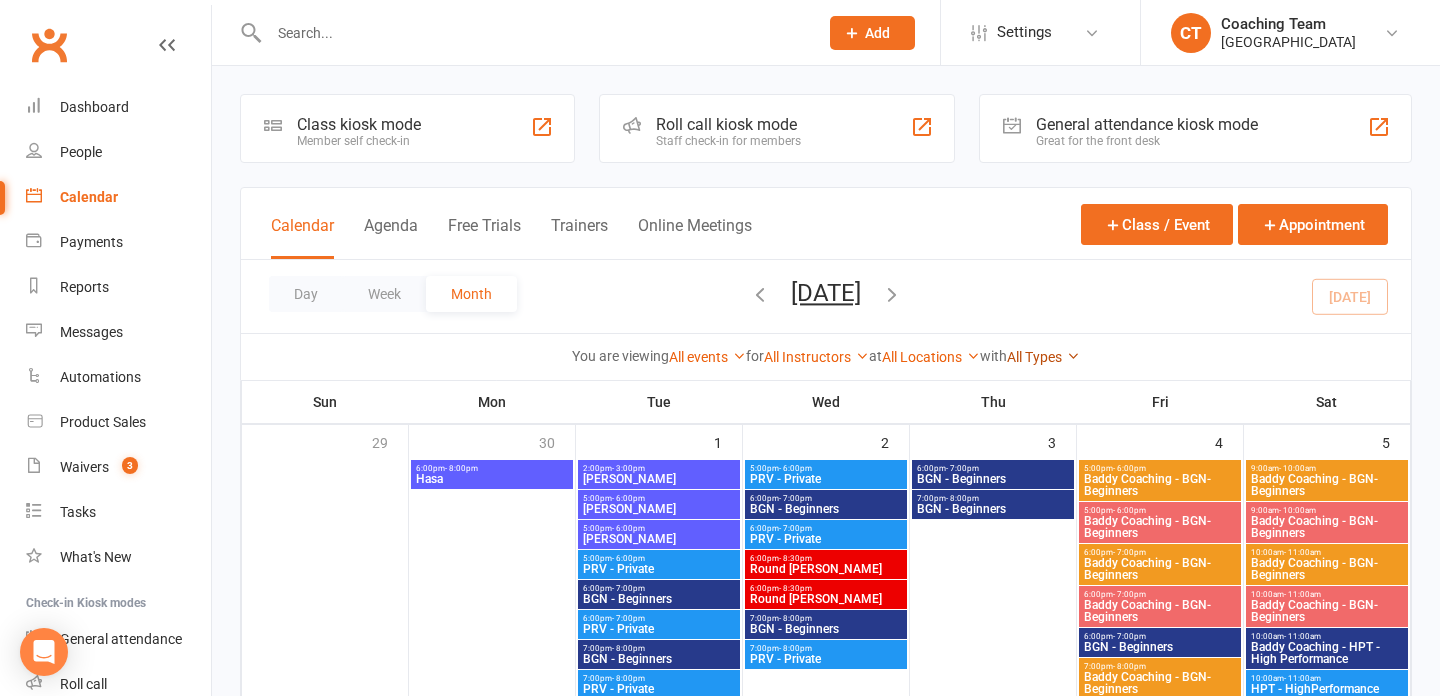 click on "All Types" at bounding box center (1043, 357) 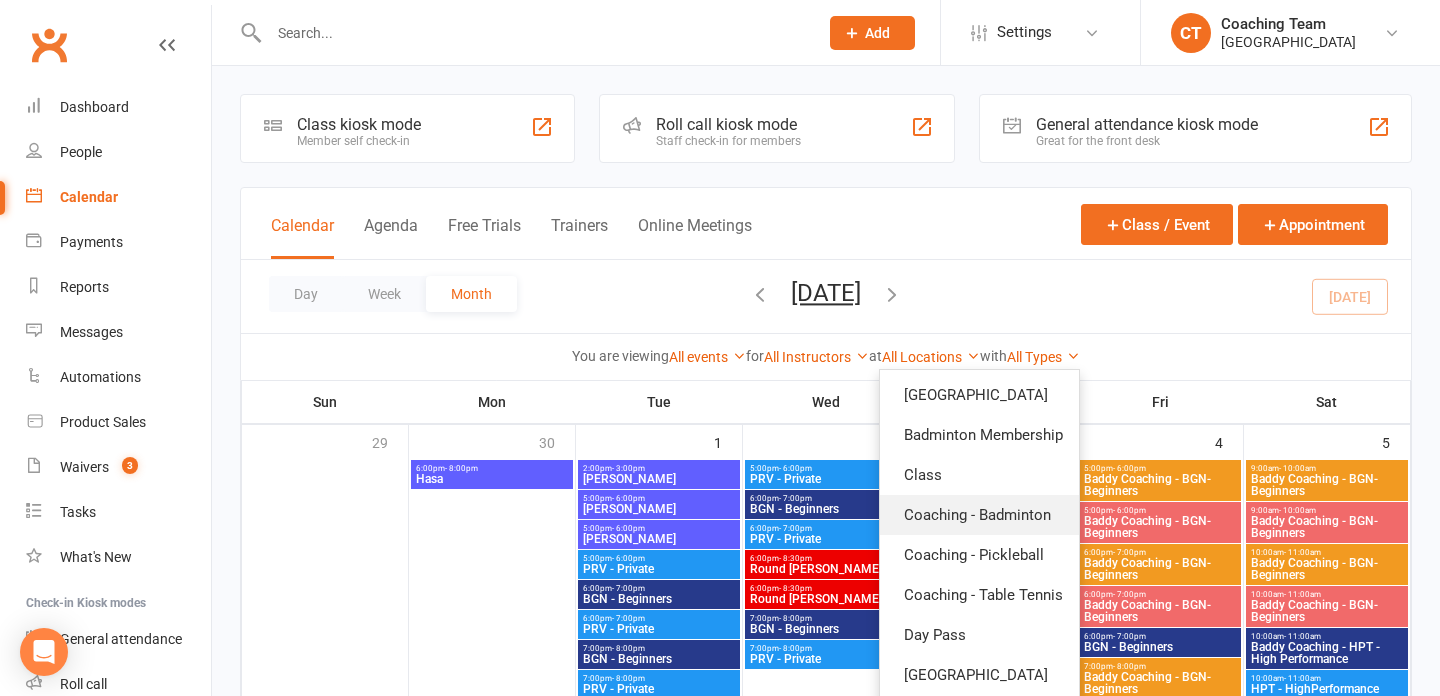 click on "Coaching - Badminton" at bounding box center (979, 515) 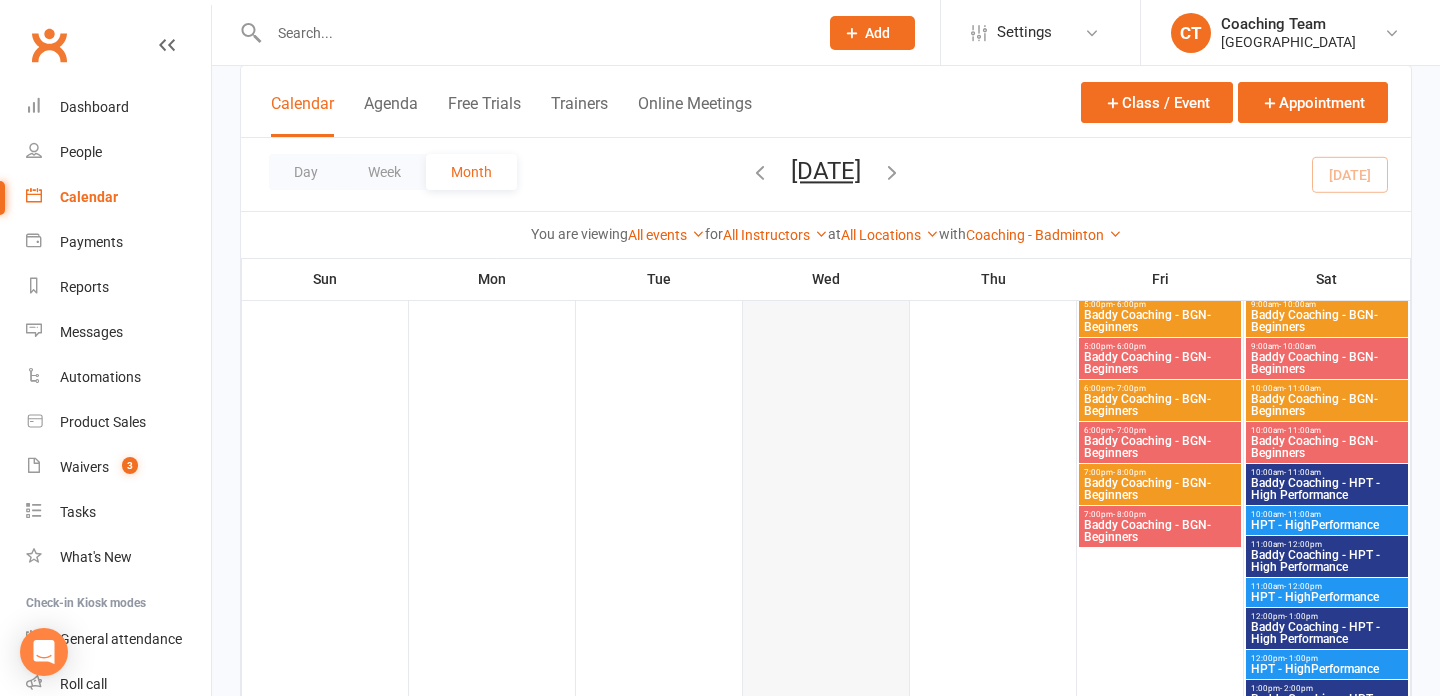 scroll, scrollTop: 173, scrollLeft: 0, axis: vertical 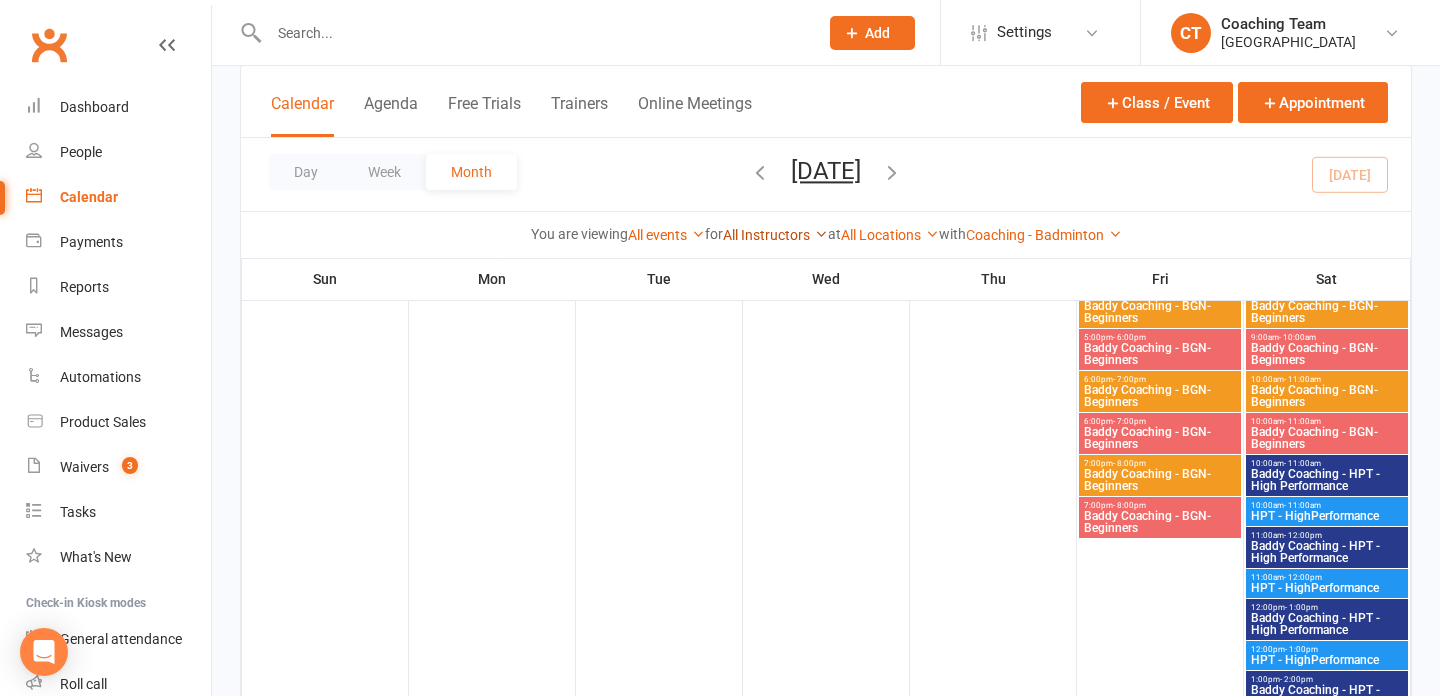 click on "All Instructors" at bounding box center [775, 235] 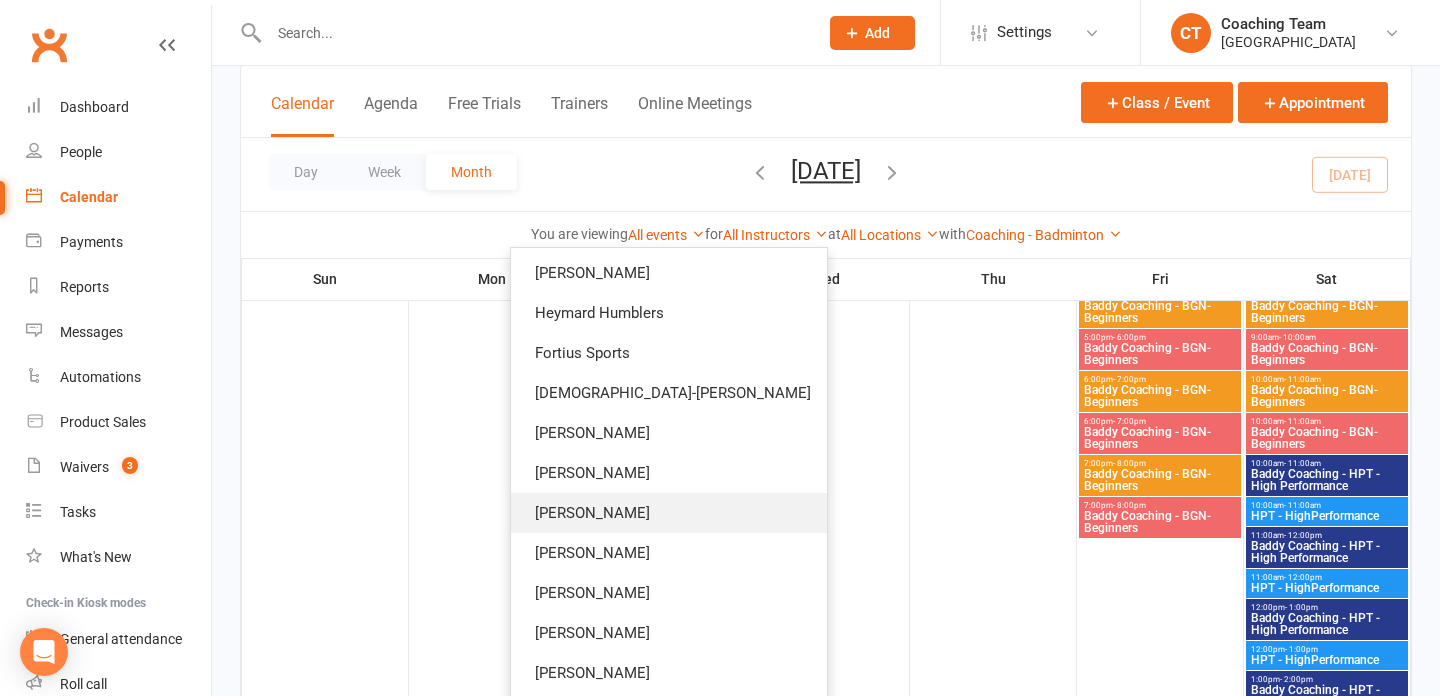 click on "[PERSON_NAME]" at bounding box center (669, 513) 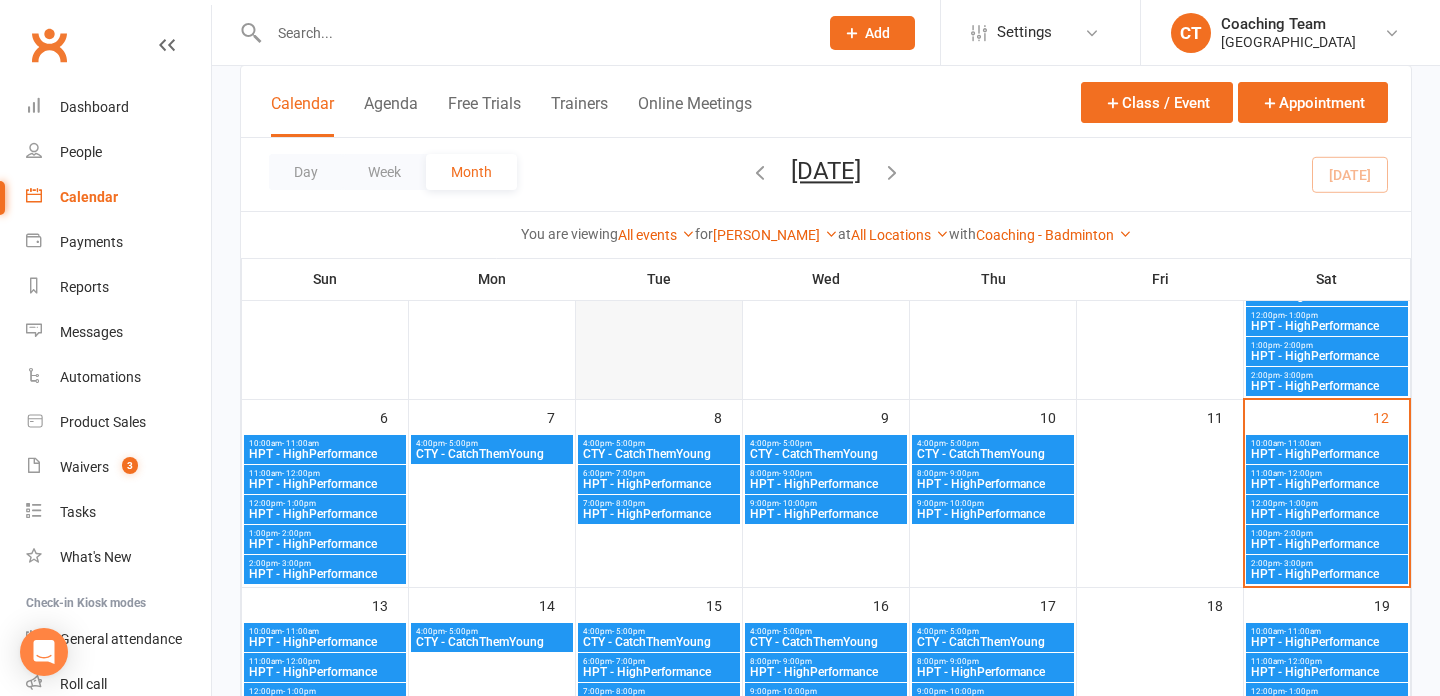scroll, scrollTop: 216, scrollLeft: 0, axis: vertical 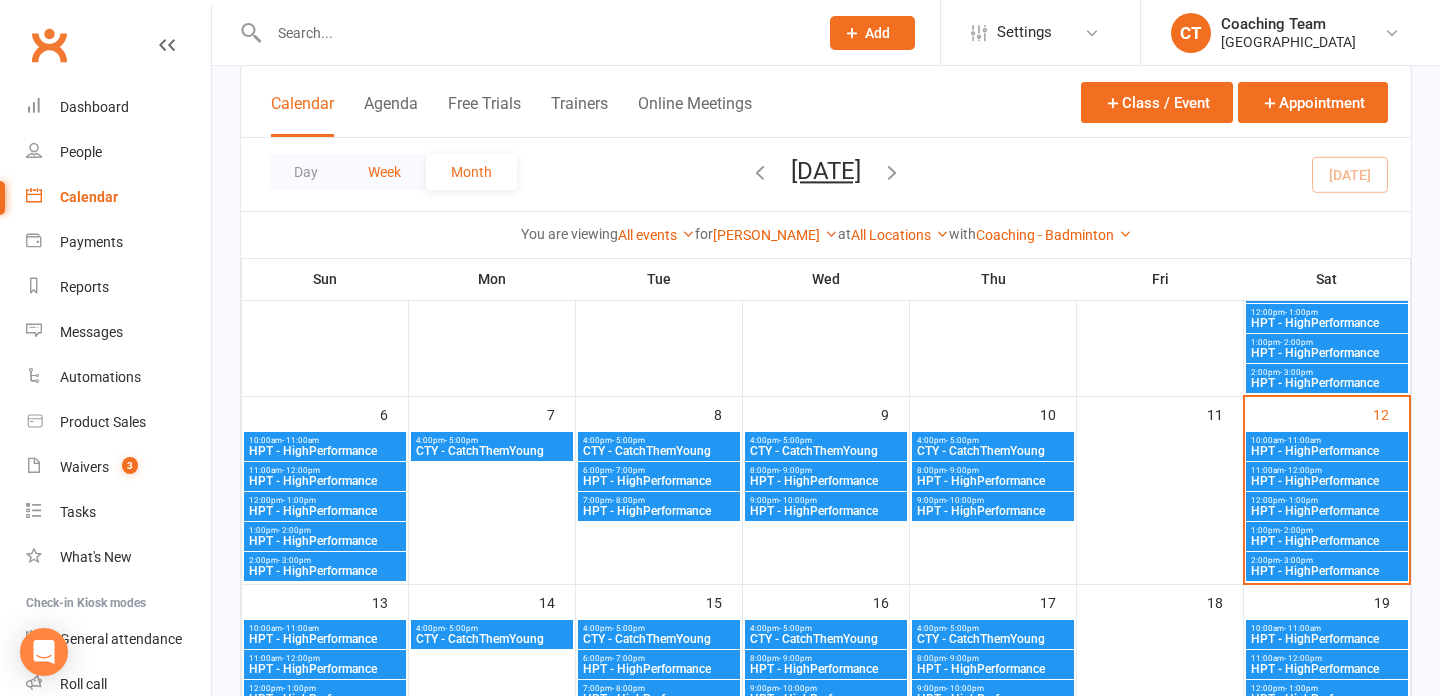 click on "Week" at bounding box center [384, 172] 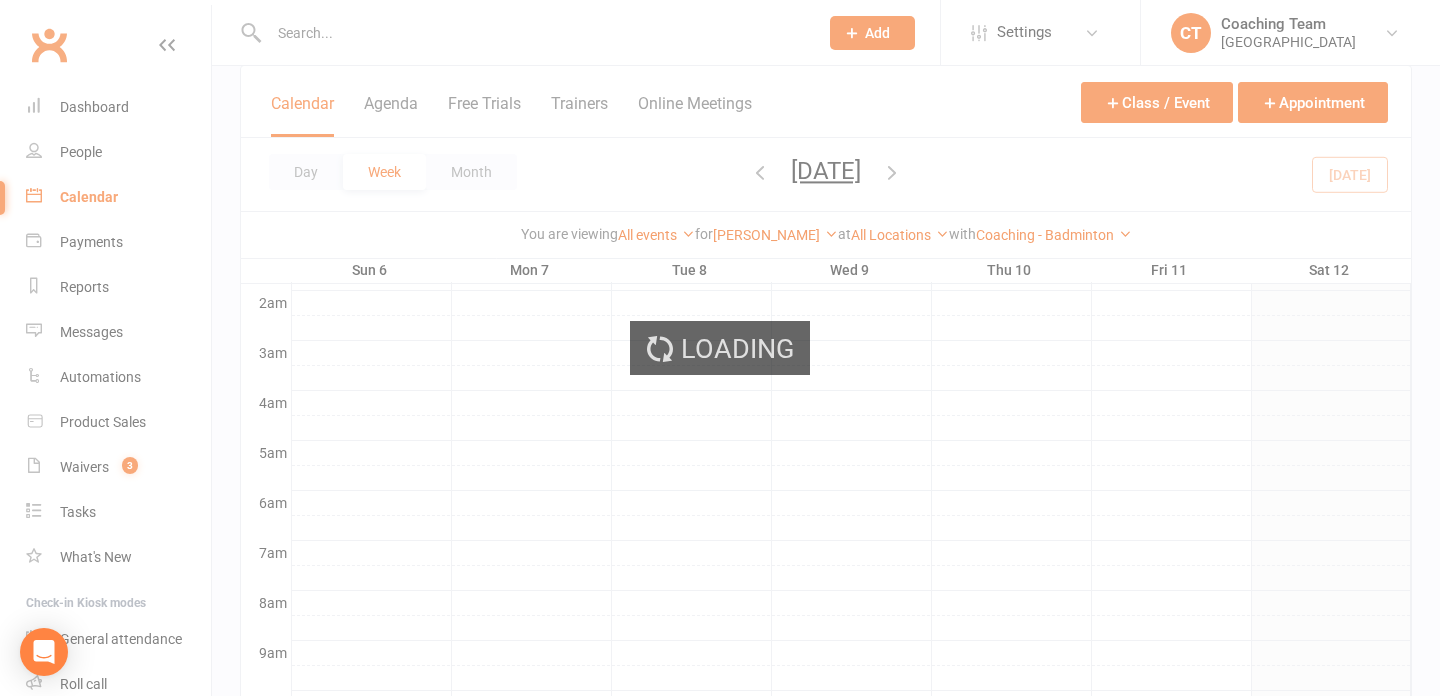 scroll, scrollTop: 301, scrollLeft: 0, axis: vertical 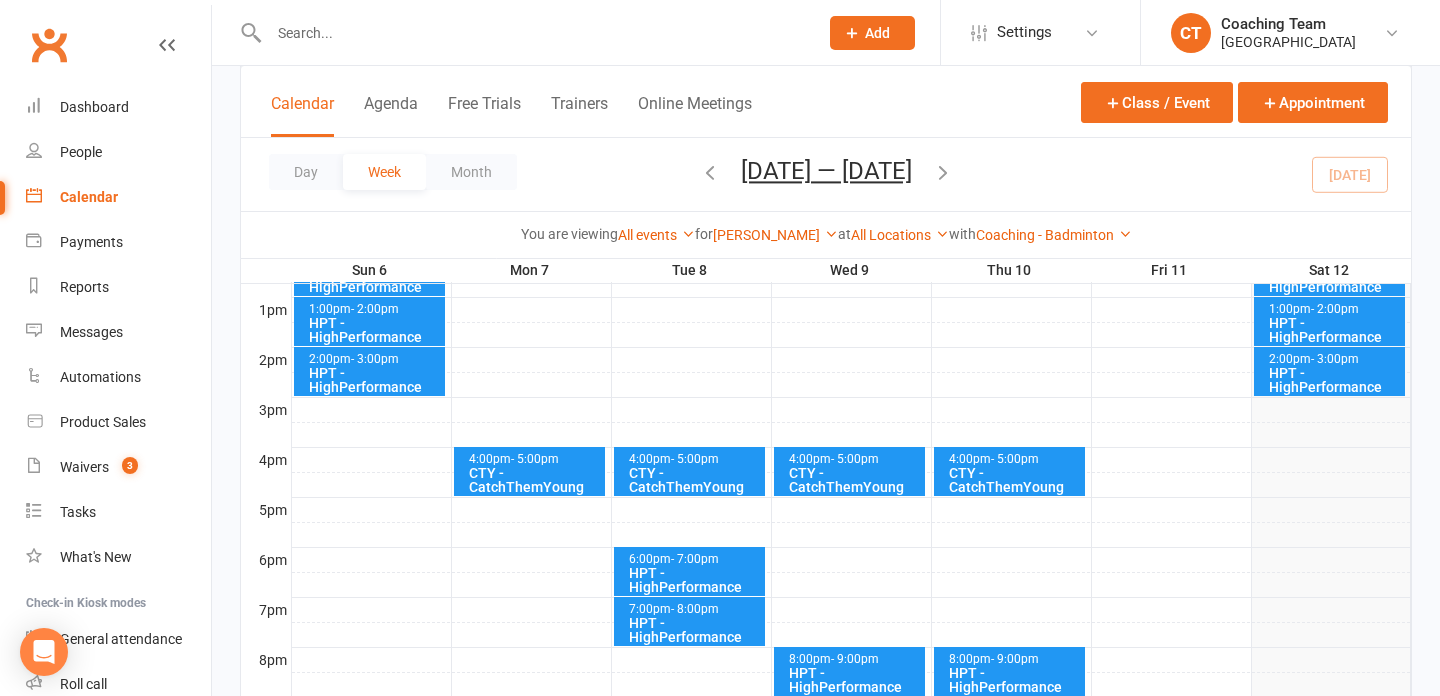 click on "4:00pm  - 5:00pm" at bounding box center (534, 459) 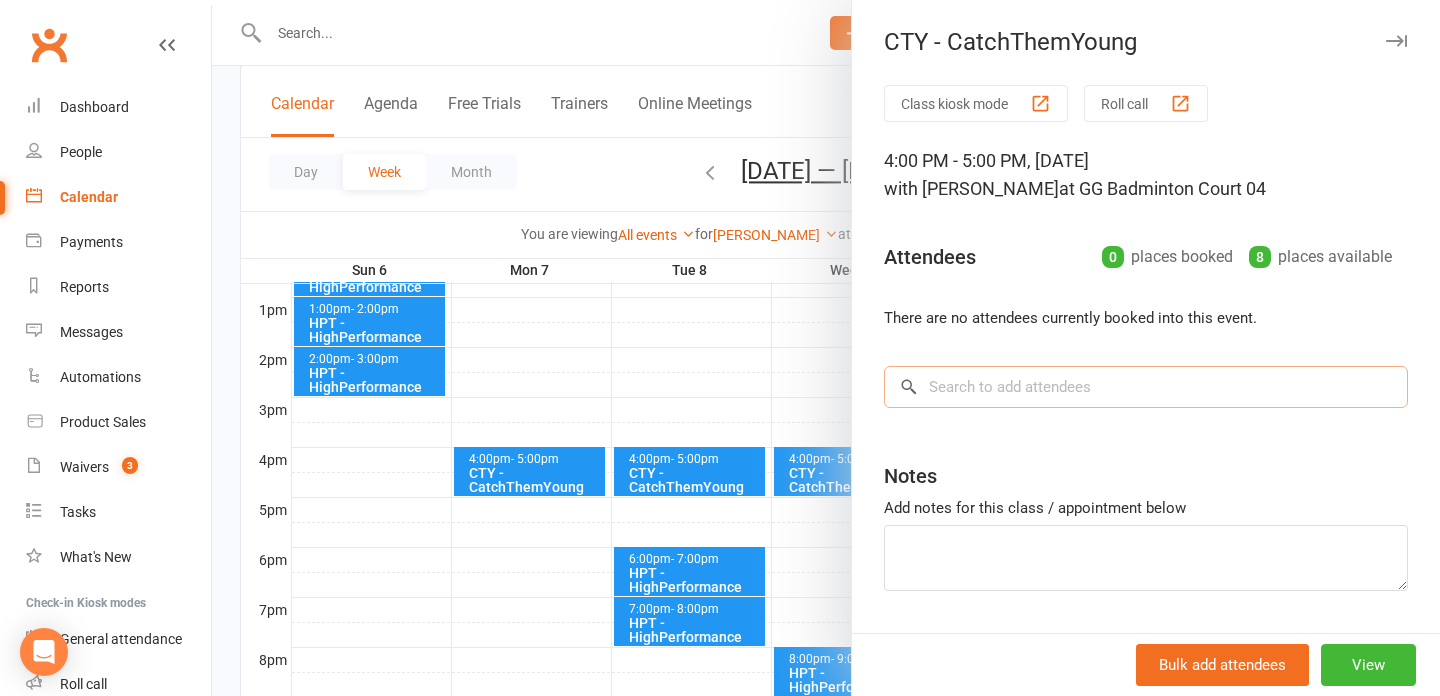 click at bounding box center (1146, 387) 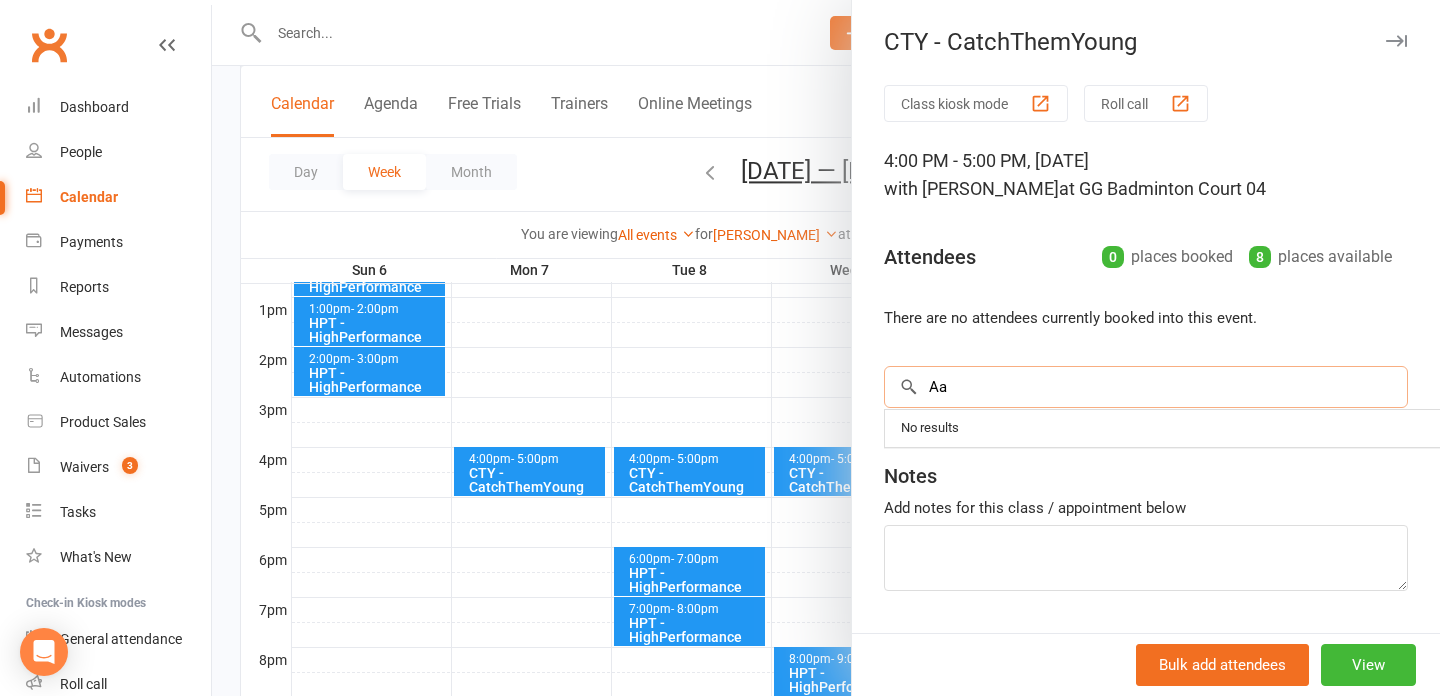 type on "A" 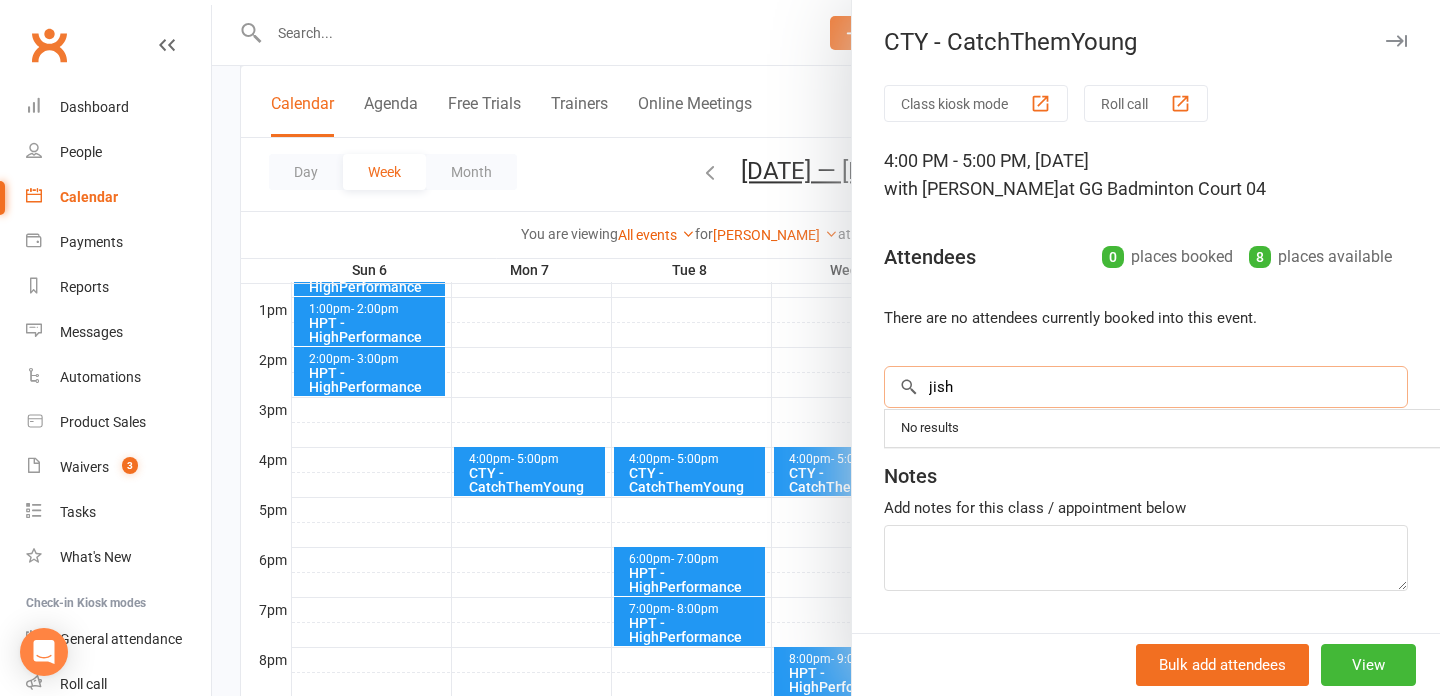 type on "jishn" 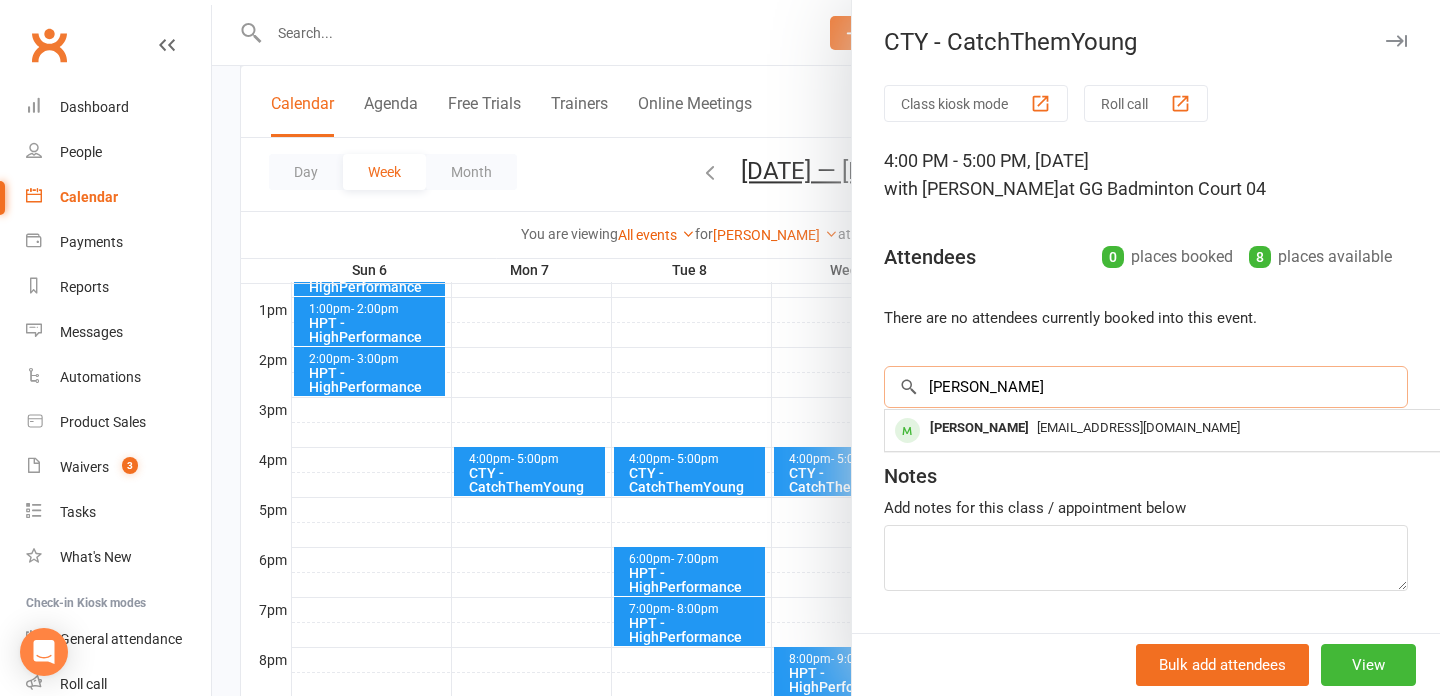 click on "jishn" at bounding box center [1146, 387] 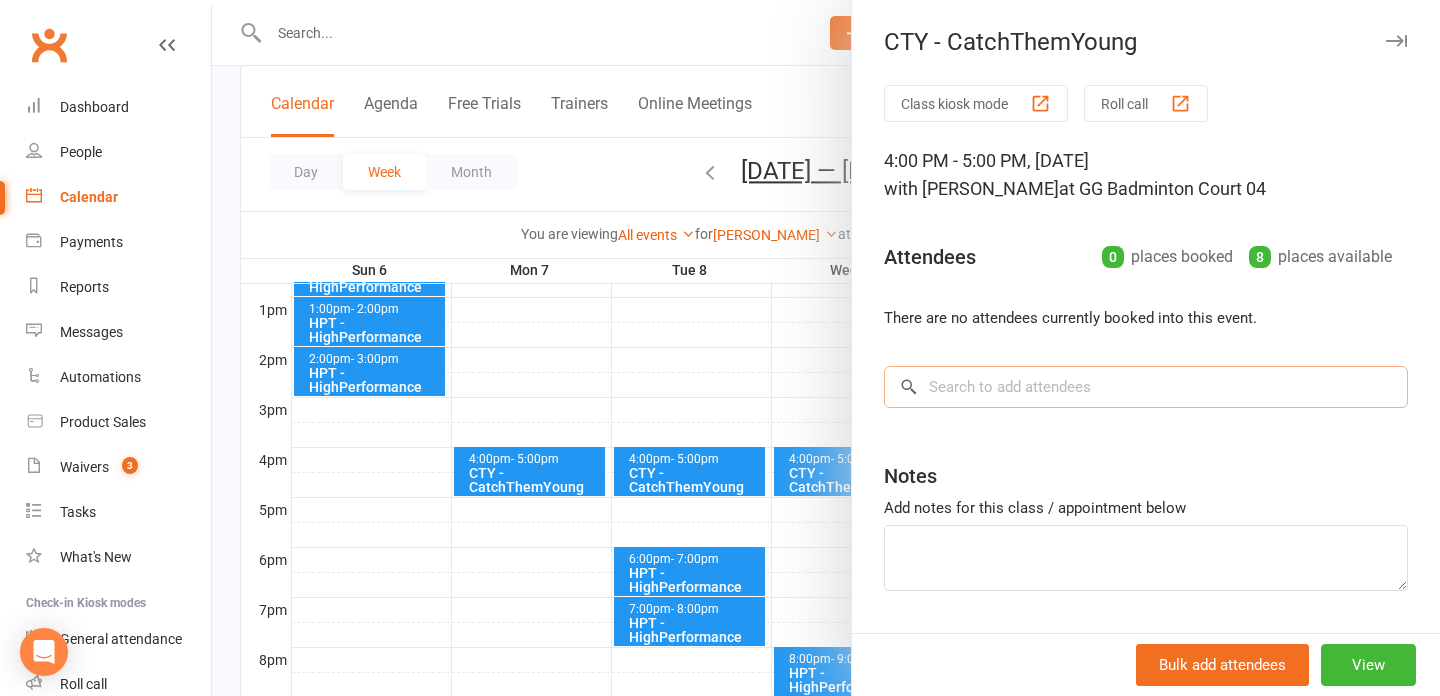 click at bounding box center [1146, 387] 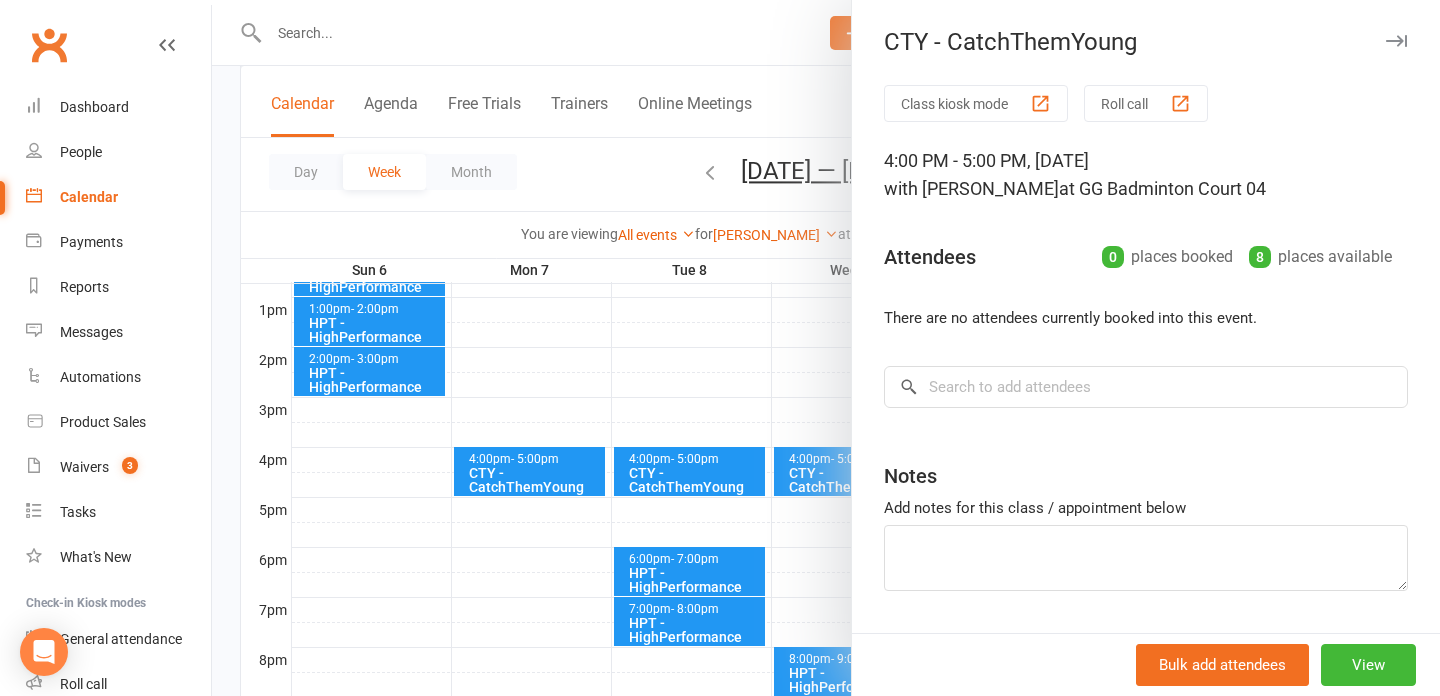 click at bounding box center [826, 348] 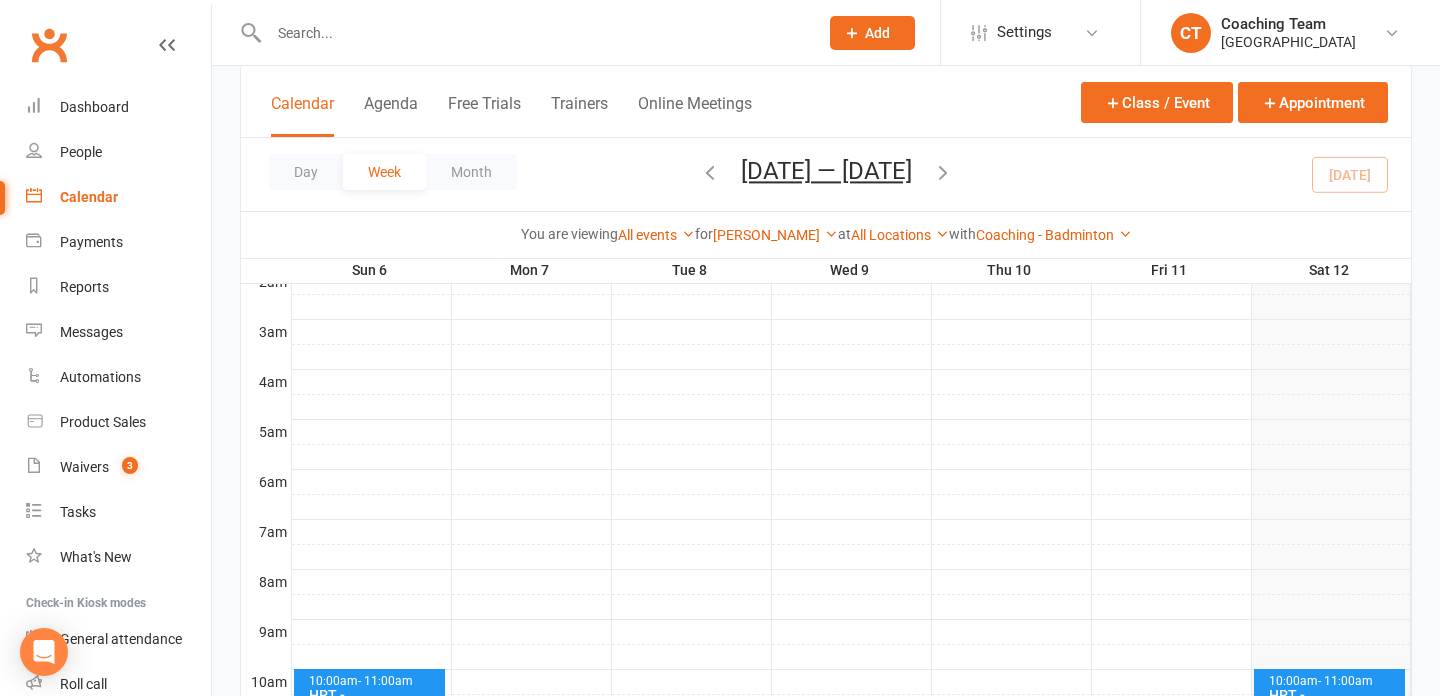 scroll, scrollTop: 23, scrollLeft: 0, axis: vertical 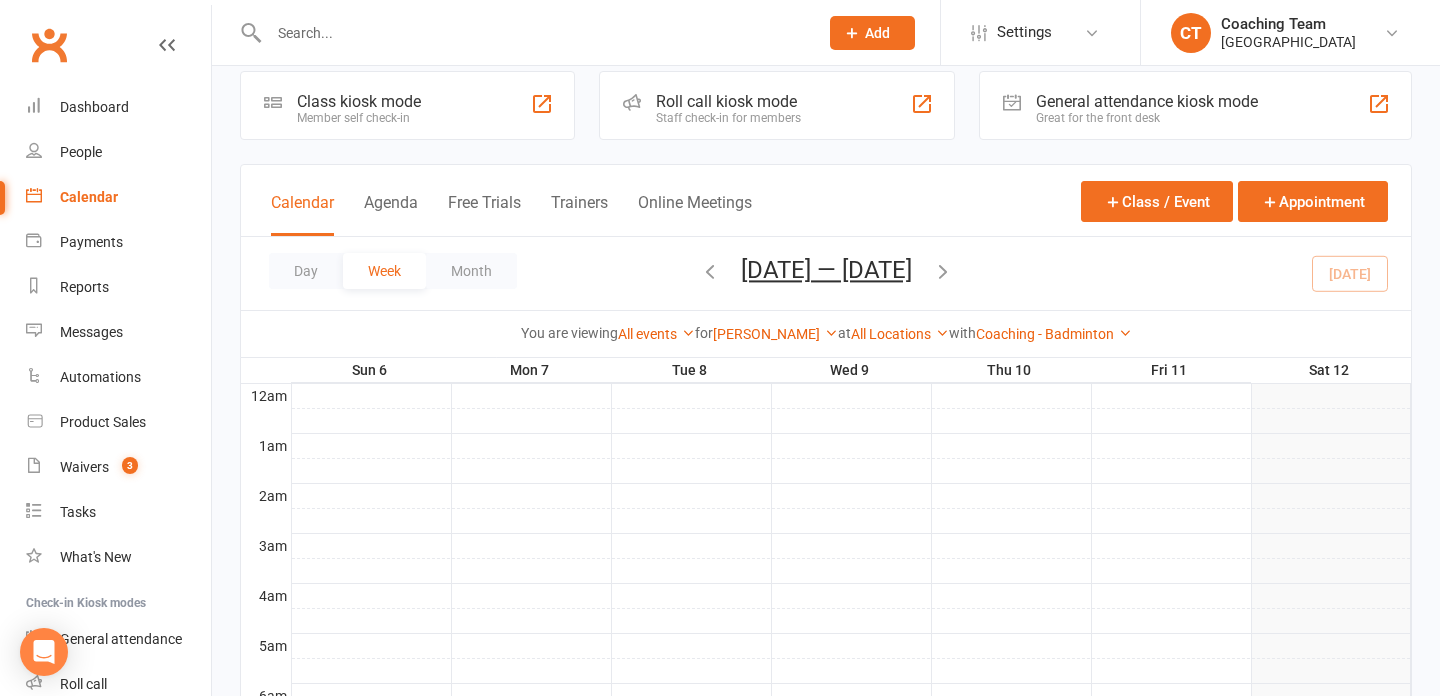click at bounding box center [943, 271] 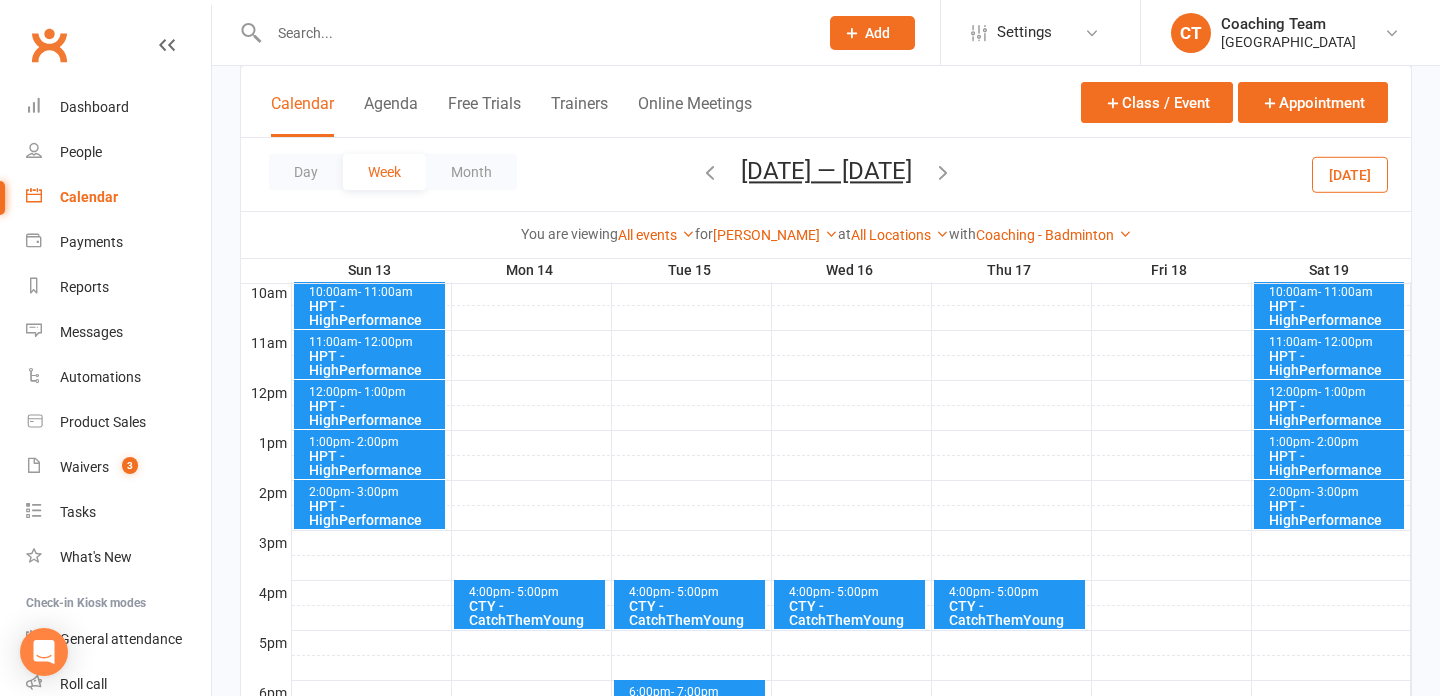 scroll, scrollTop: 627, scrollLeft: 0, axis: vertical 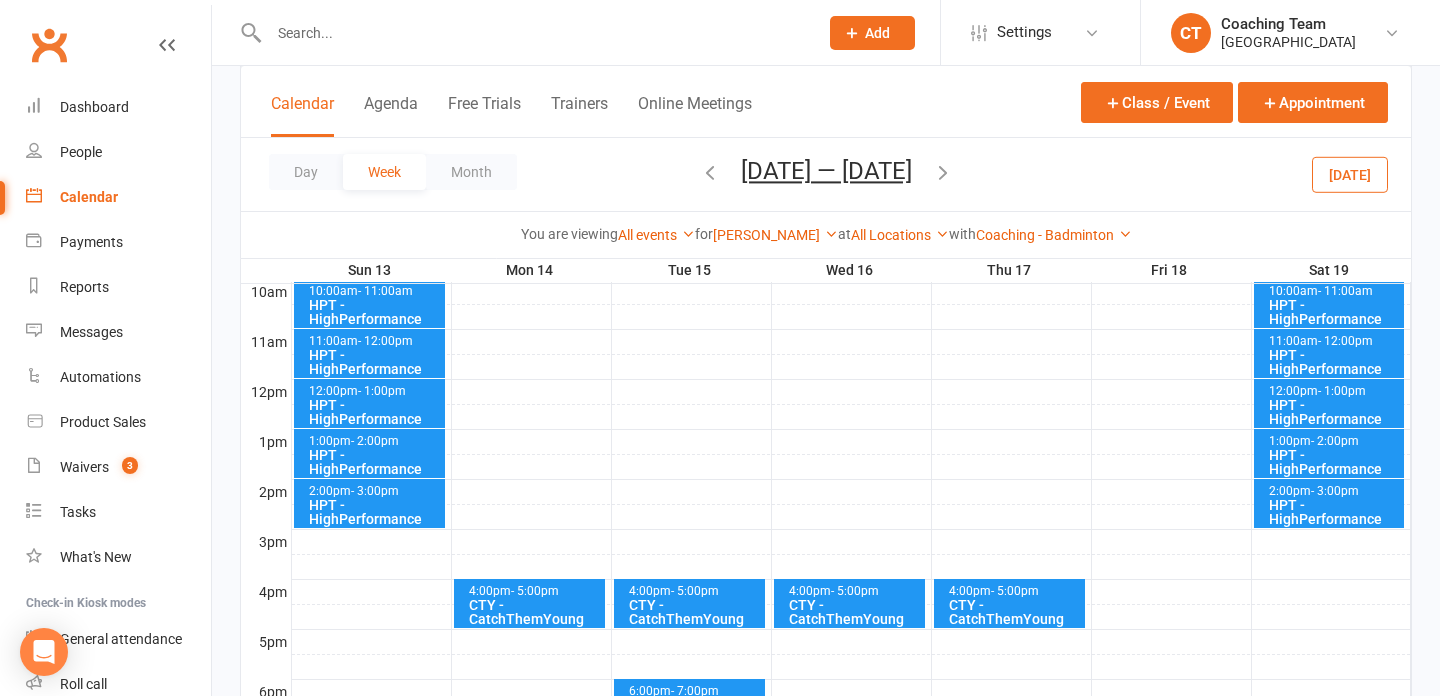 click on "CTY - CatchThemYoung" at bounding box center [534, 612] 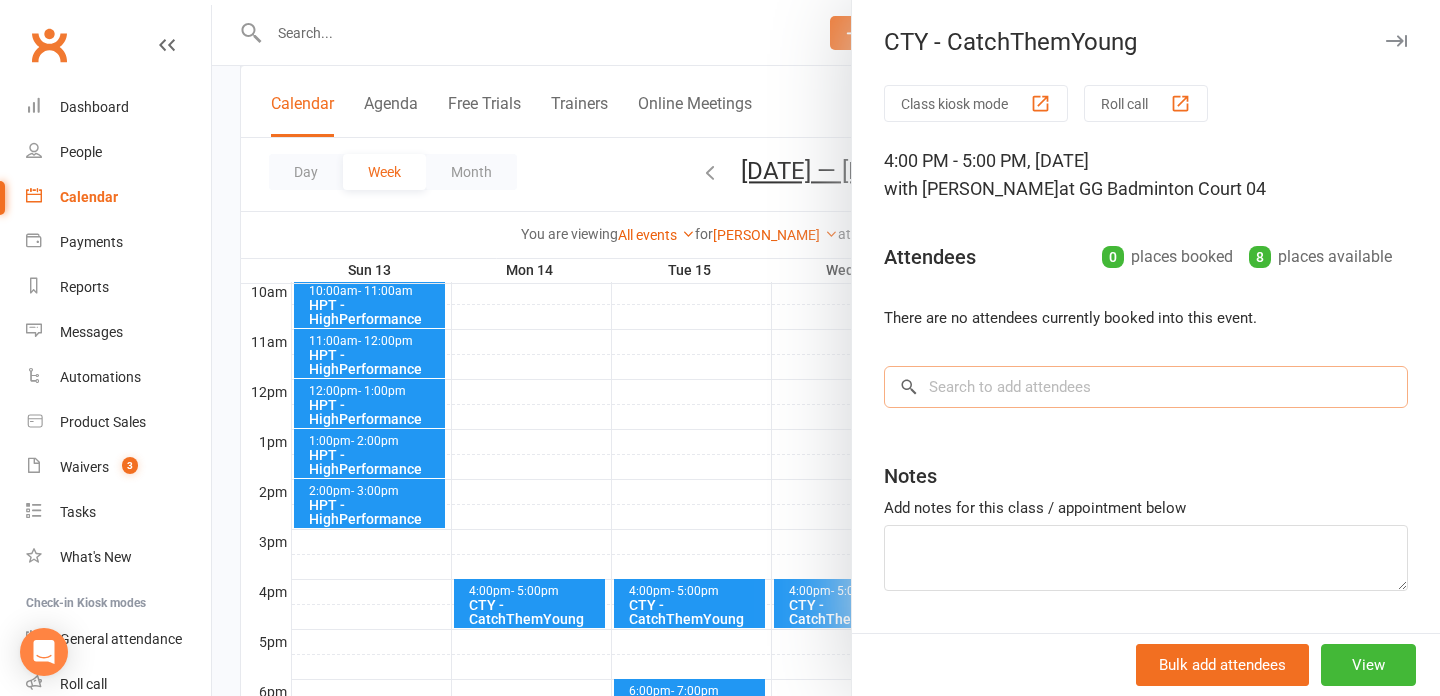 click at bounding box center (1146, 387) 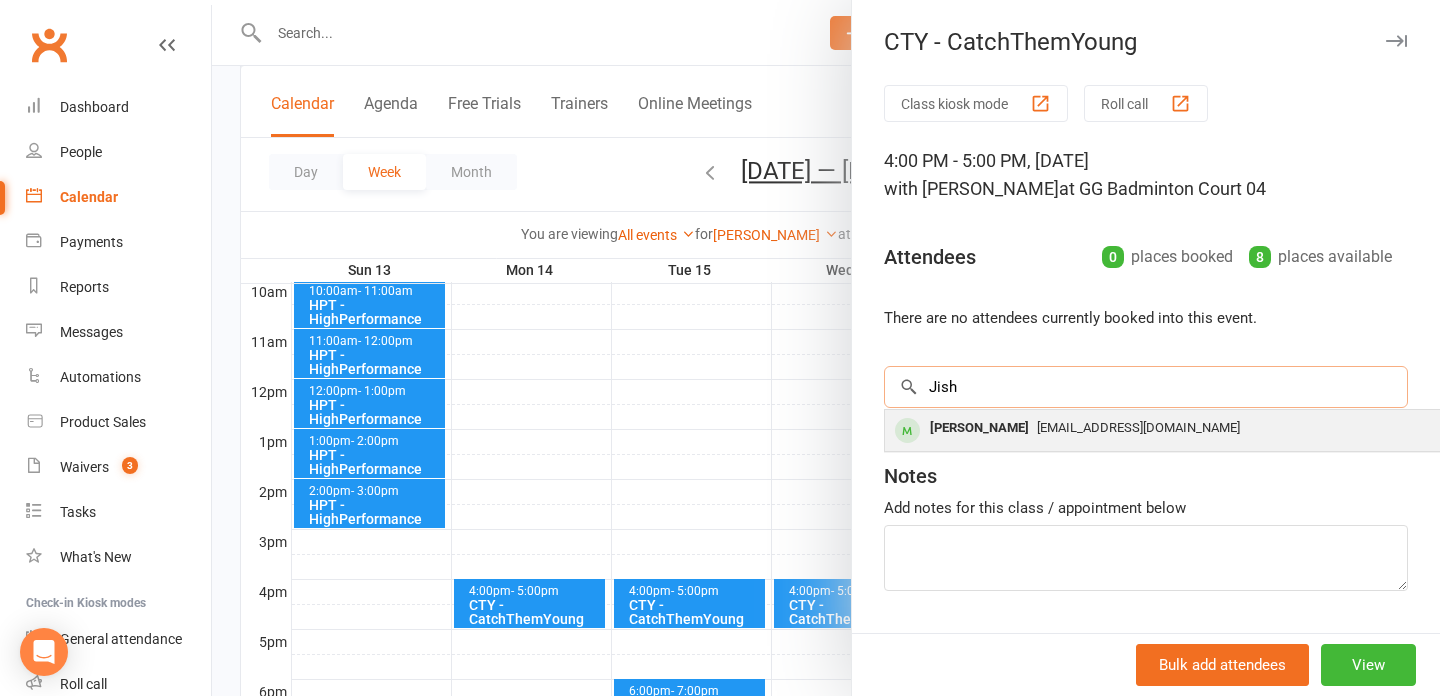 type on "Jish" 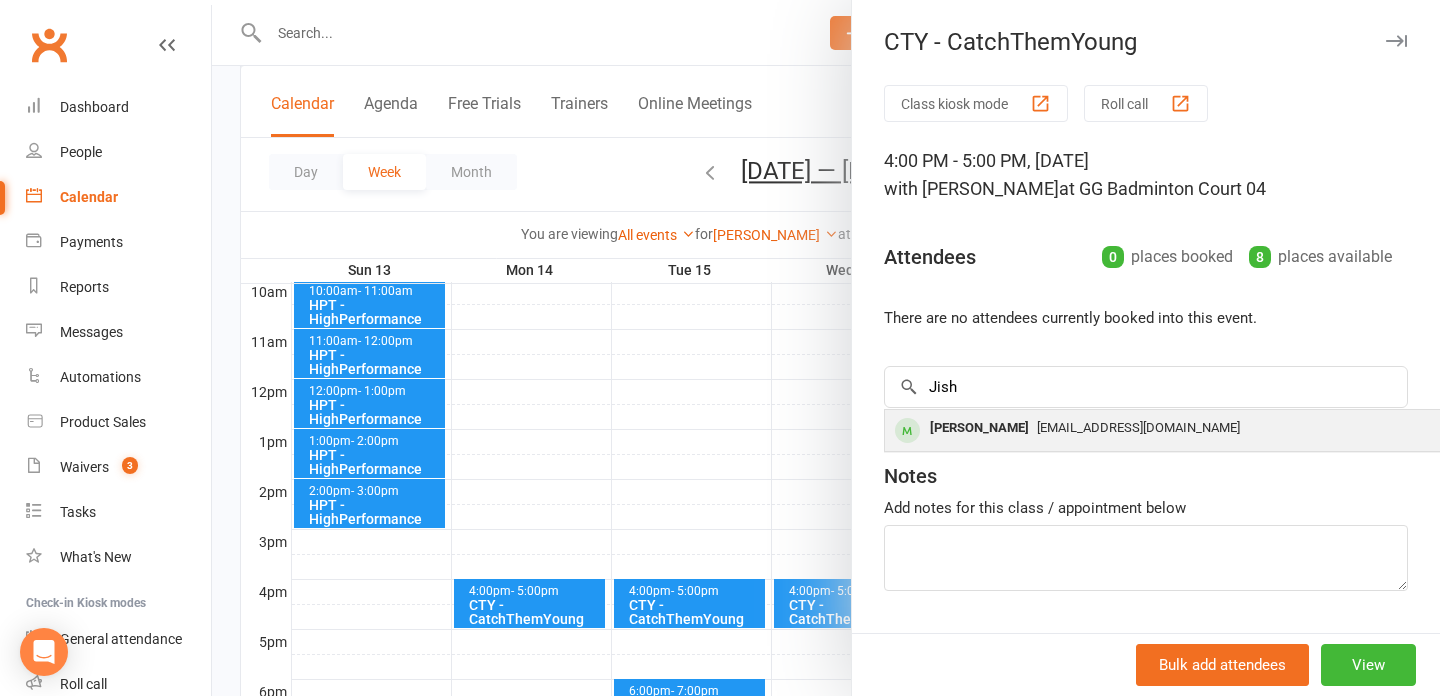 click on "Jishnu Konka" at bounding box center (979, 428) 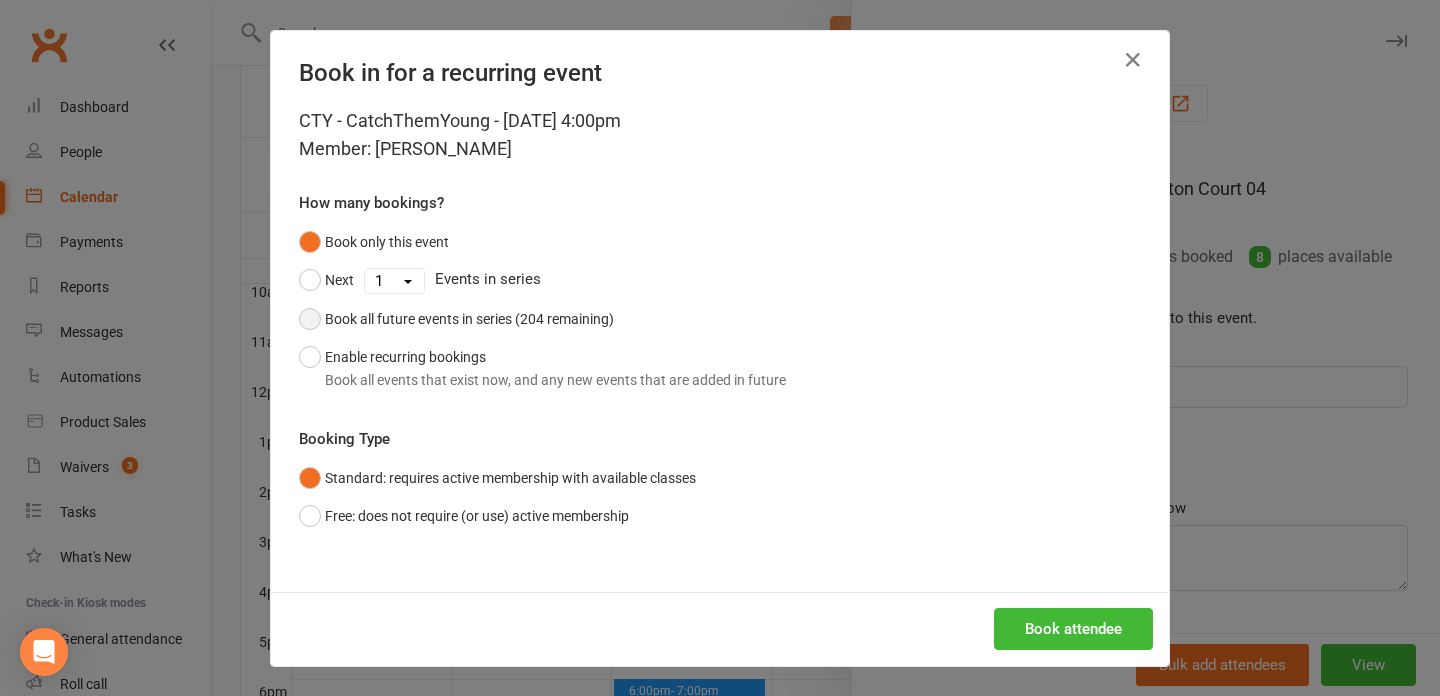 click on "Book all future events in series (204 remaining)" at bounding box center [456, 319] 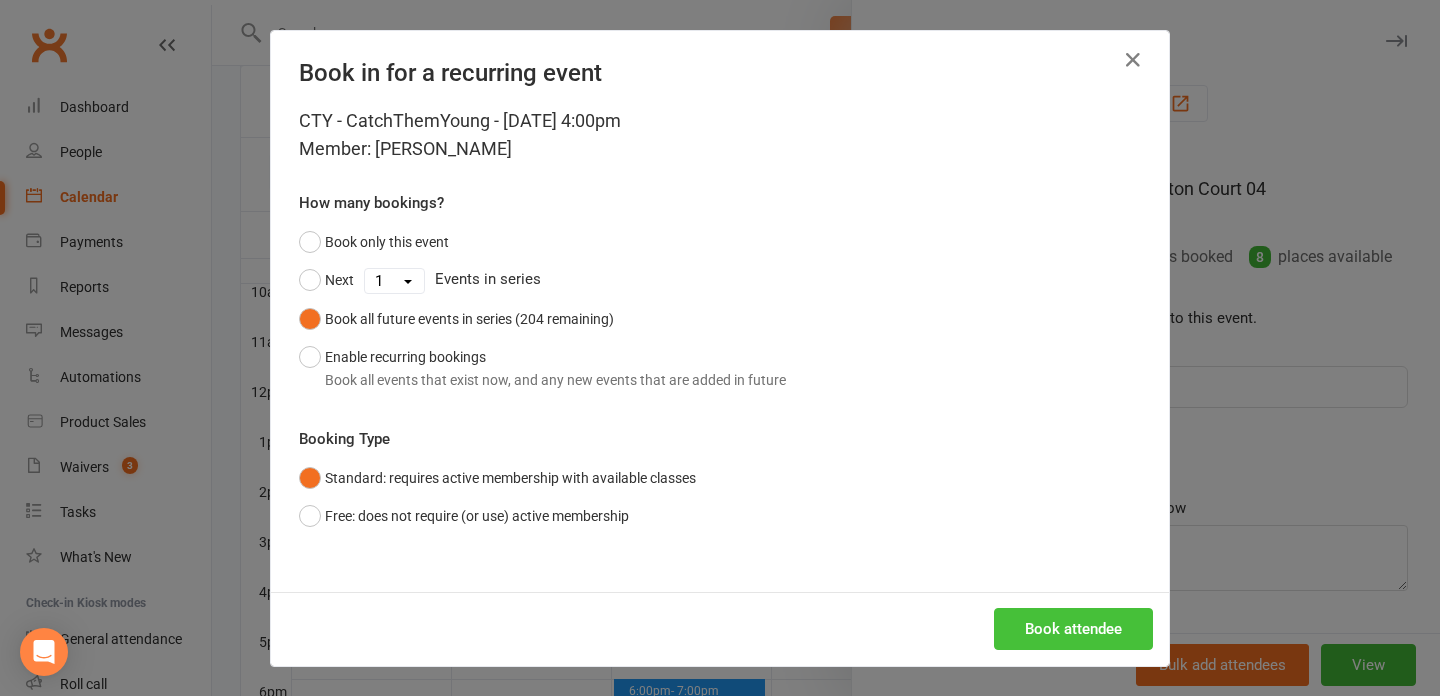 click on "Book attendee" at bounding box center [1073, 629] 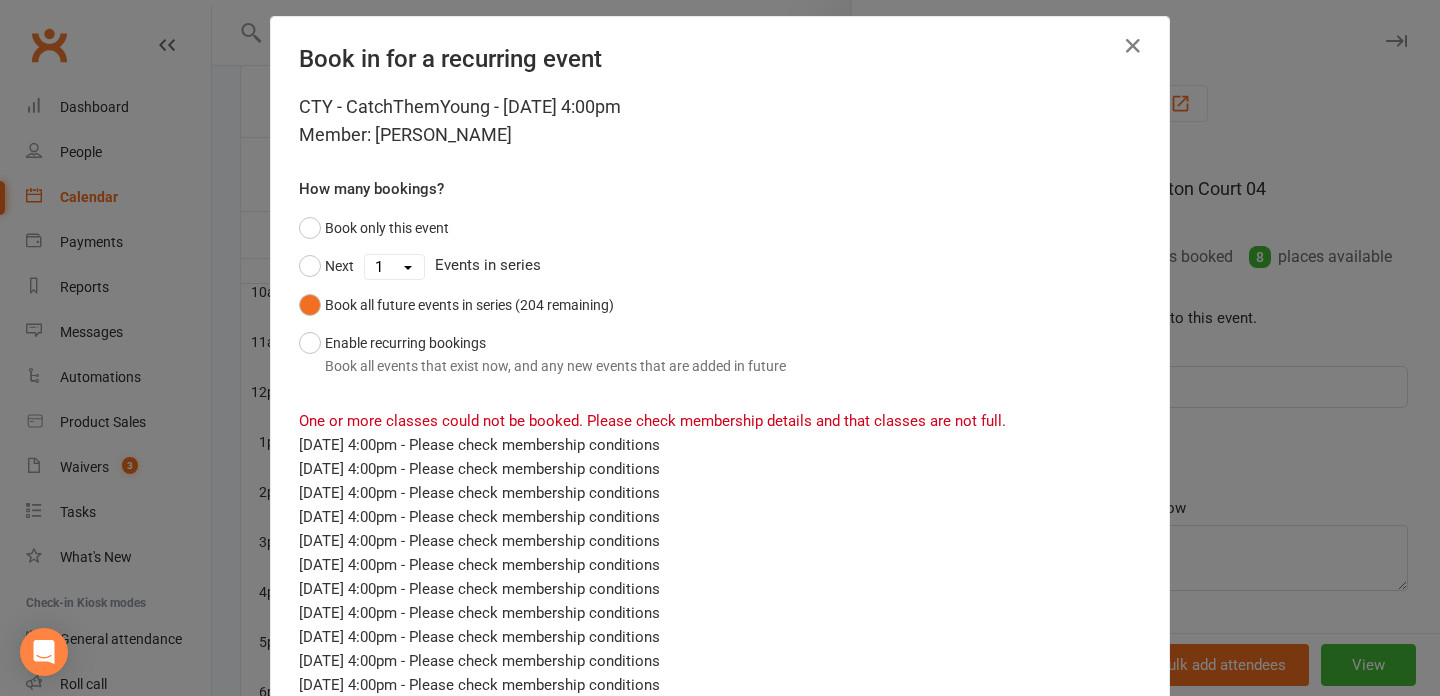 scroll, scrollTop: 15, scrollLeft: 0, axis: vertical 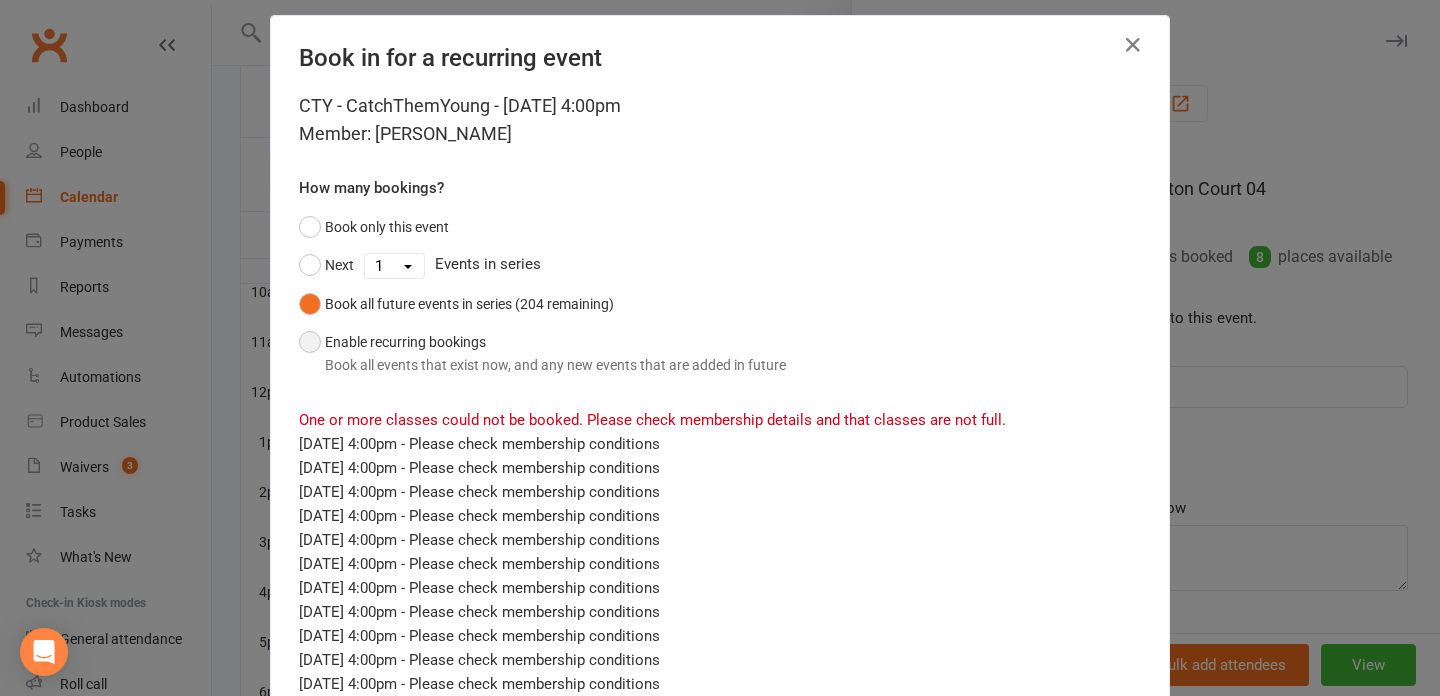 click on "Enable recurring bookings Book all events that exist now, and any new events that are added in future" at bounding box center (542, 353) 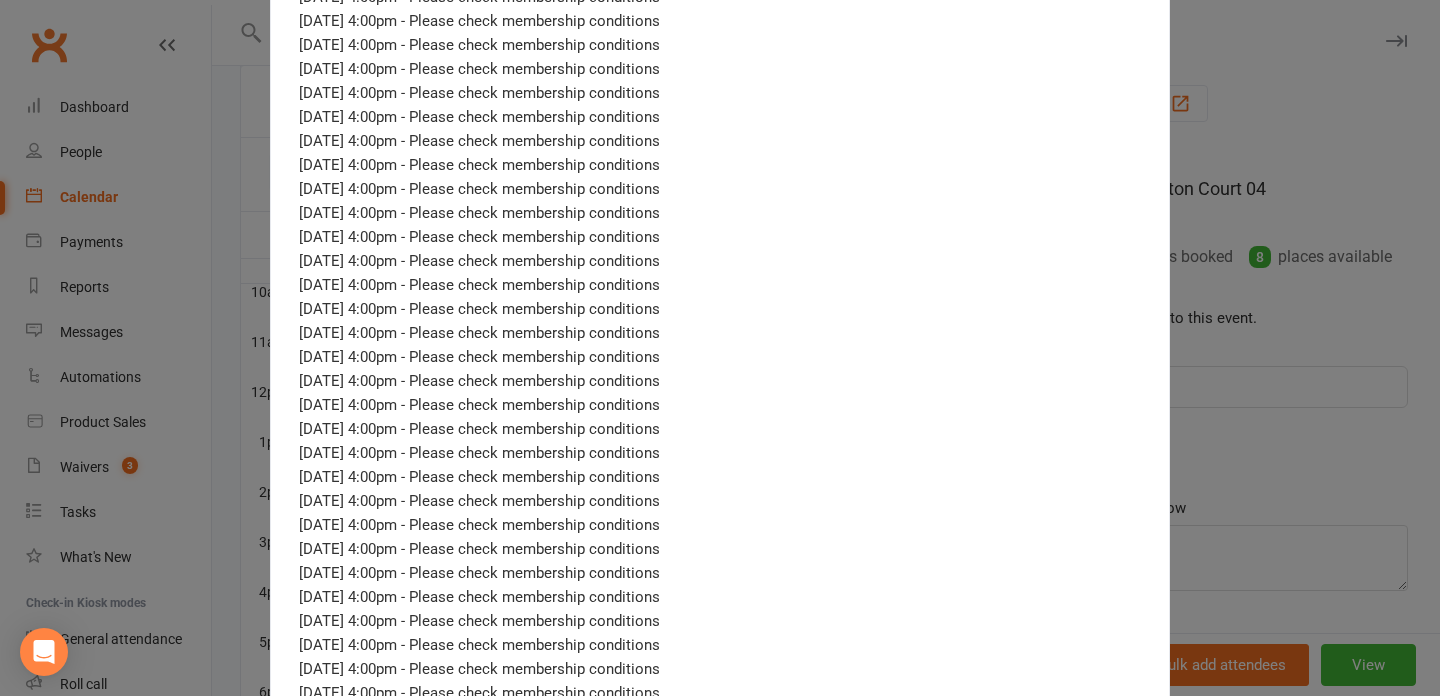 scroll, scrollTop: 0, scrollLeft: 0, axis: both 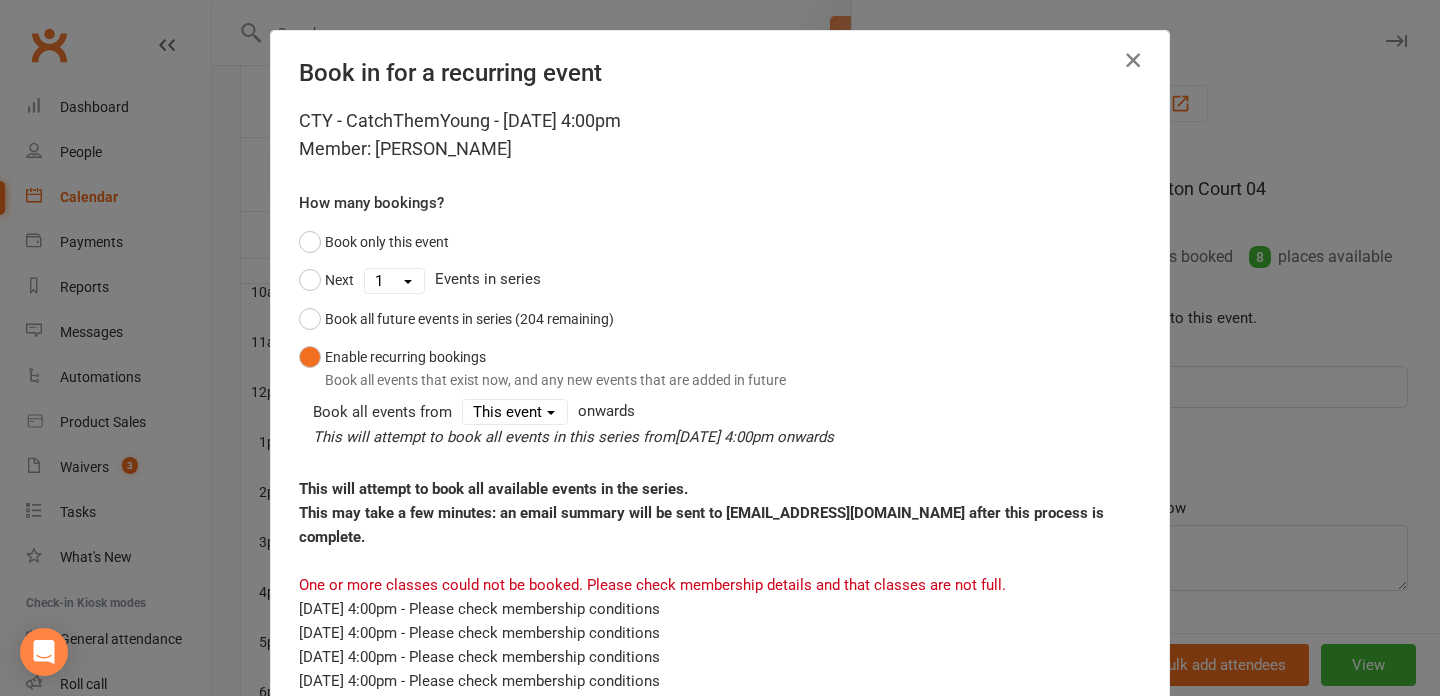 click at bounding box center (1133, 60) 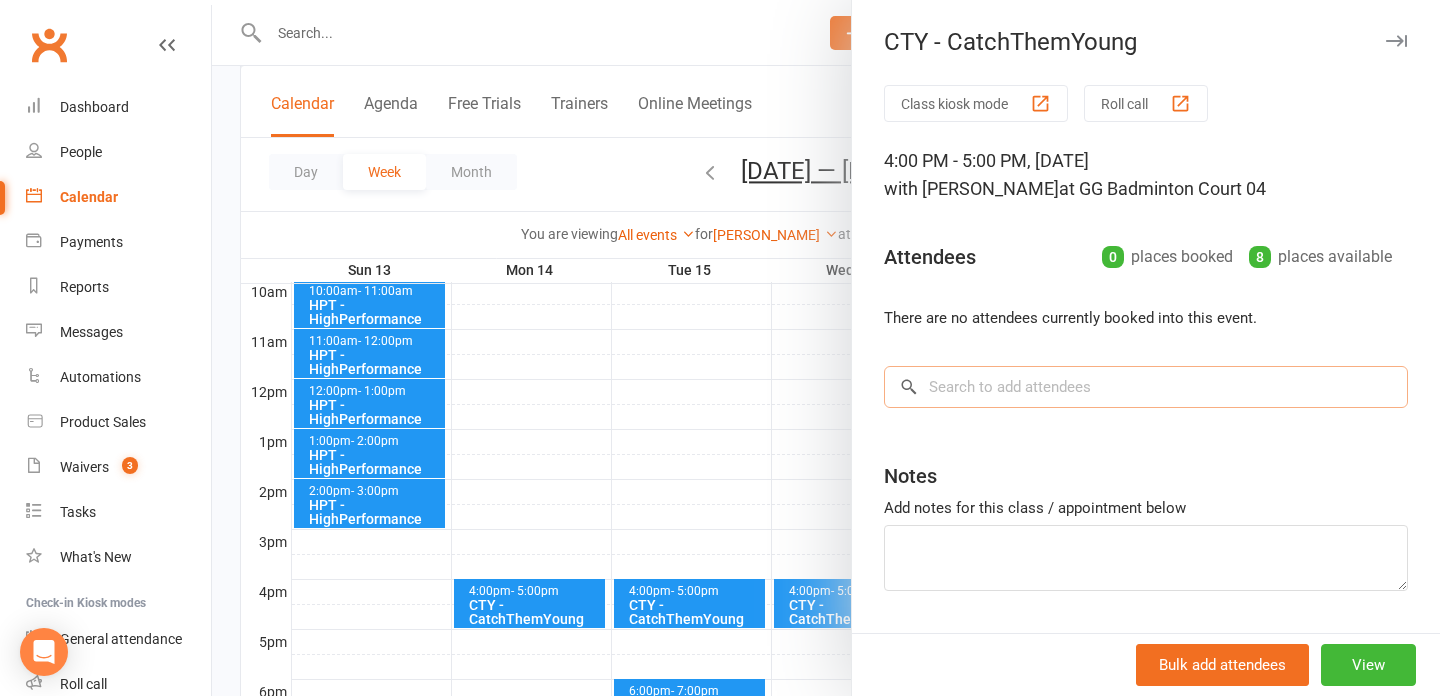 click at bounding box center (1146, 387) 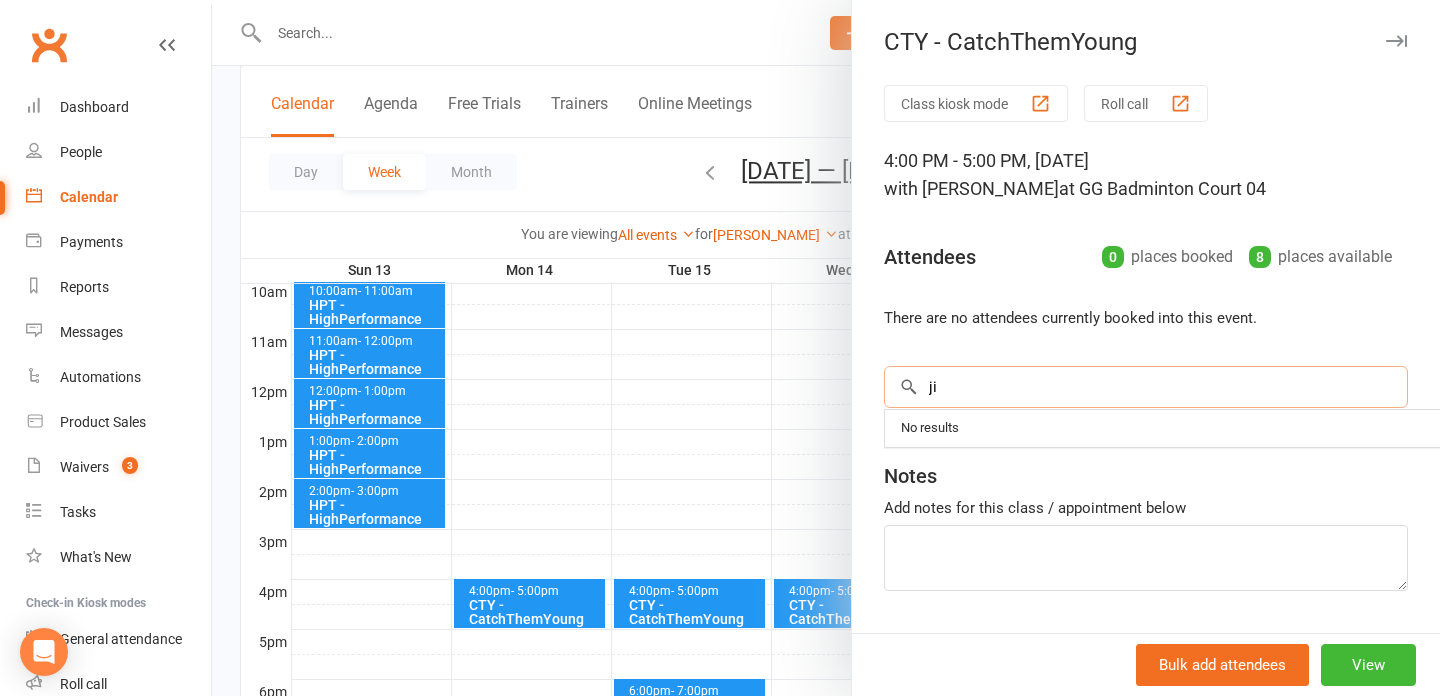 type on "ji" 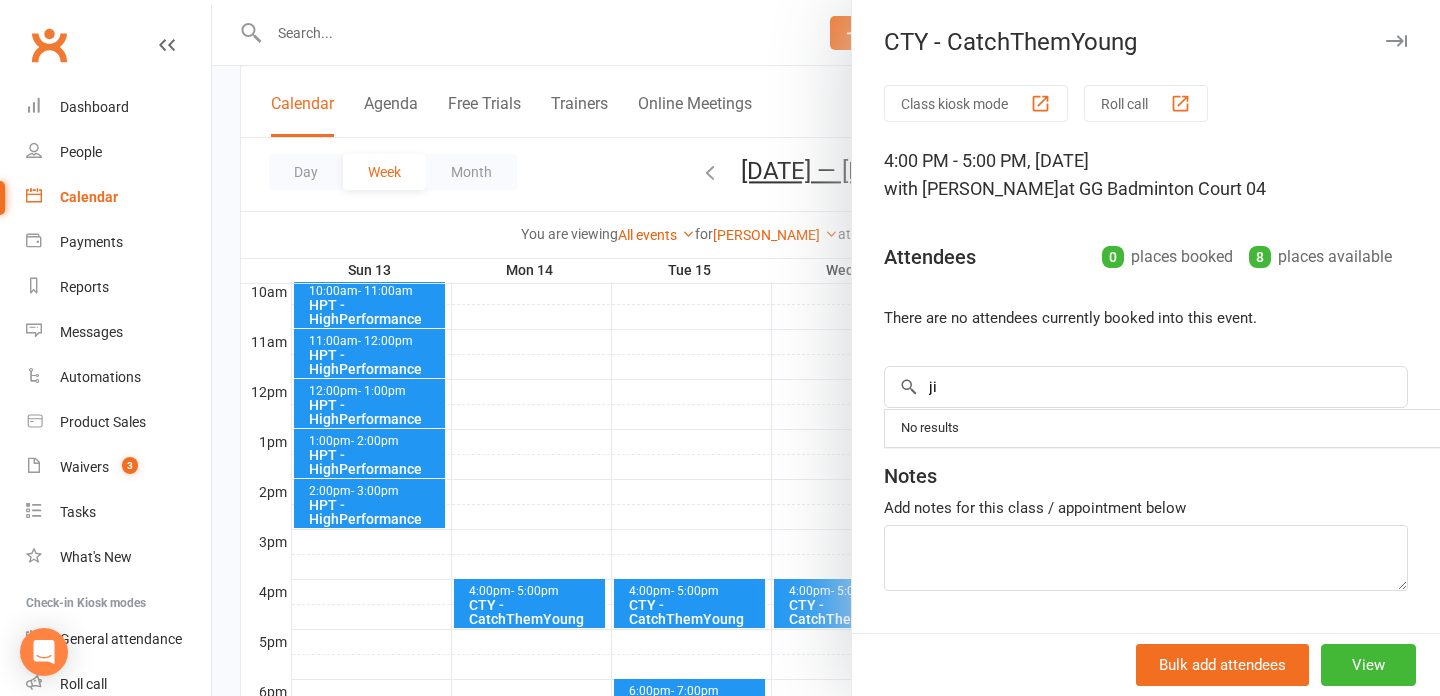 click at bounding box center [826, 348] 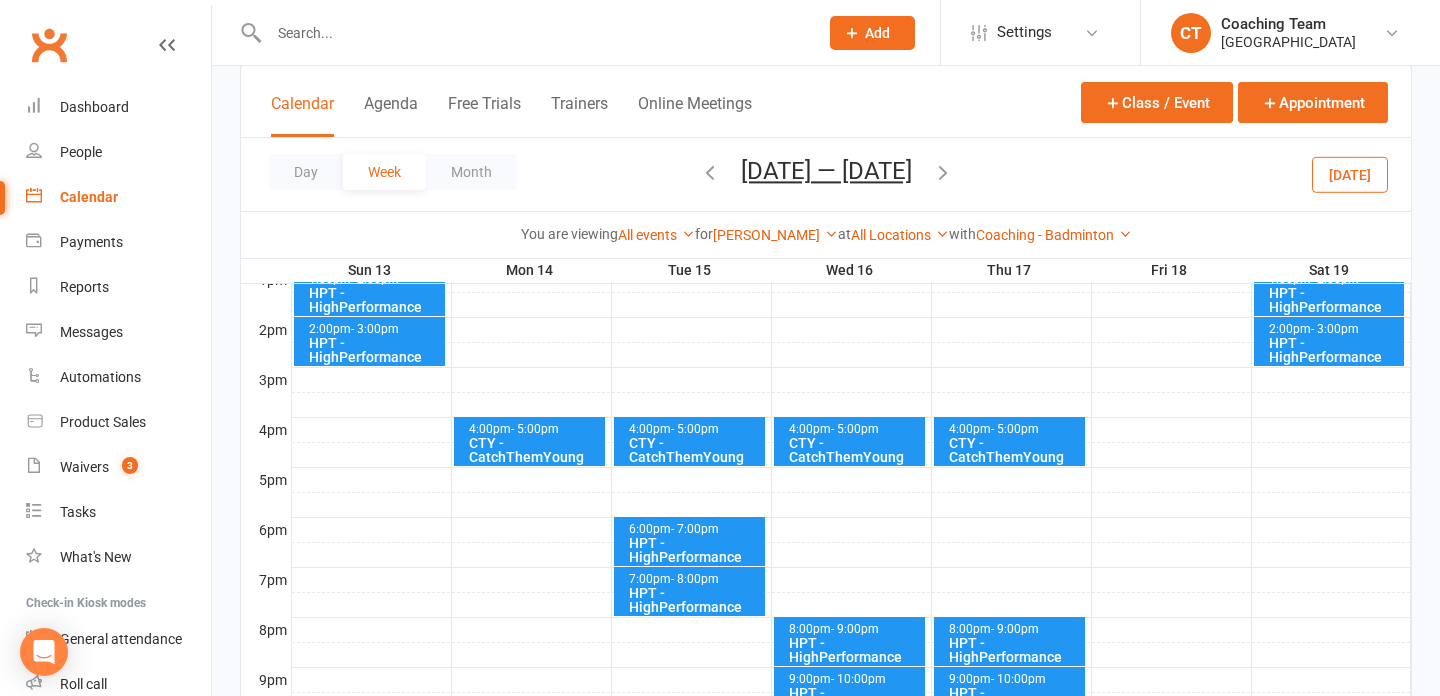 scroll, scrollTop: 810, scrollLeft: 0, axis: vertical 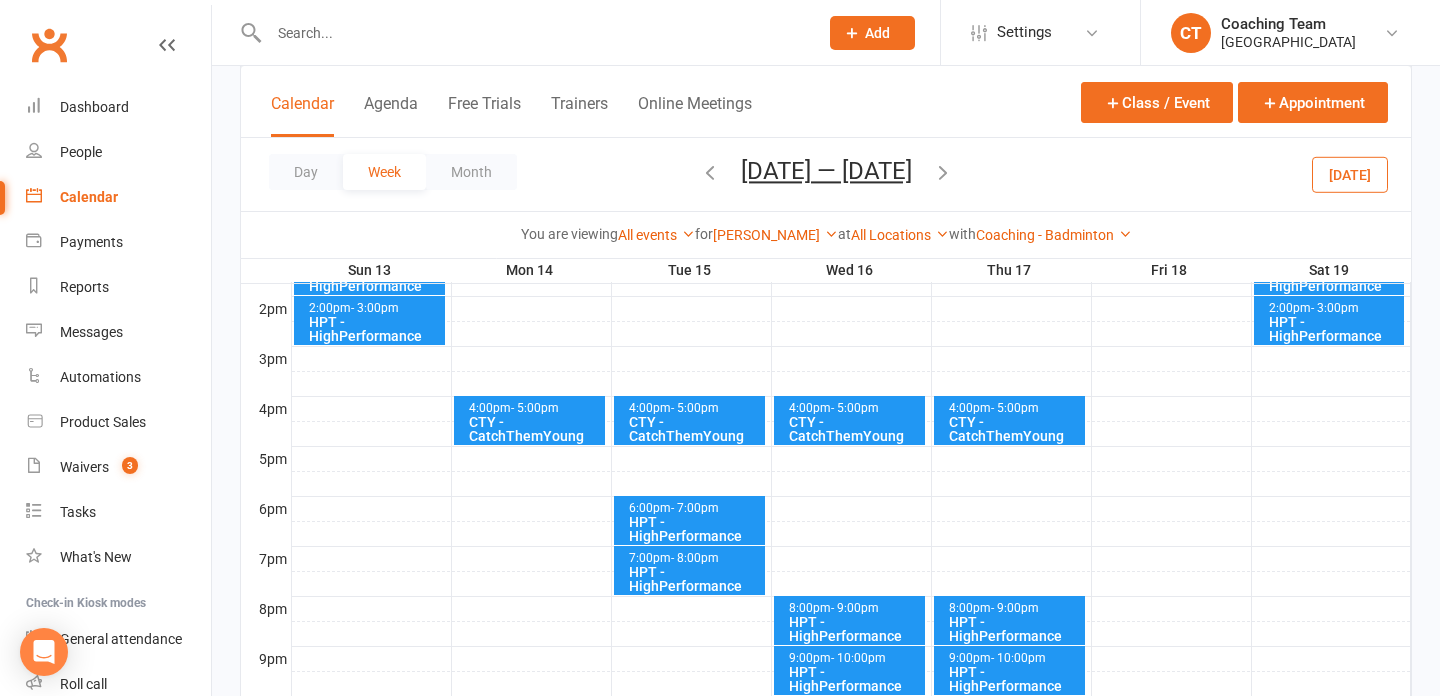 click on "4:00pm  - 5:00pm" at bounding box center [534, 408] 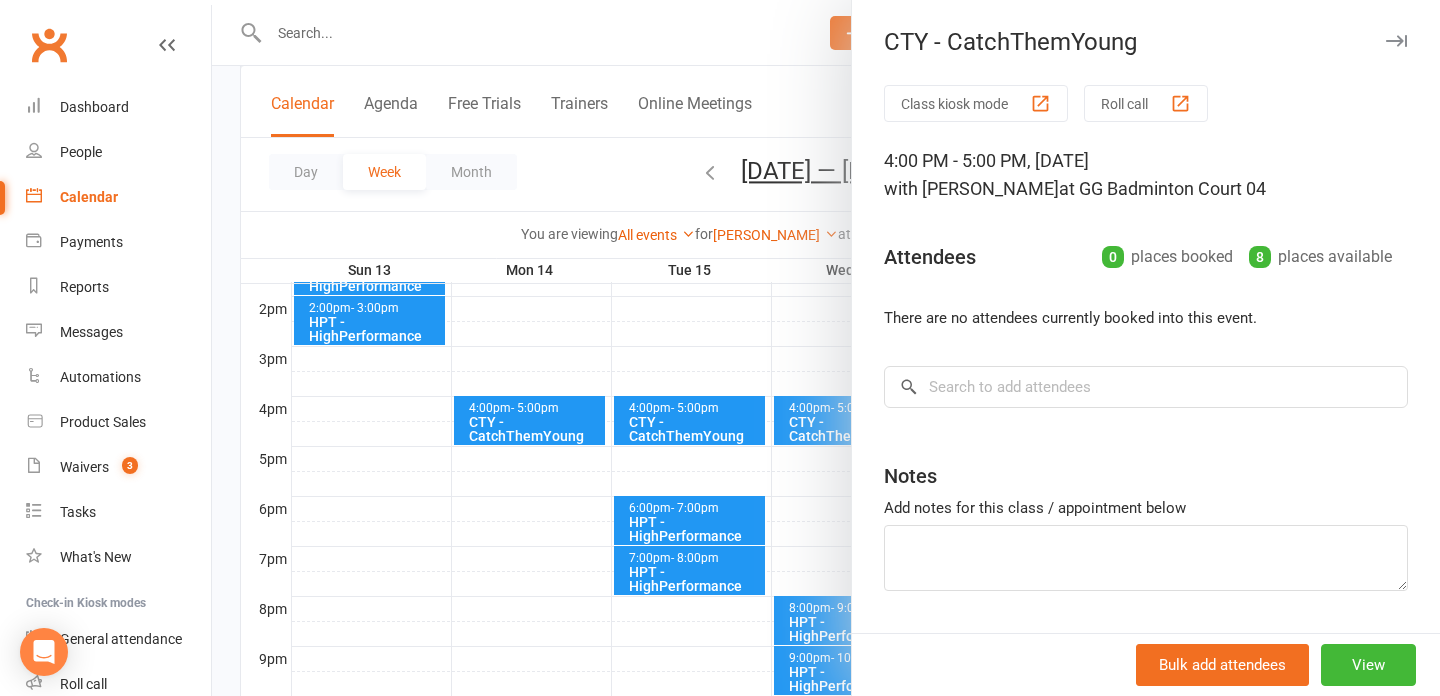 click at bounding box center (826, 348) 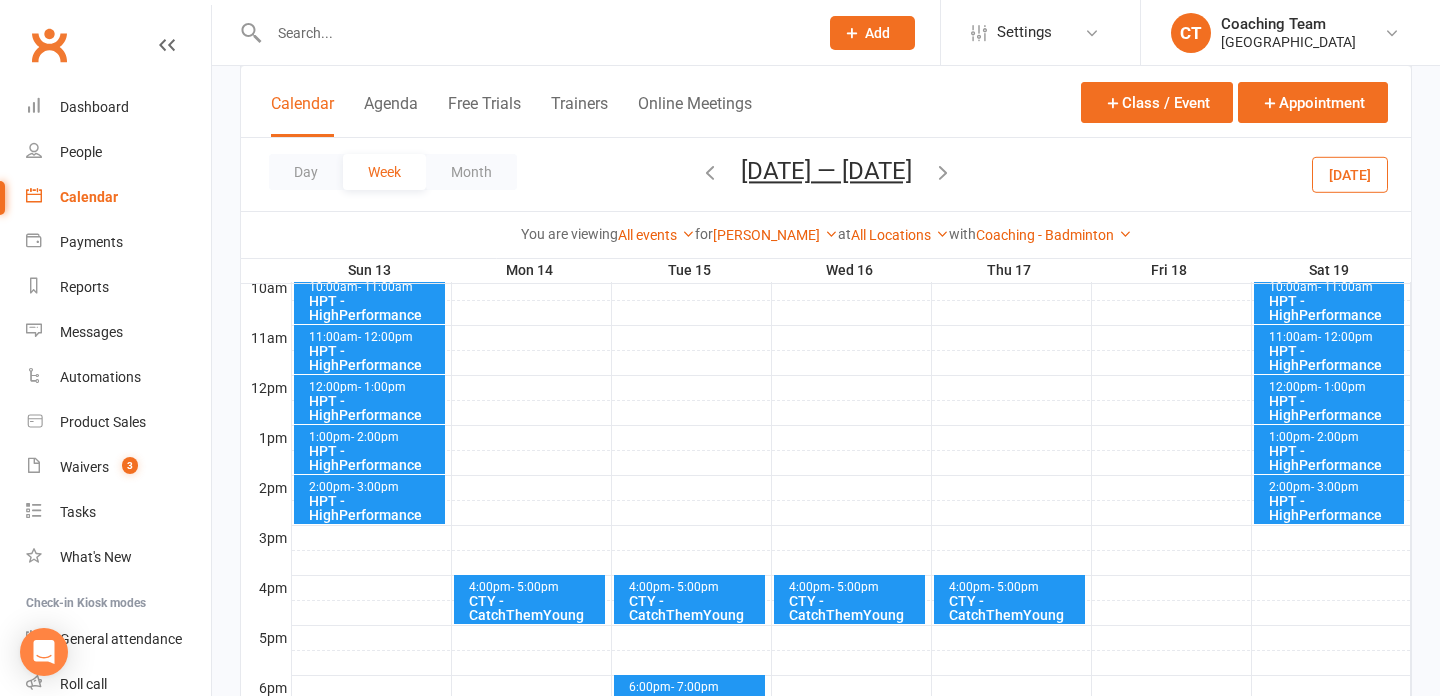scroll, scrollTop: 618, scrollLeft: 0, axis: vertical 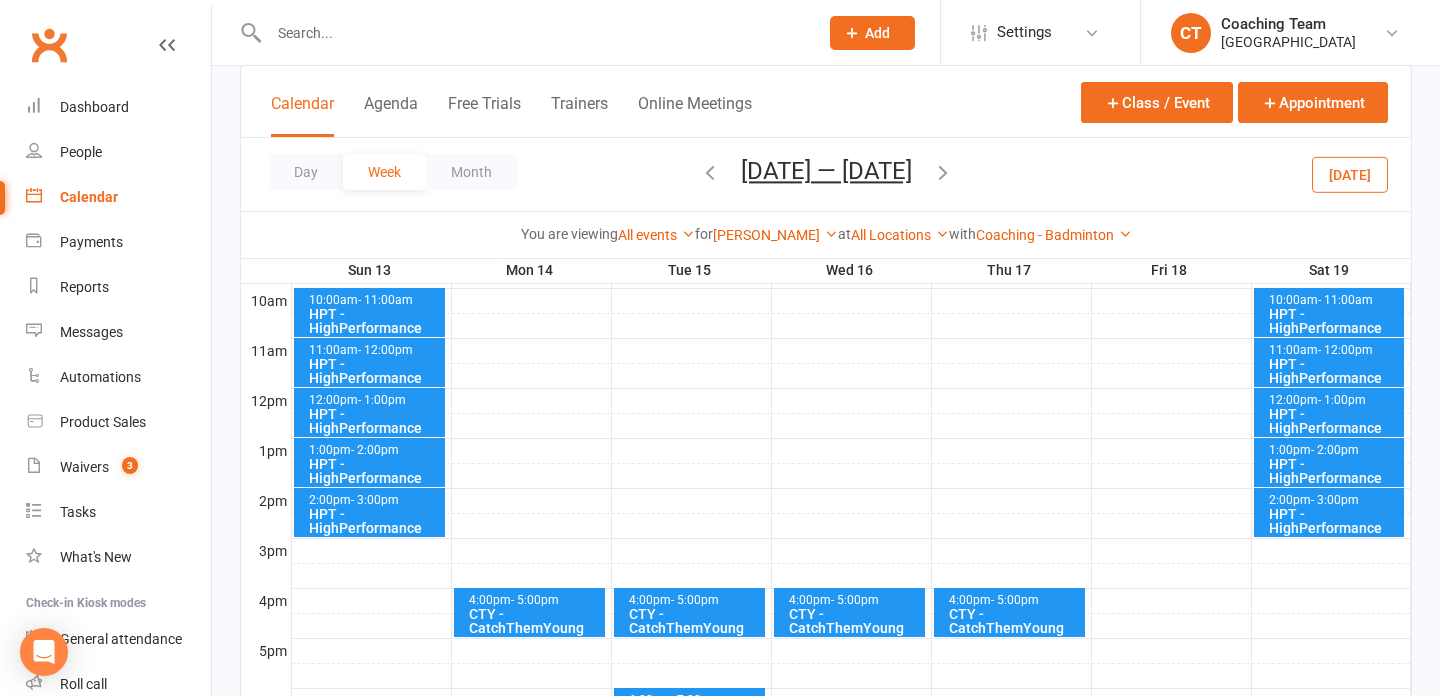 click on "4:00pm  - 5:00pm" at bounding box center [534, 600] 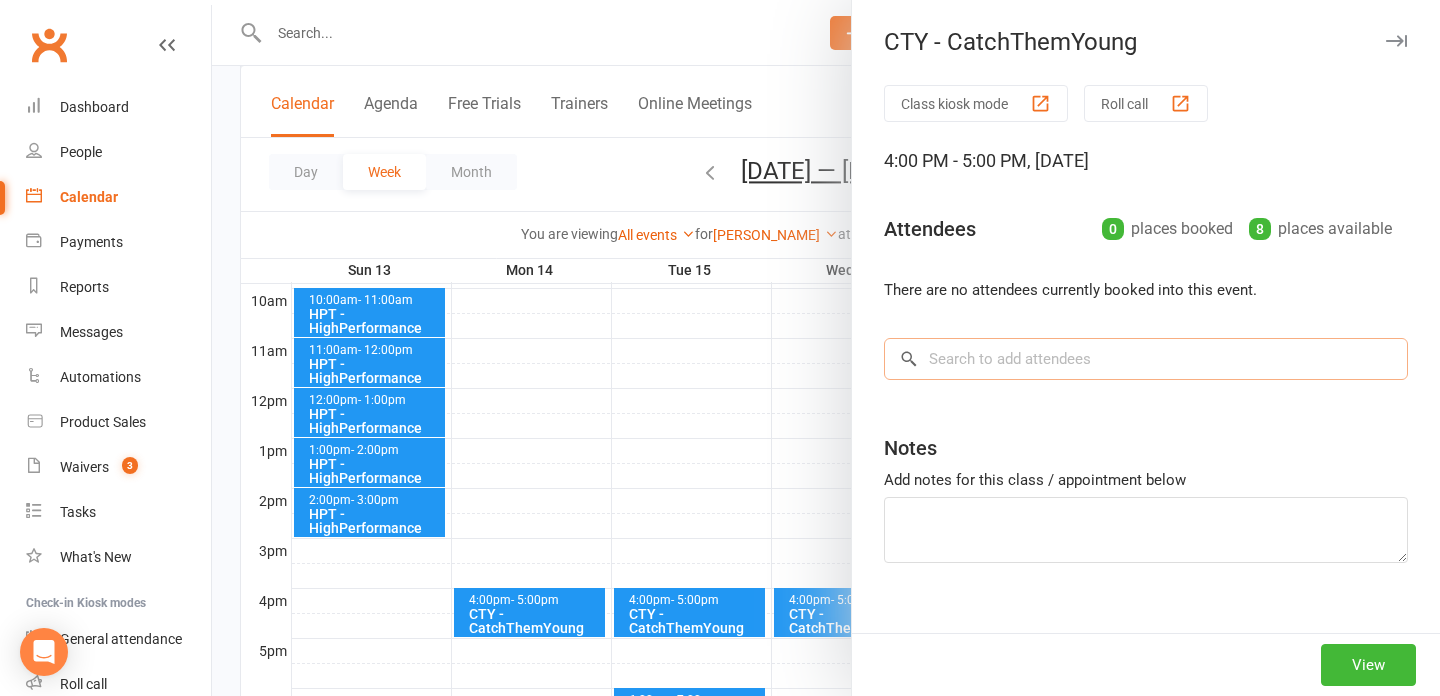 click at bounding box center (1146, 359) 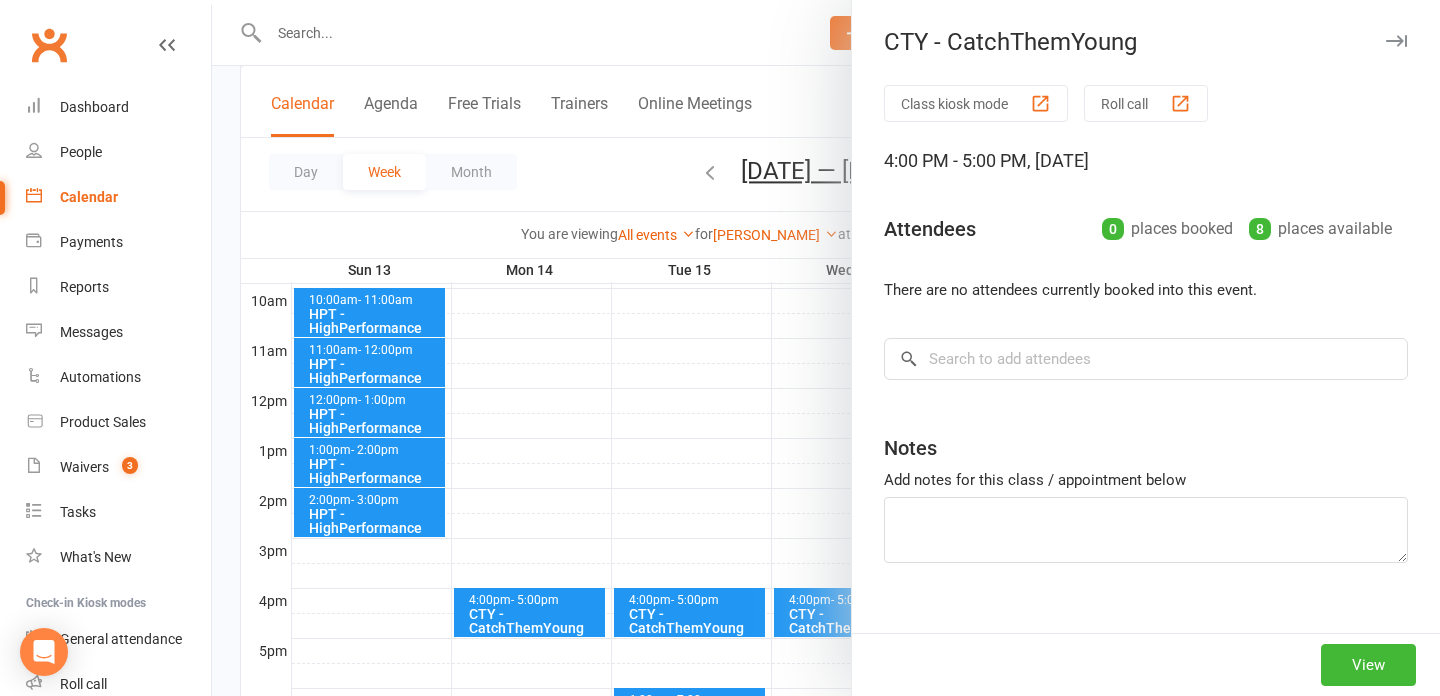 click at bounding box center [826, 348] 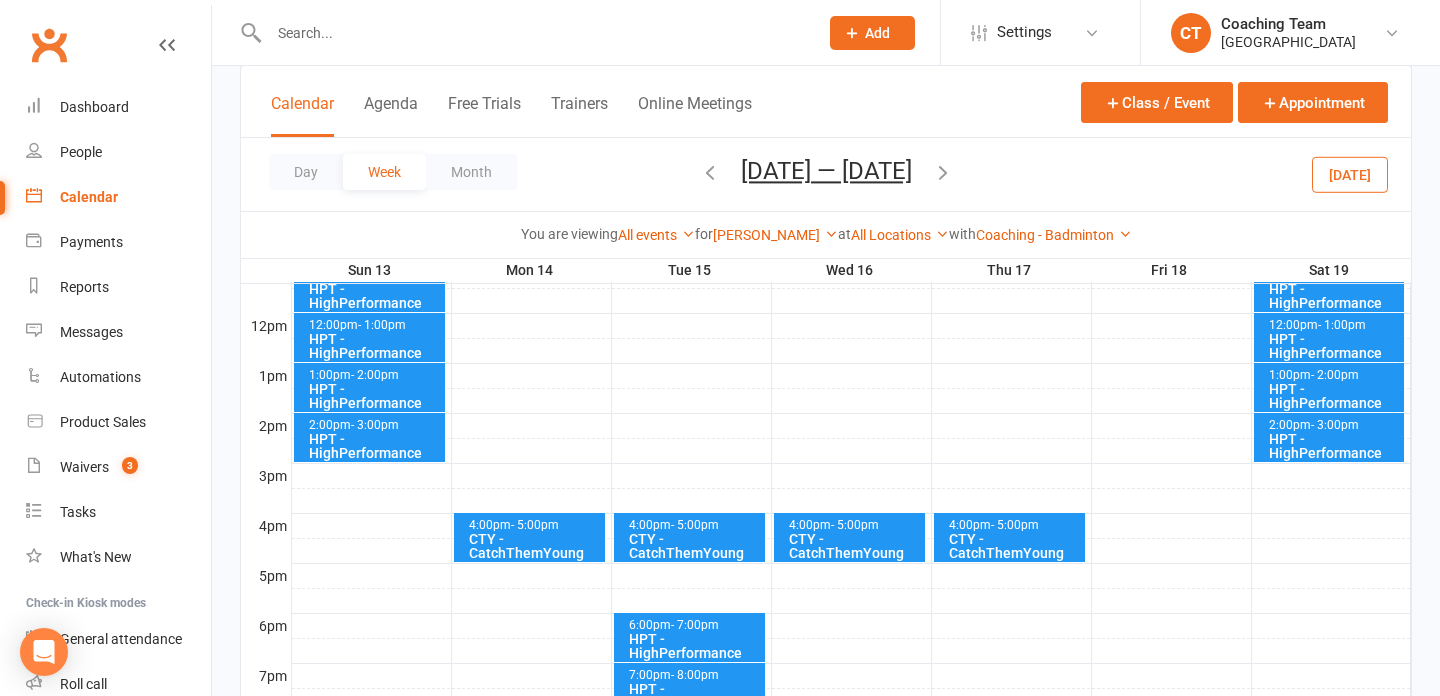 scroll, scrollTop: 696, scrollLeft: 0, axis: vertical 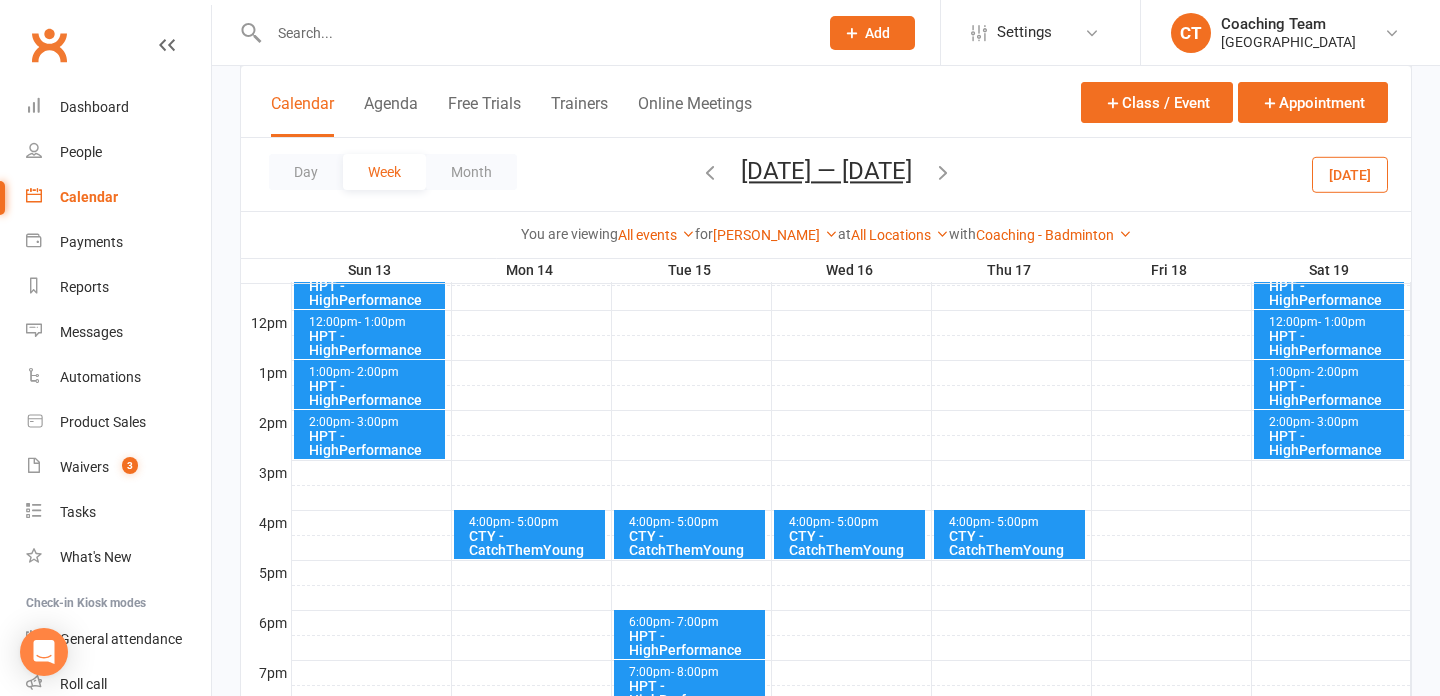 click on "- 5:00pm" at bounding box center [535, 522] 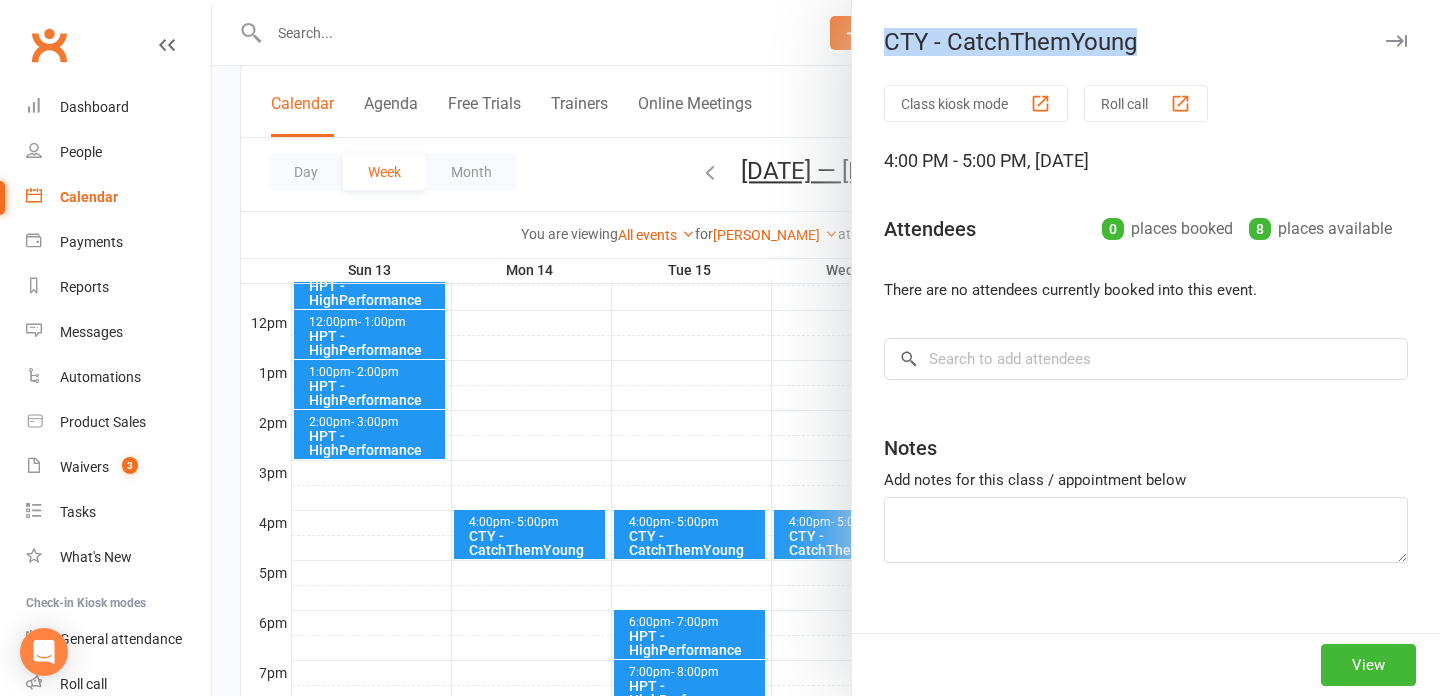drag, startPoint x: 889, startPoint y: 46, endPoint x: 1165, endPoint y: 43, distance: 276.0163 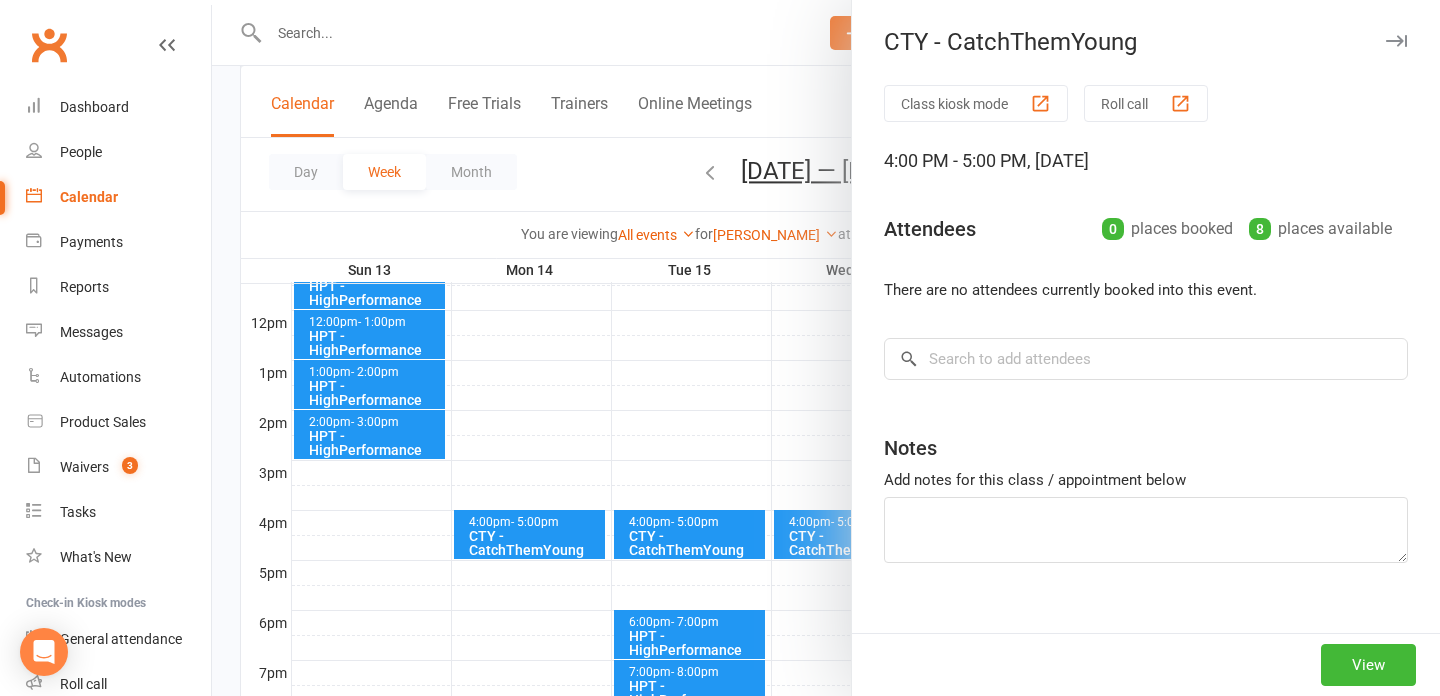 click at bounding box center (826, 348) 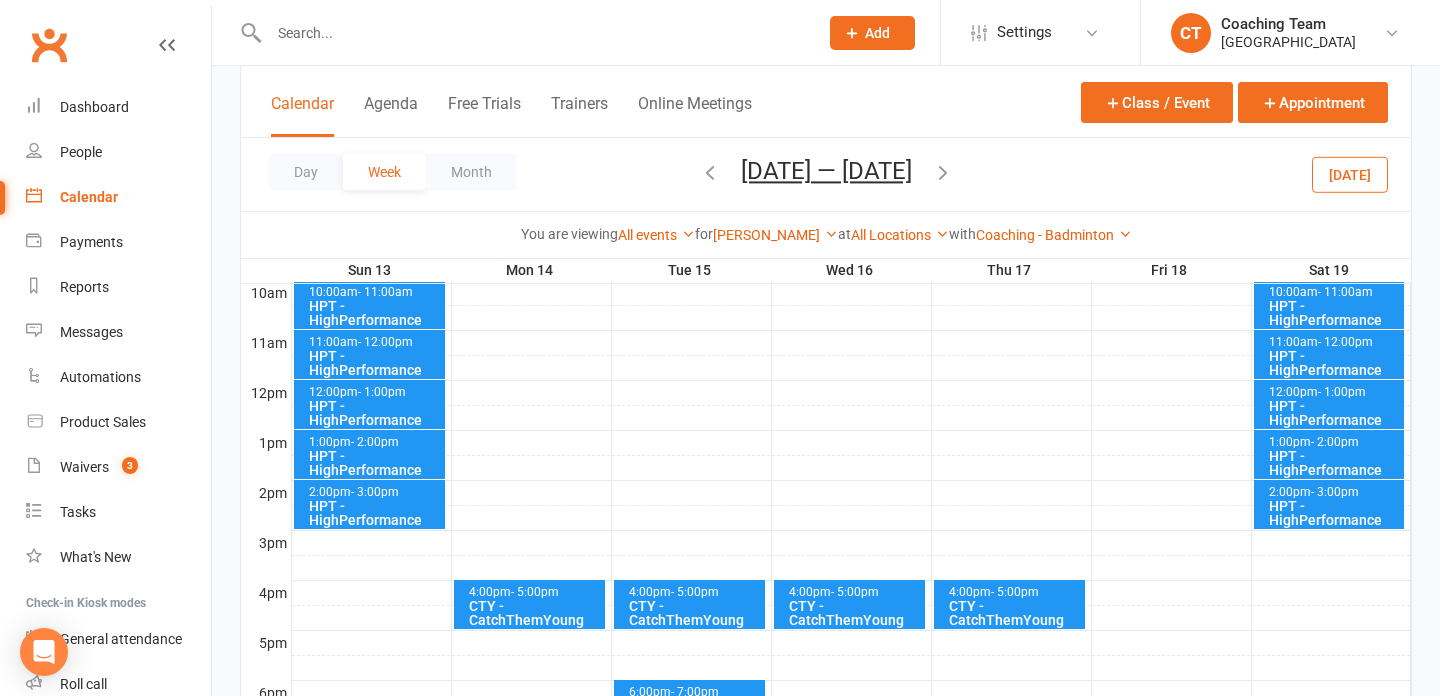 scroll, scrollTop: 630, scrollLeft: 0, axis: vertical 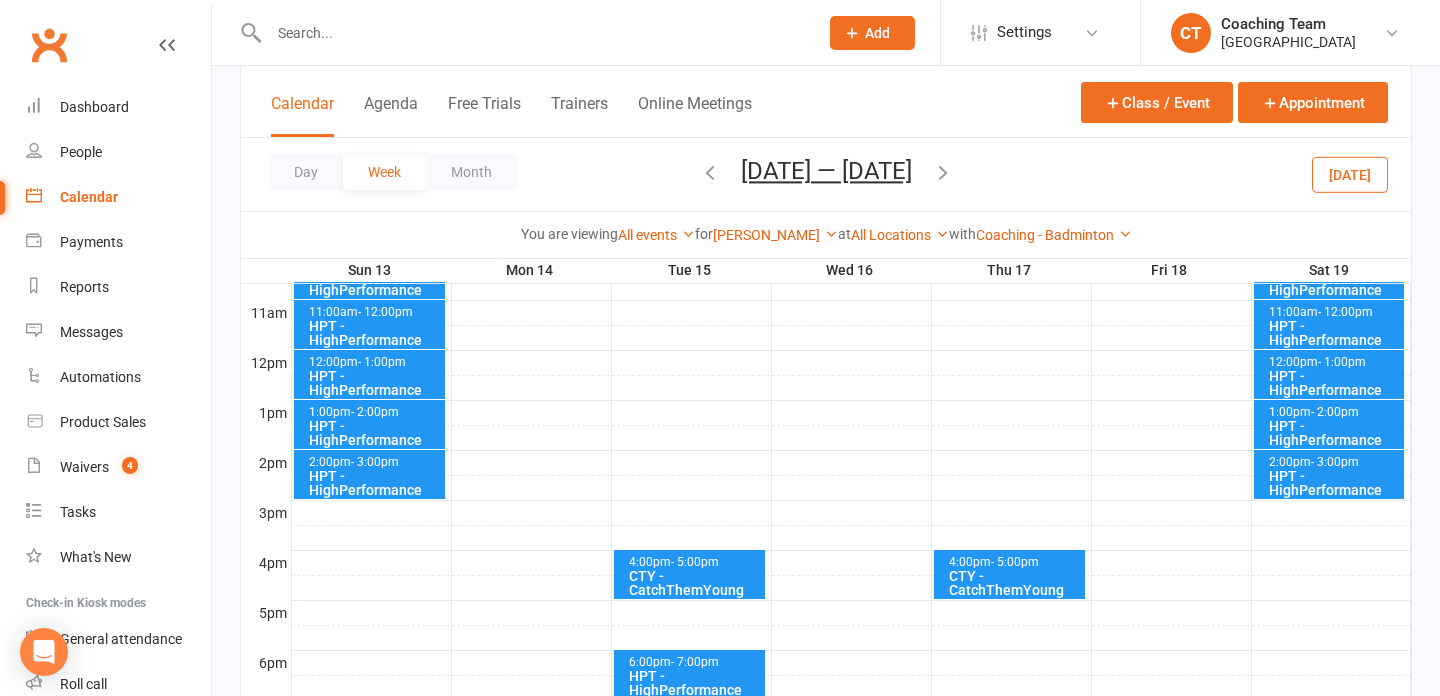 click on "- 5:00pm" at bounding box center [695, 562] 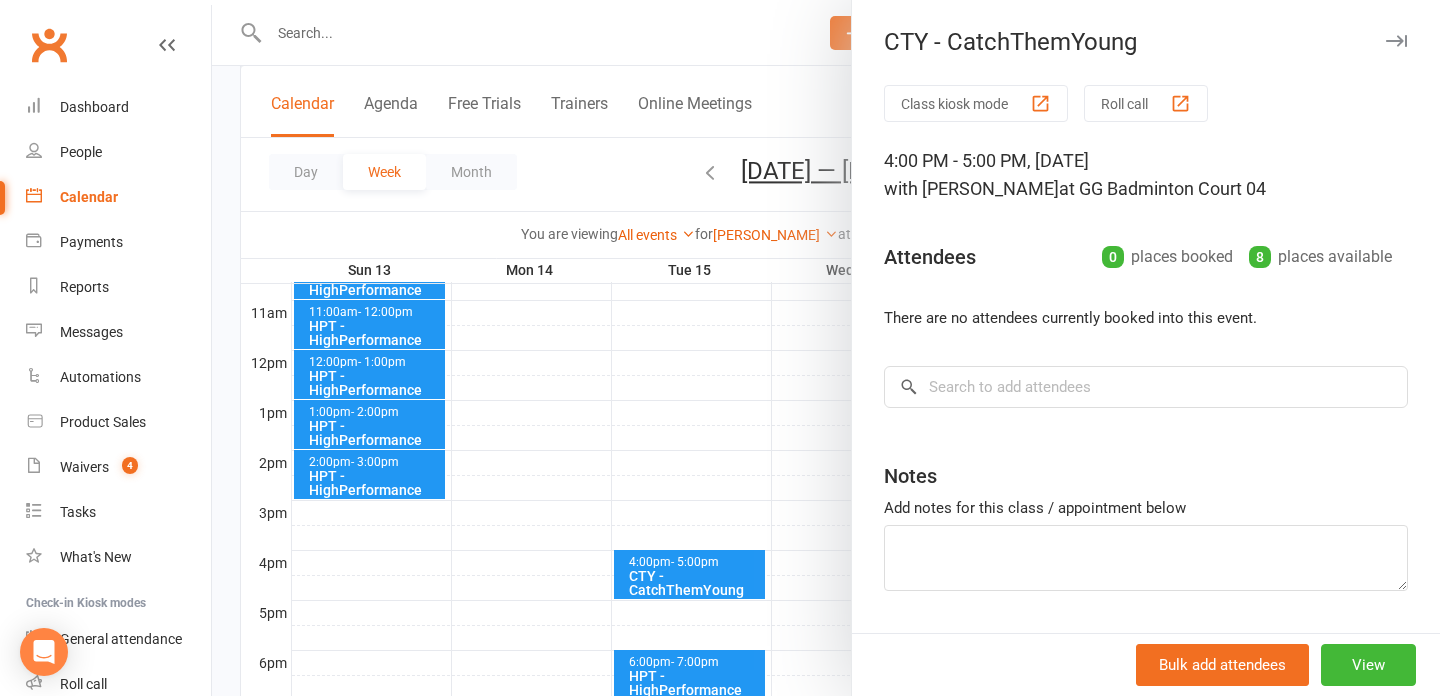 click at bounding box center [826, 348] 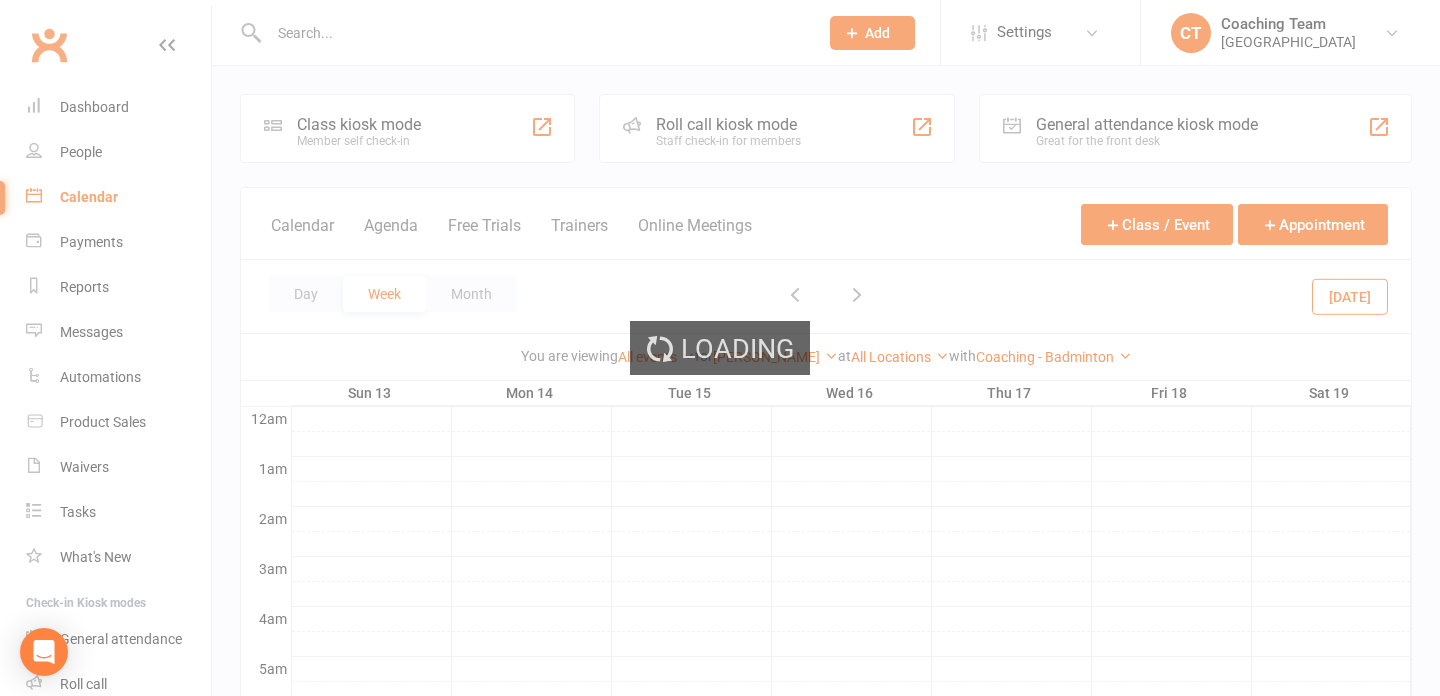 scroll, scrollTop: 0, scrollLeft: 0, axis: both 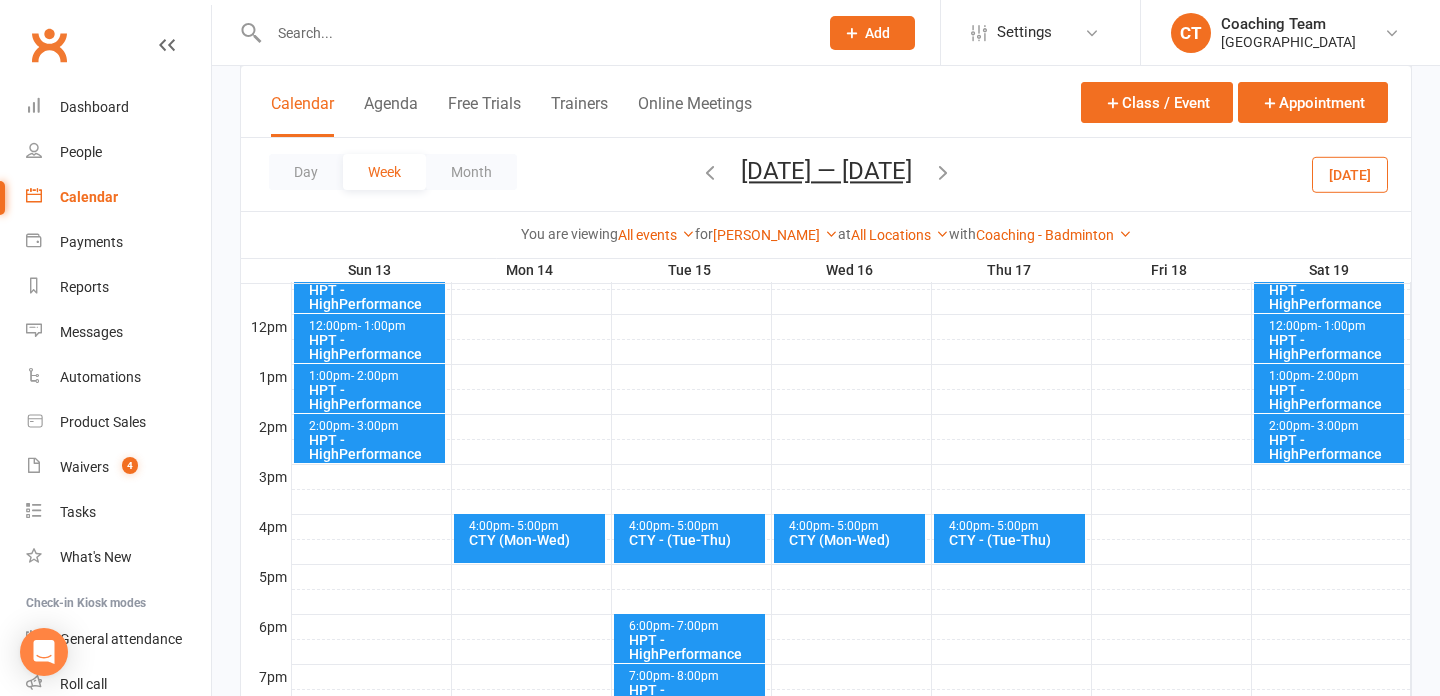 click at bounding box center [851, 502] 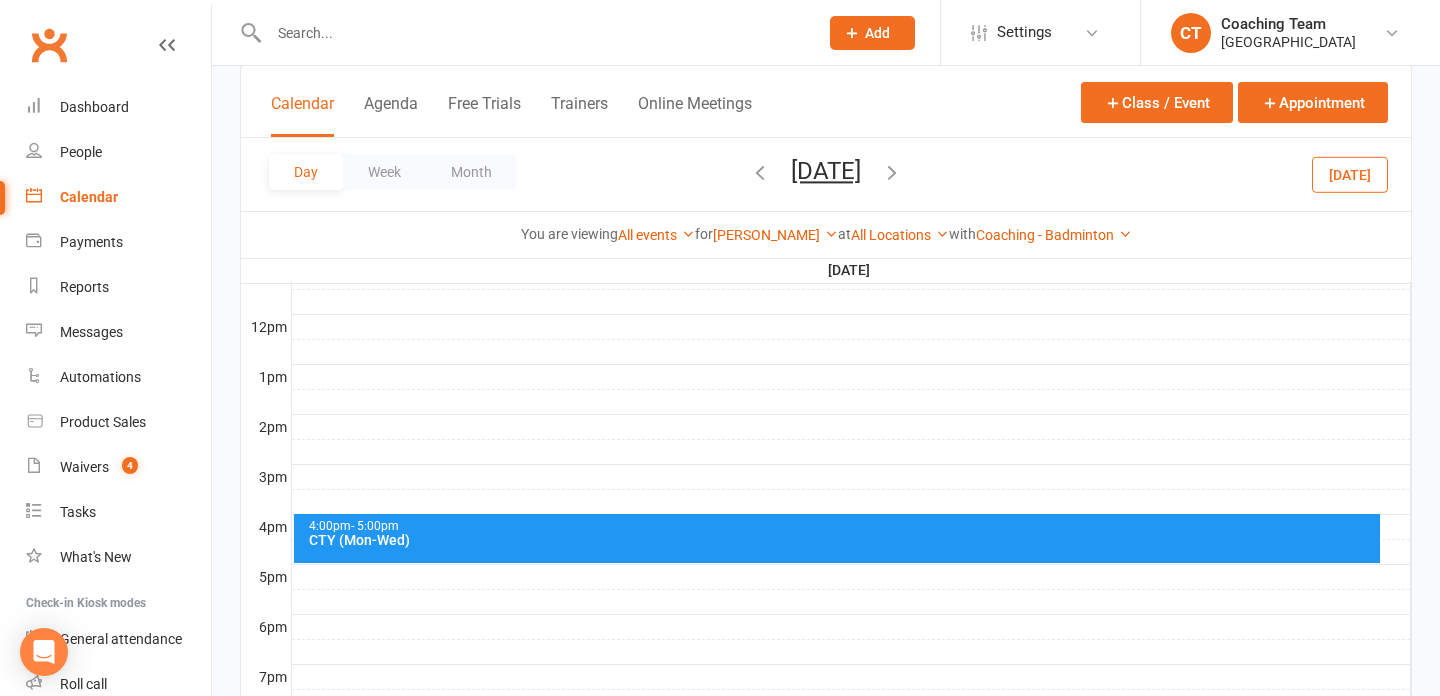 click on "CTY (Mon-Wed)" at bounding box center (842, 540) 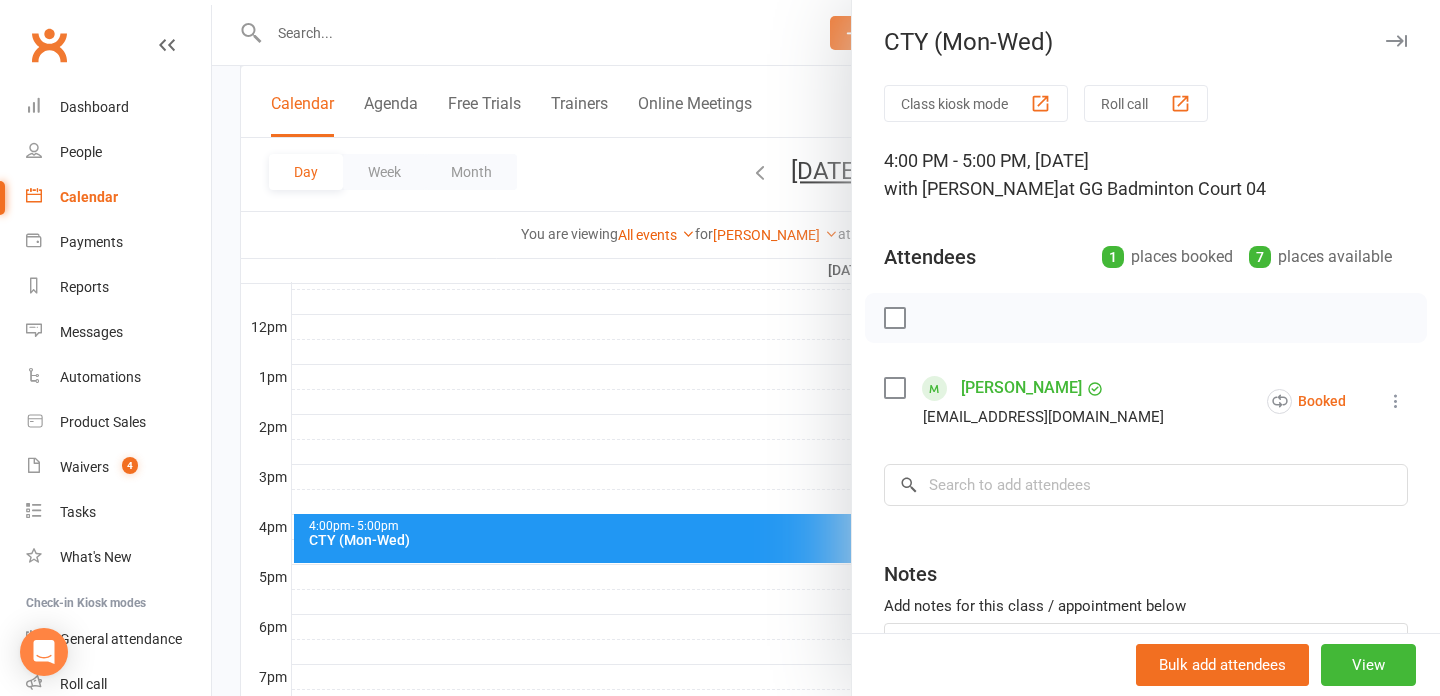 click at bounding box center (826, 348) 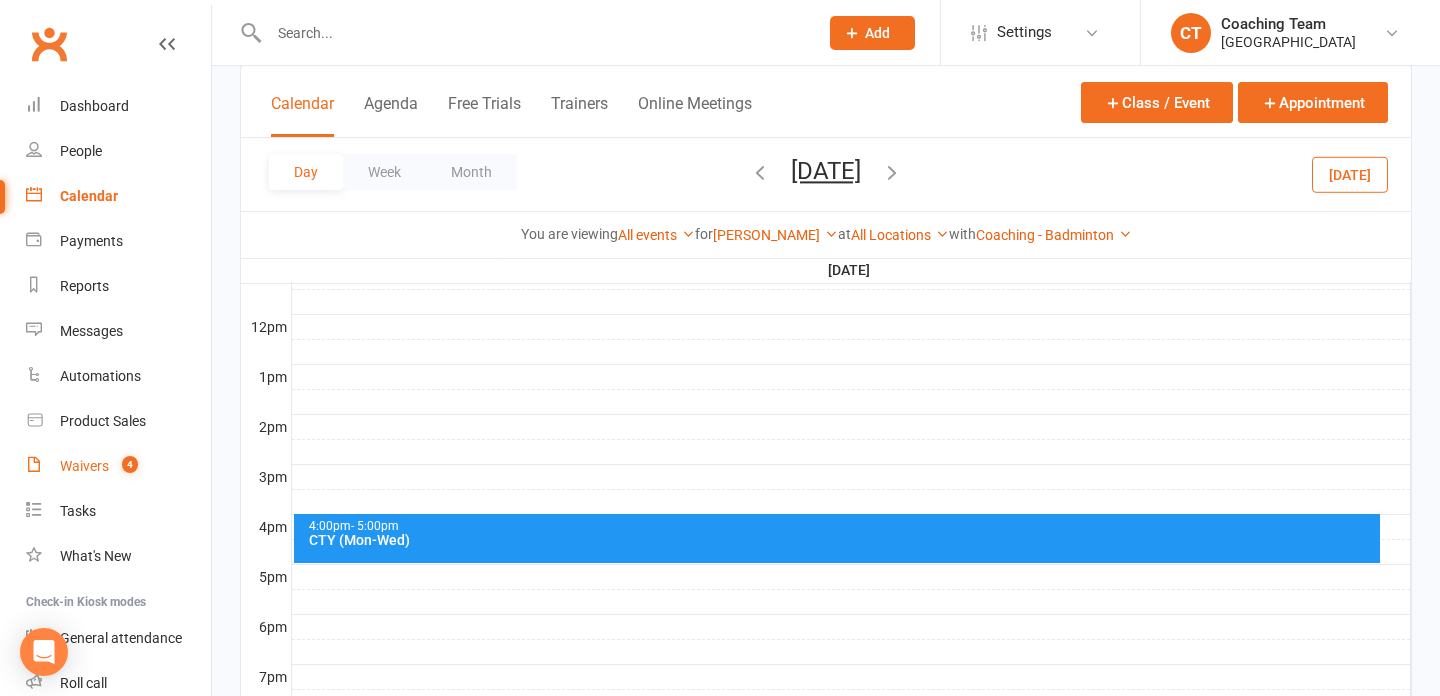 scroll, scrollTop: 131, scrollLeft: 0, axis: vertical 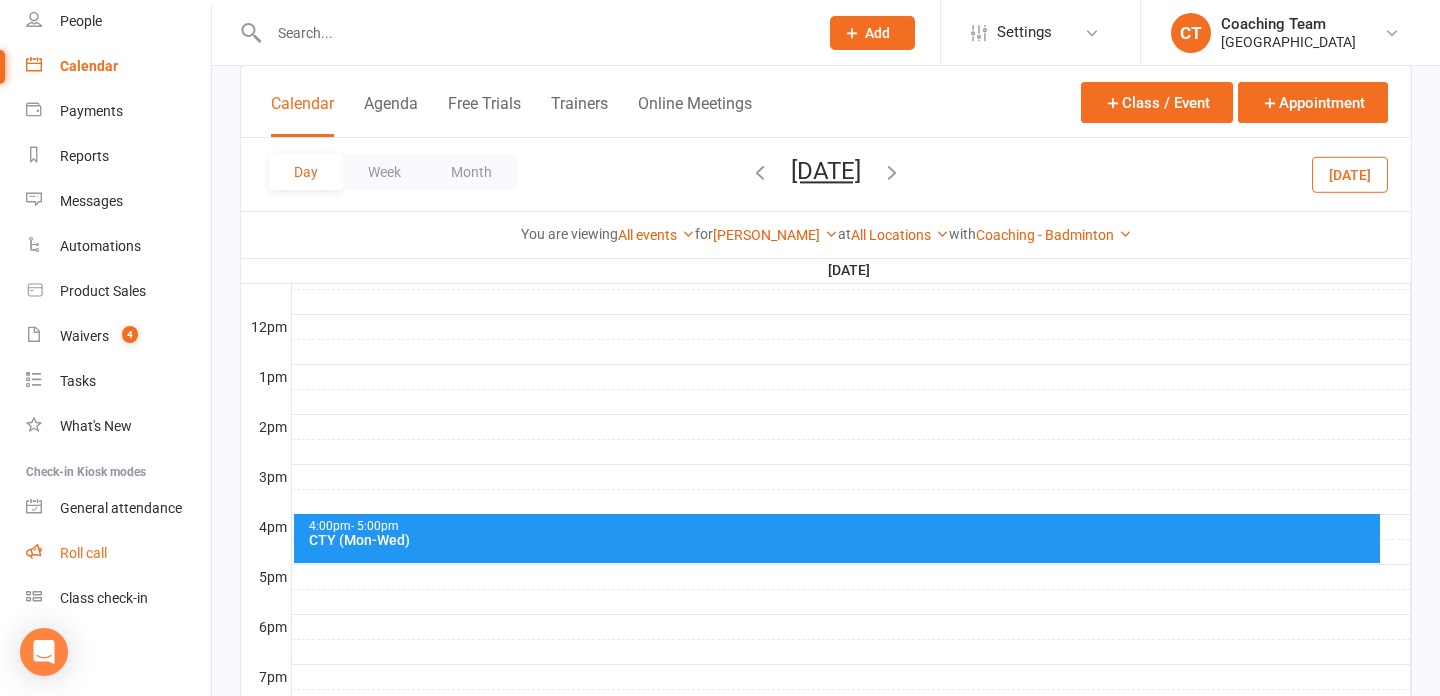 click on "Roll call" at bounding box center (118, 553) 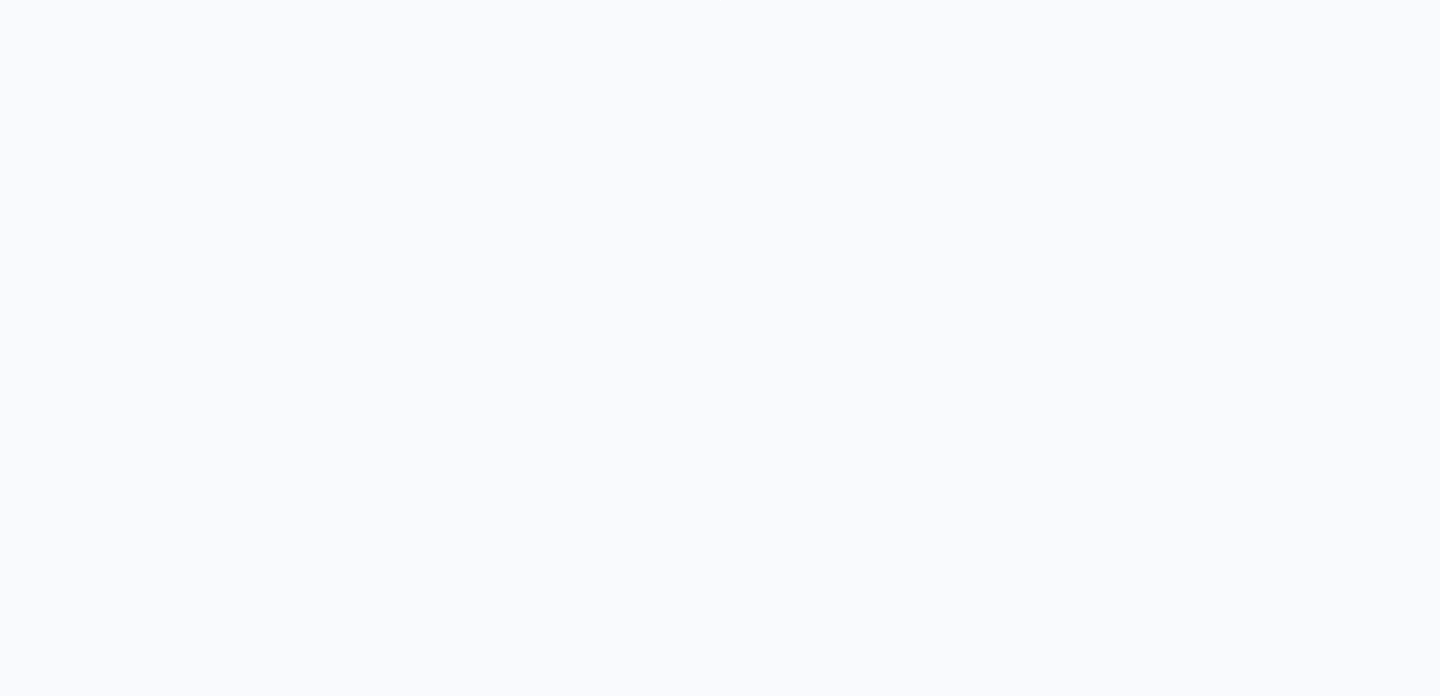 scroll, scrollTop: 0, scrollLeft: 0, axis: both 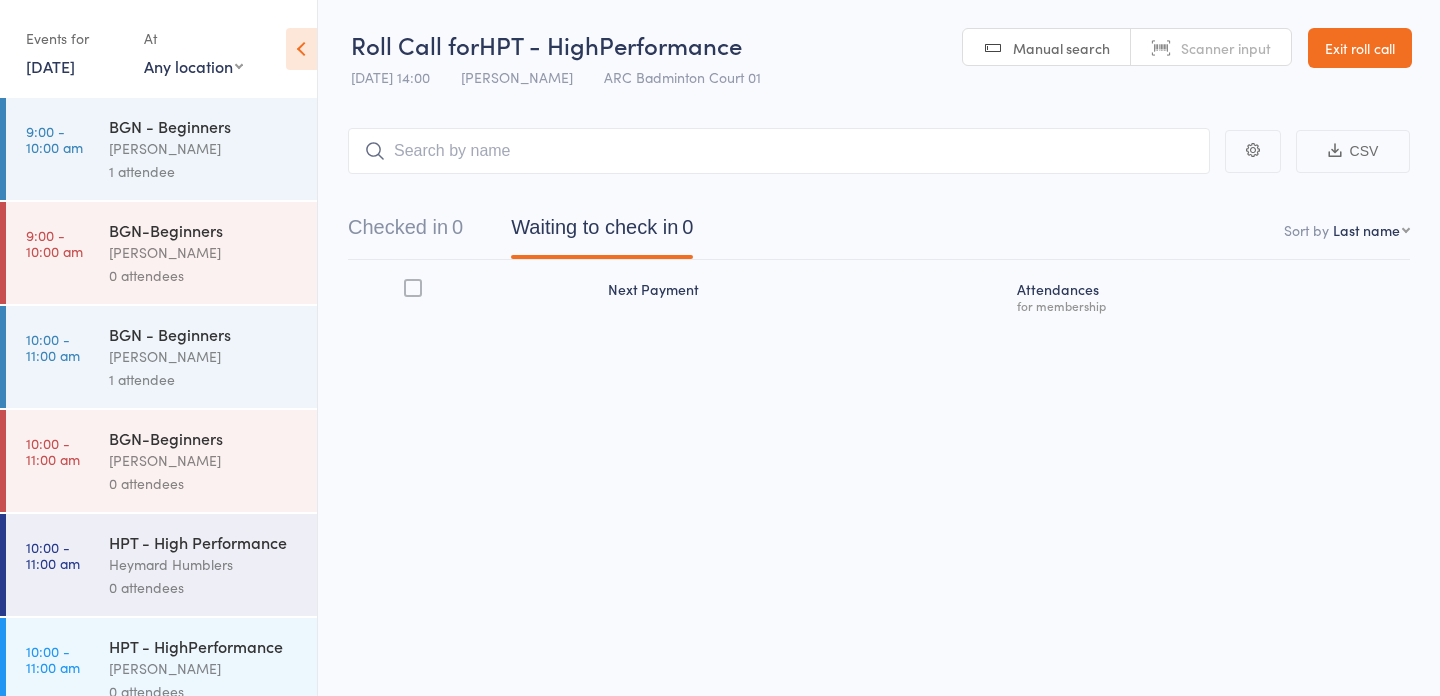 click on "Checked in  0 Waiting to check in  0" at bounding box center [520, 232] 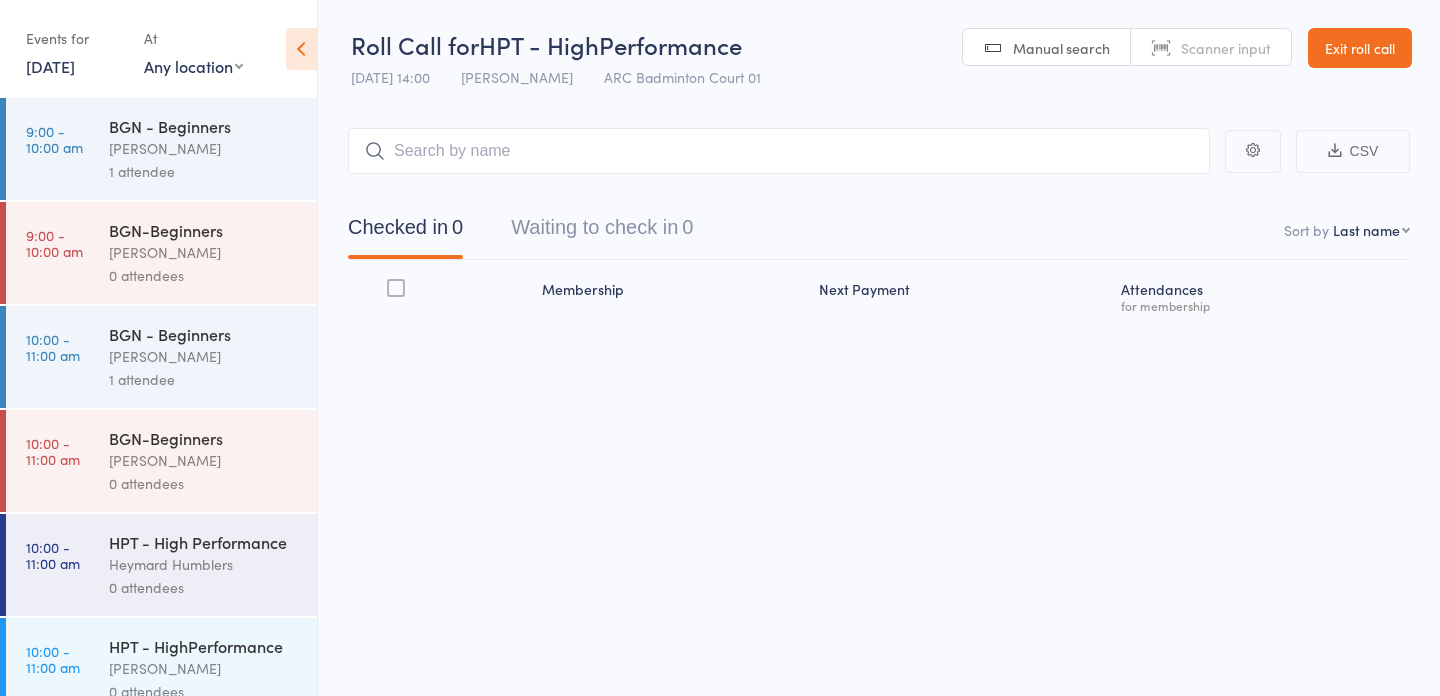click on "12 Jul, 2025" at bounding box center (50, 66) 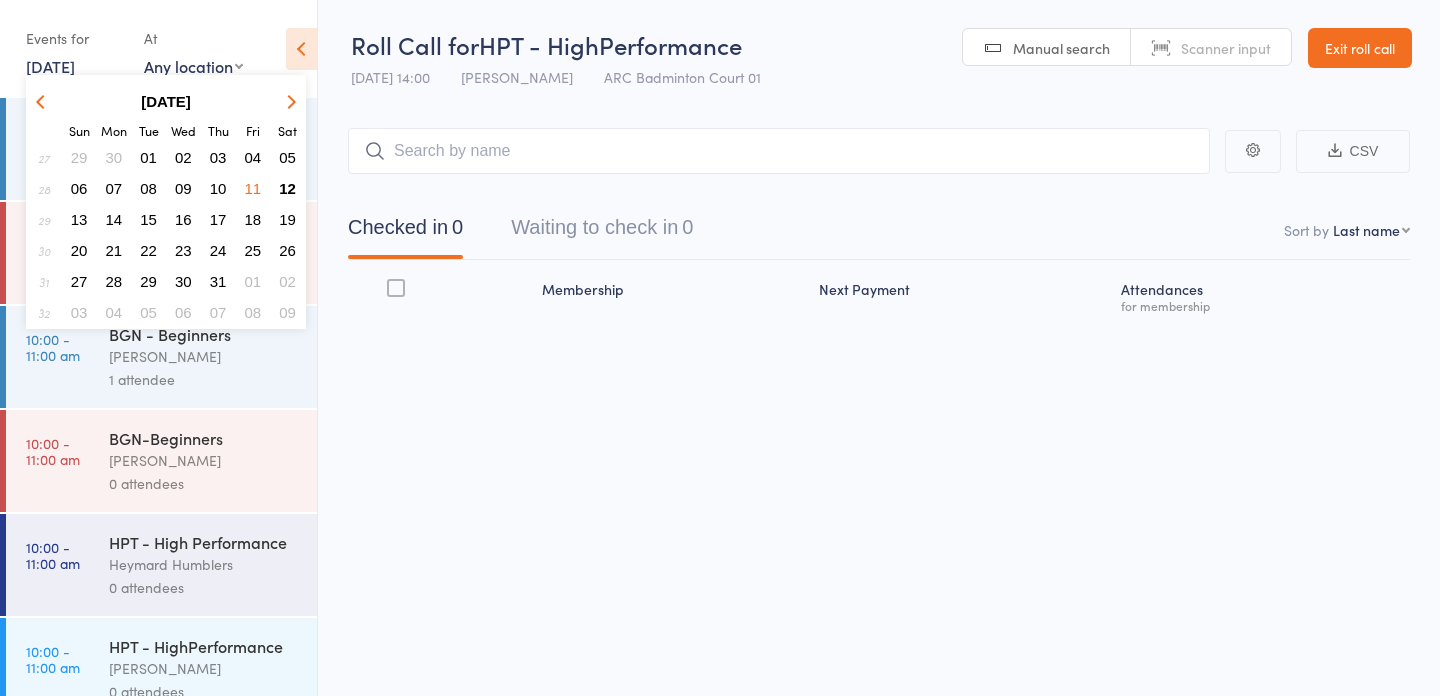 click on "14" at bounding box center (114, 219) 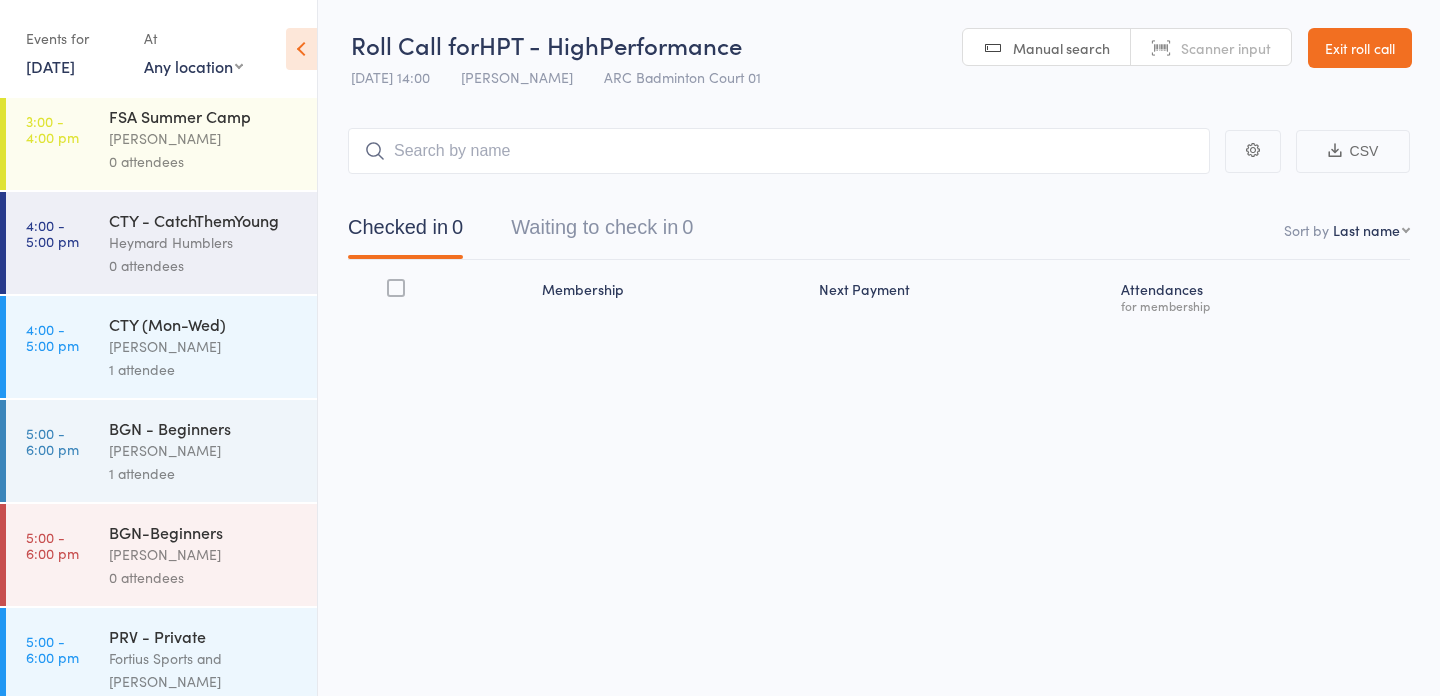 scroll, scrollTop: 222, scrollLeft: 0, axis: vertical 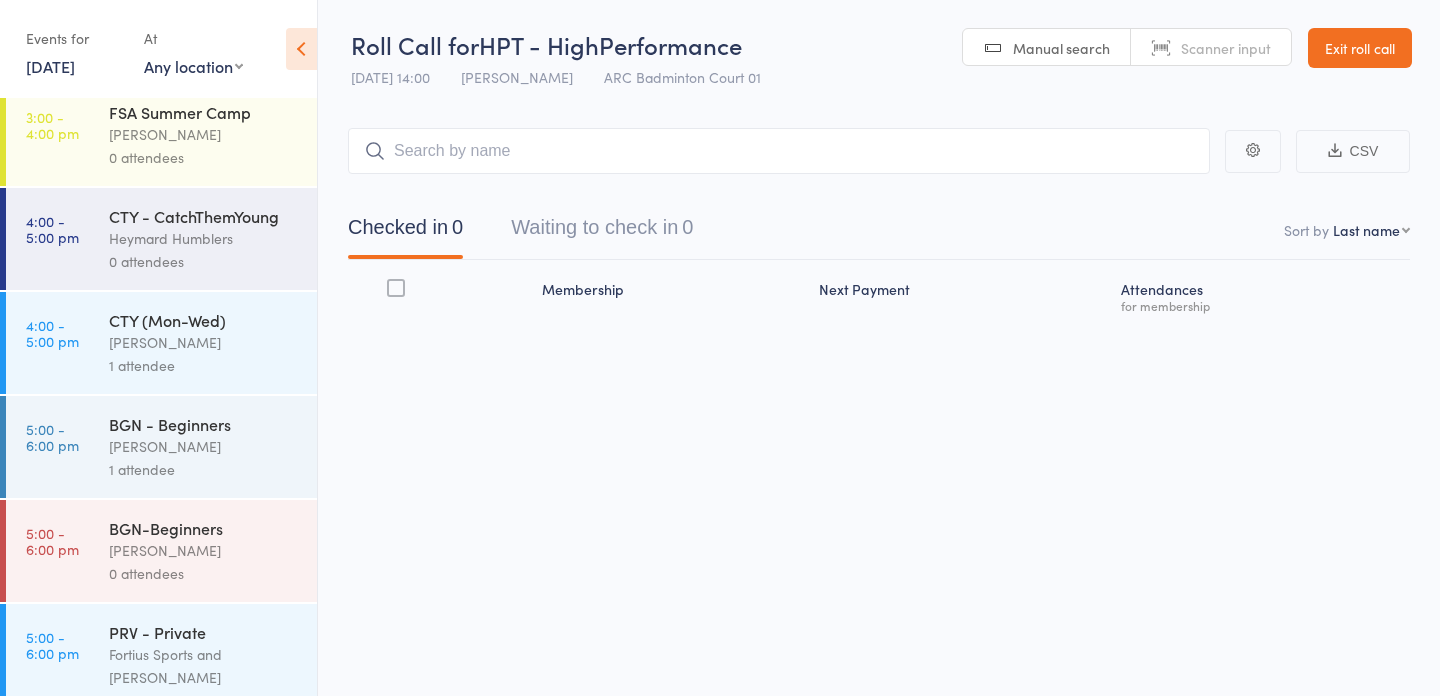 click on "[PERSON_NAME]" at bounding box center [204, 342] 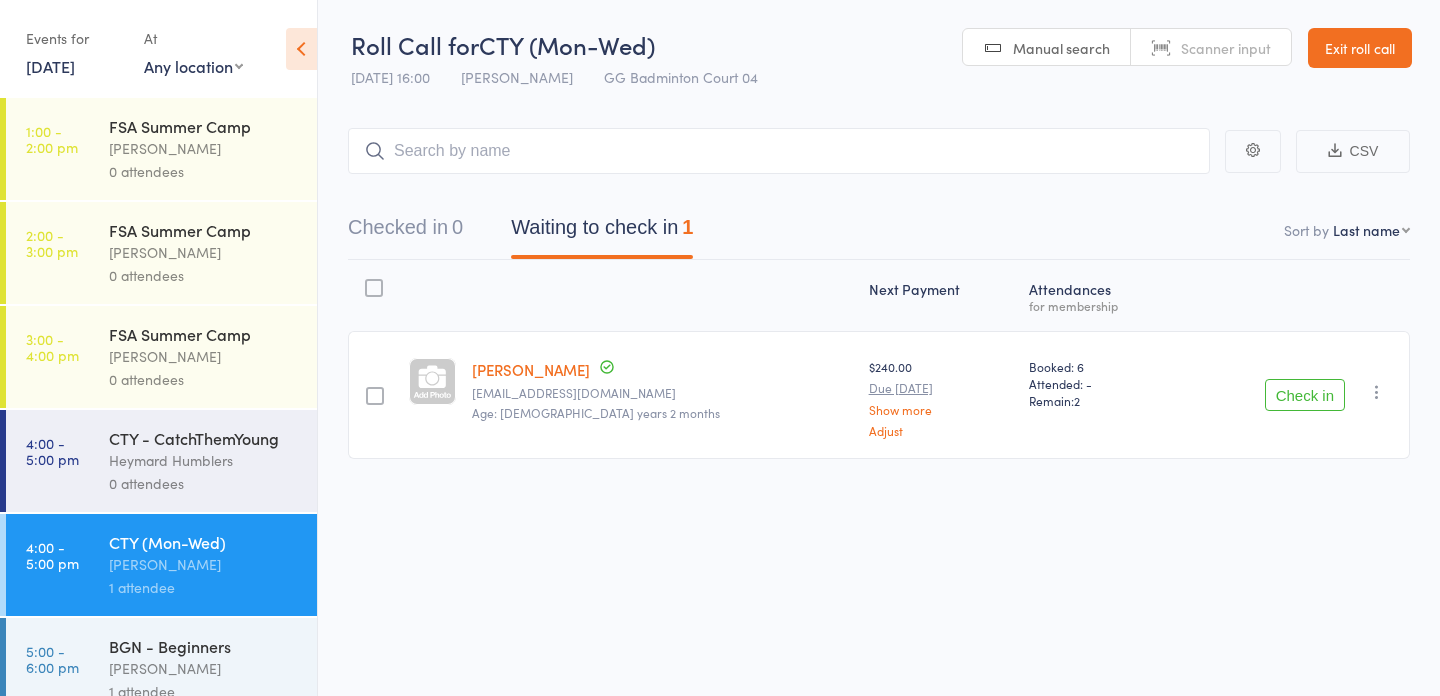 click at bounding box center (1377, 392) 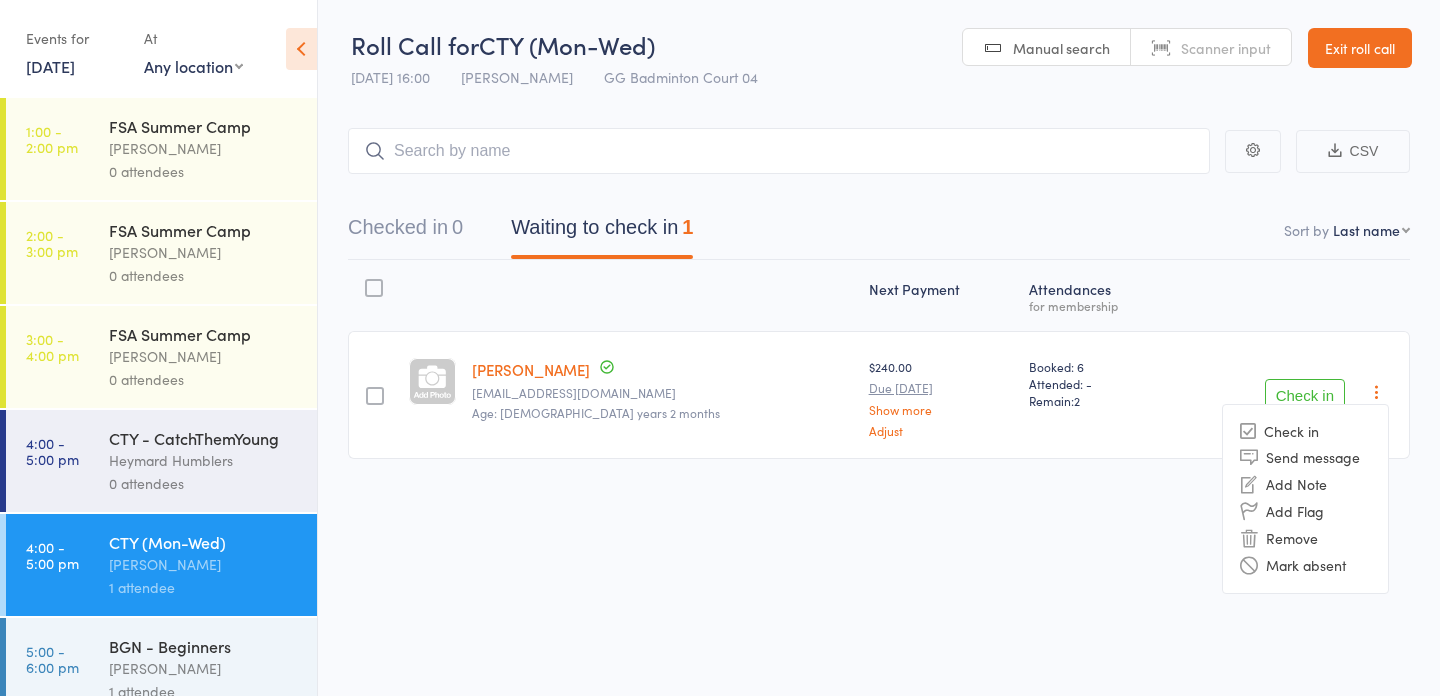 click on "Roll Call for  CTY (Mon-Wed) 14 Jul 16:00  Kathiravun Manivannan  GG Badminton Court 04  Manual search Scanner input Exit roll call Events for 14 Jul, 2025 14 Jul, 2025
July 2025
Sun Mon Tue Wed Thu Fri Sat
27
29
30
01
02
03
04
05
28
06
07
08
09
10
11
12
29
13
14
15
16
17
18
19
30
20
21
22
23
24
25
26
31
27" at bounding box center (720, 348) 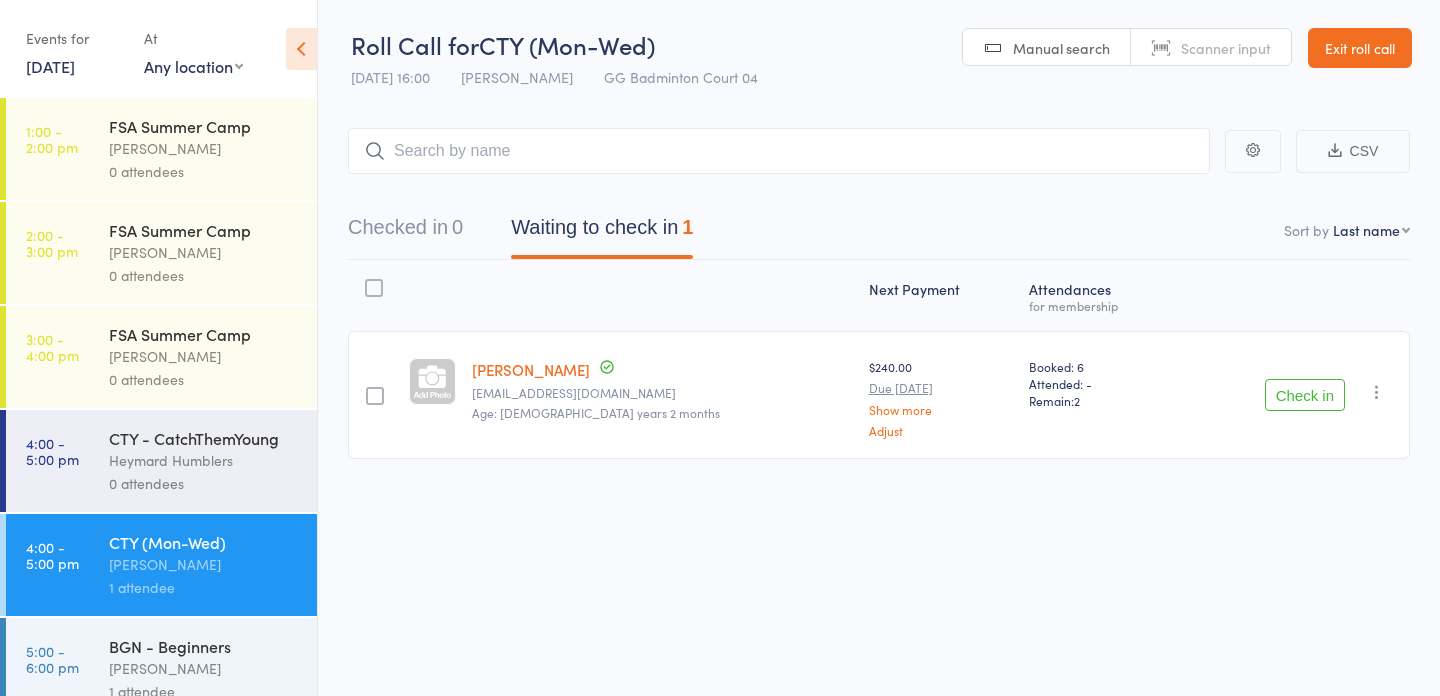 click on "Exit roll call" at bounding box center (1360, 48) 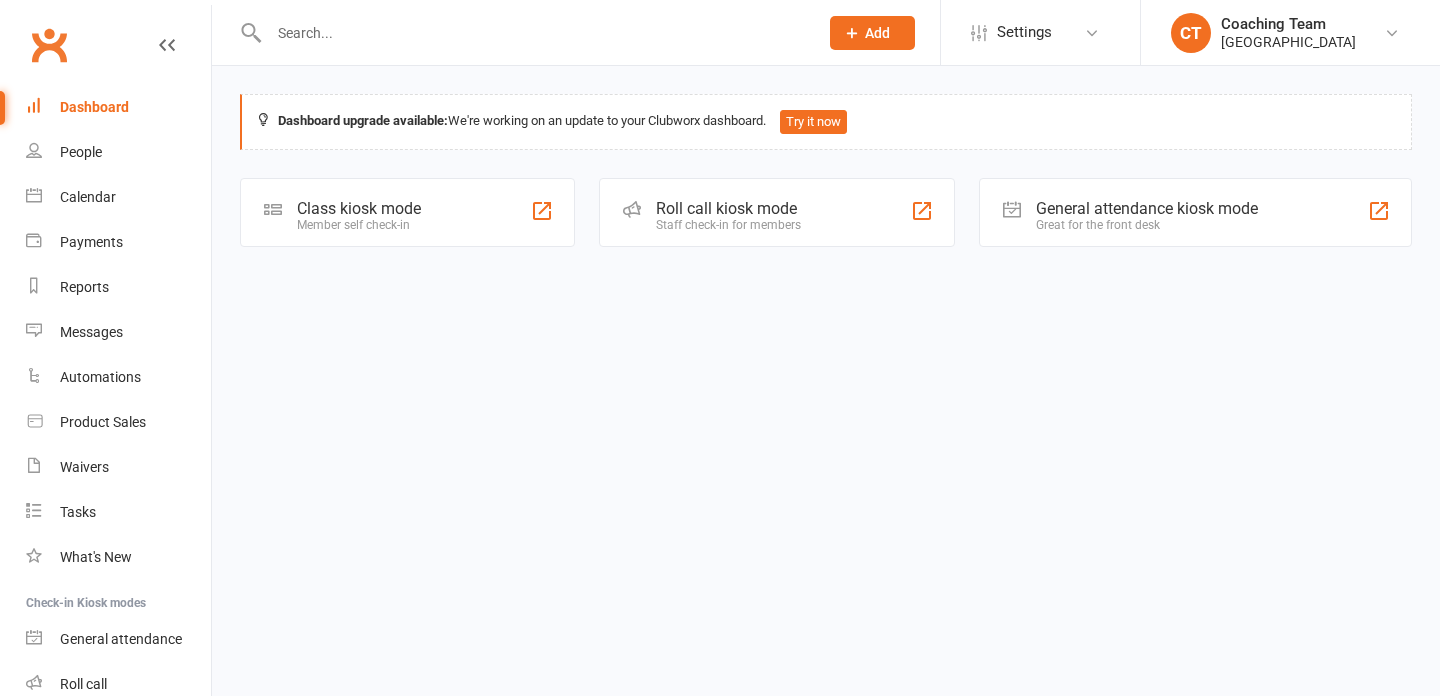 scroll, scrollTop: 0, scrollLeft: 0, axis: both 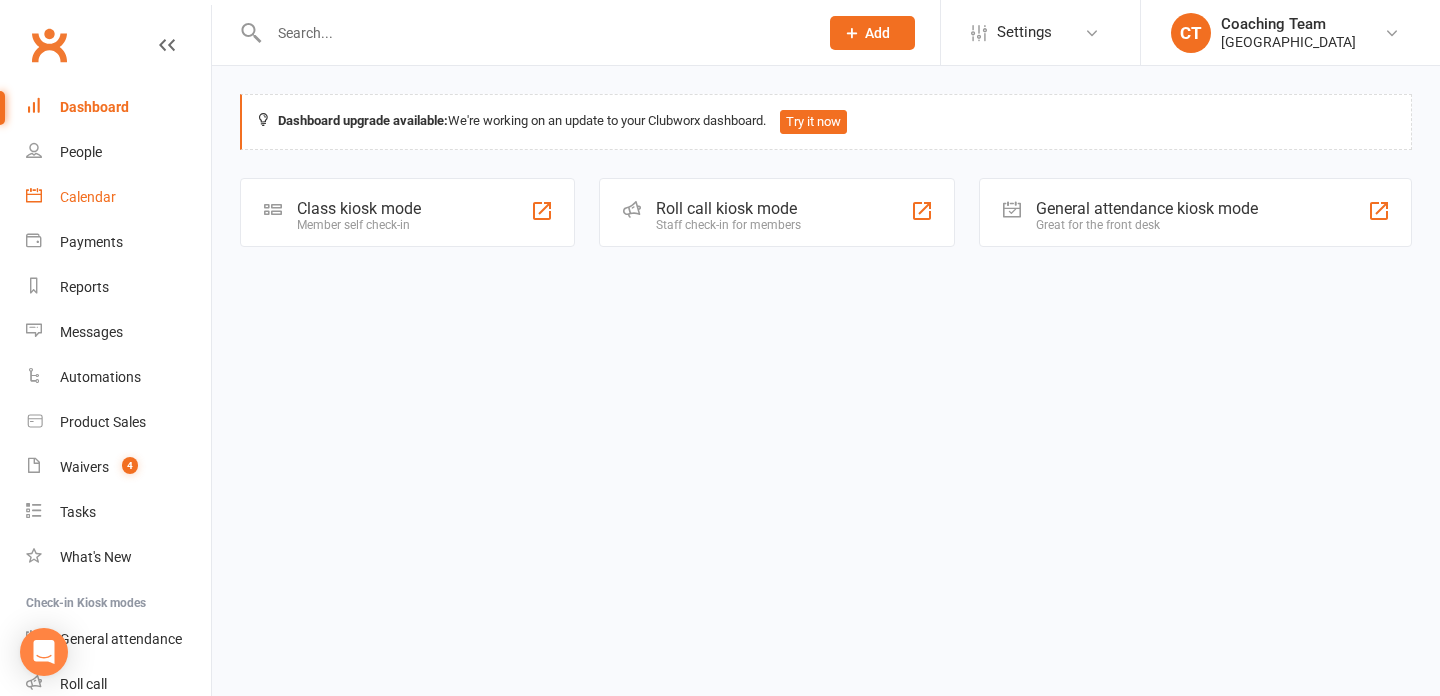 click on "Calendar" at bounding box center (88, 197) 